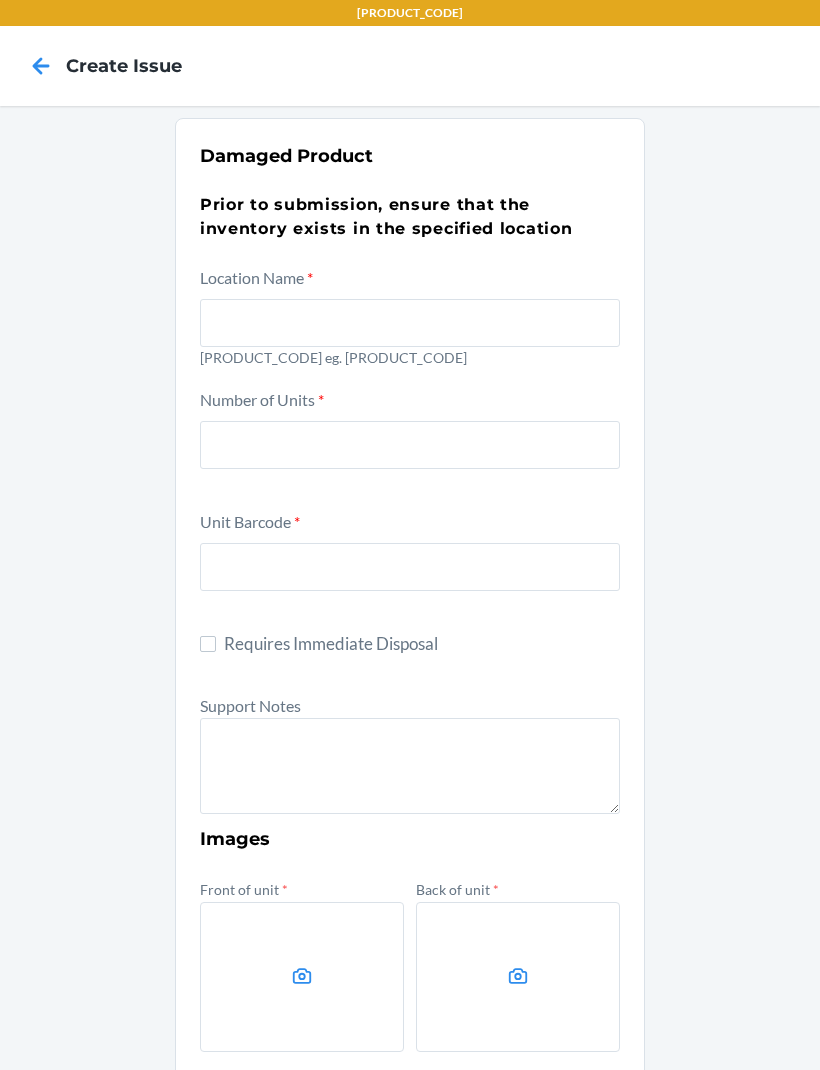 scroll, scrollTop: 0, scrollLeft: 0, axis: both 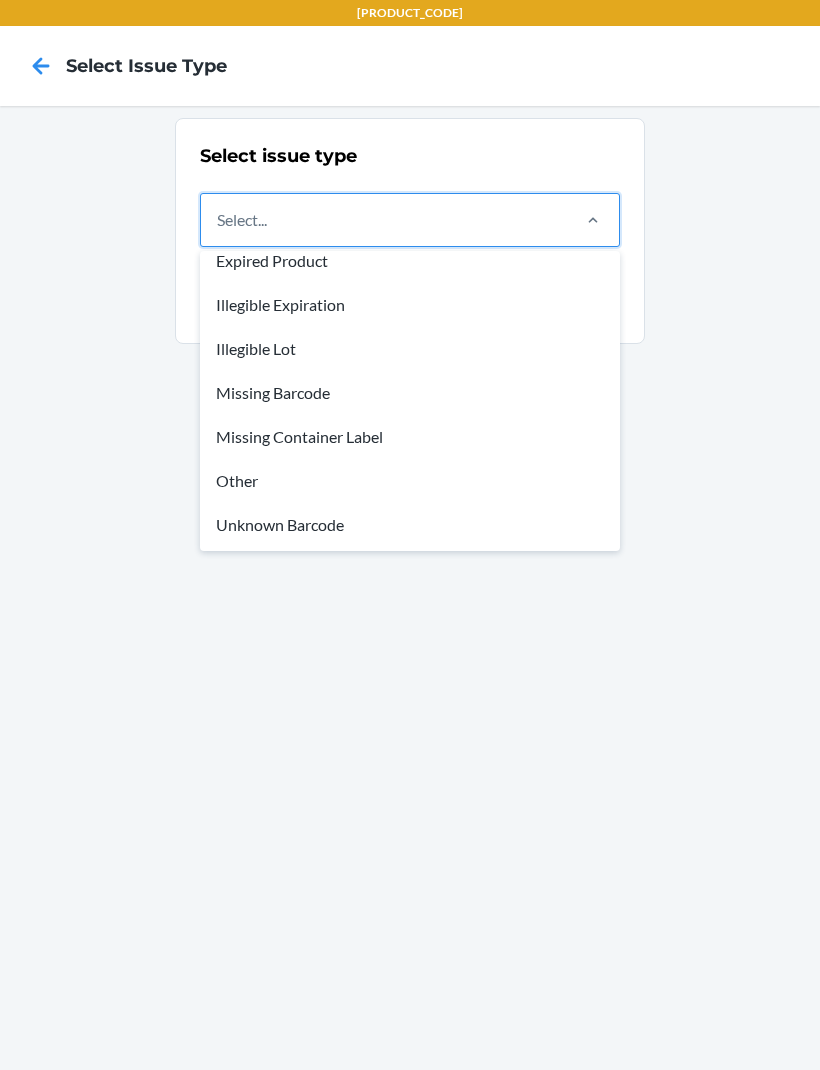 click on "Unknown Barcode" at bounding box center (410, 525) 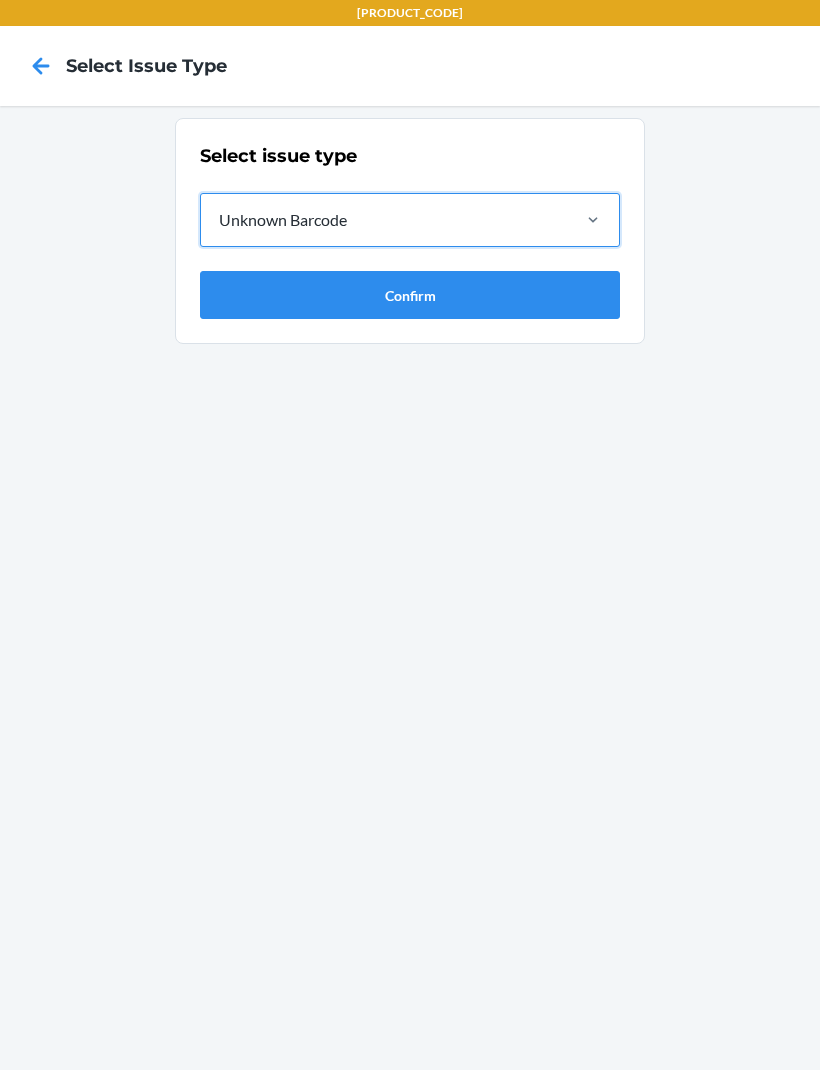 click on "Confirm" at bounding box center (410, 295) 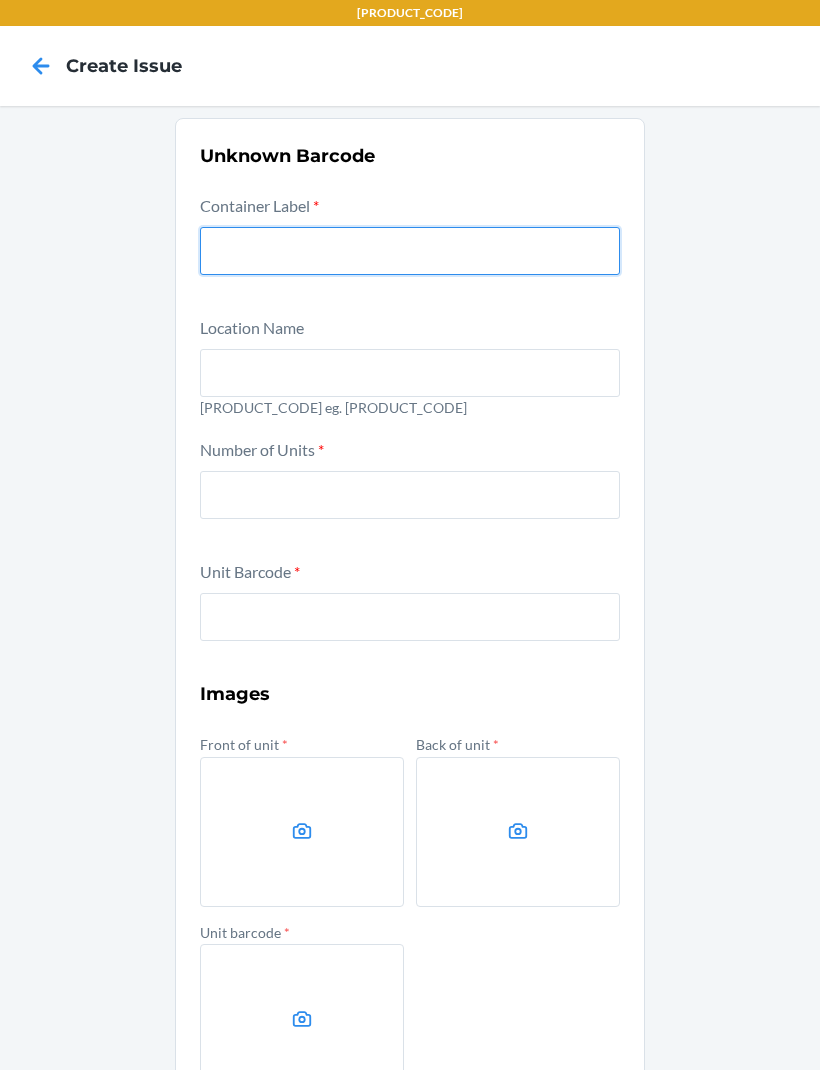 click at bounding box center (410, 251) 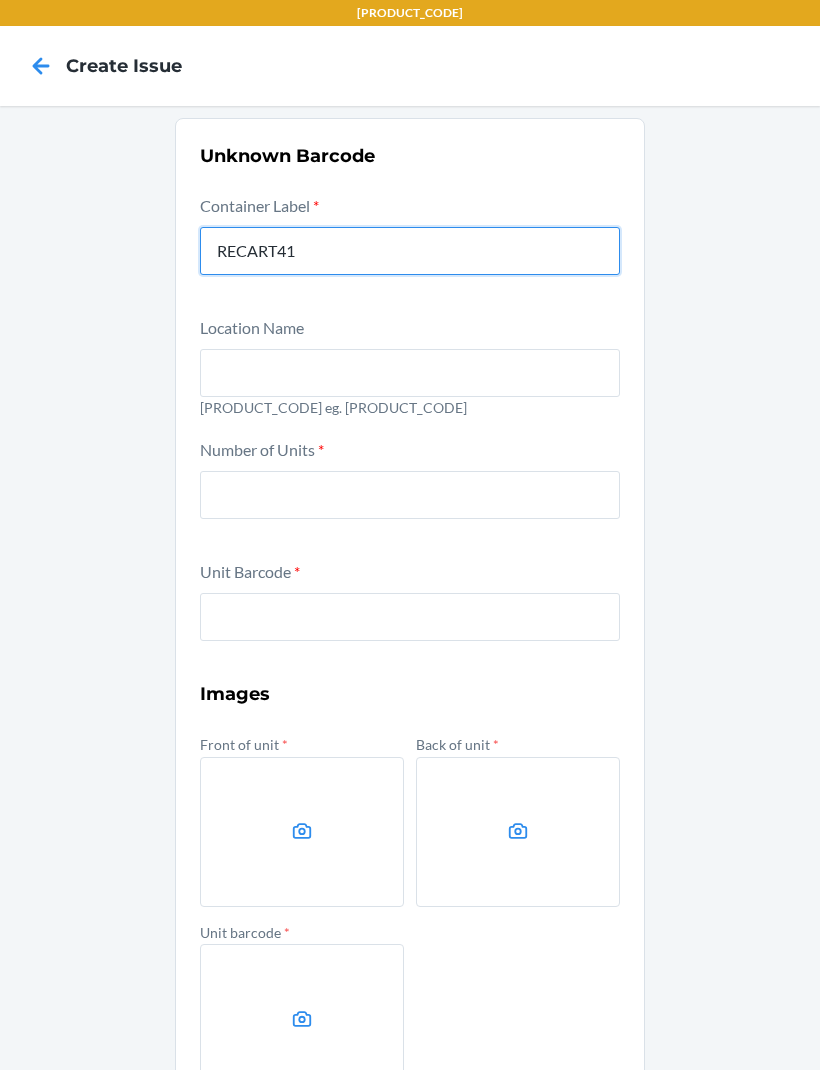 click on "Submit" at bounding box center [410, 1142] 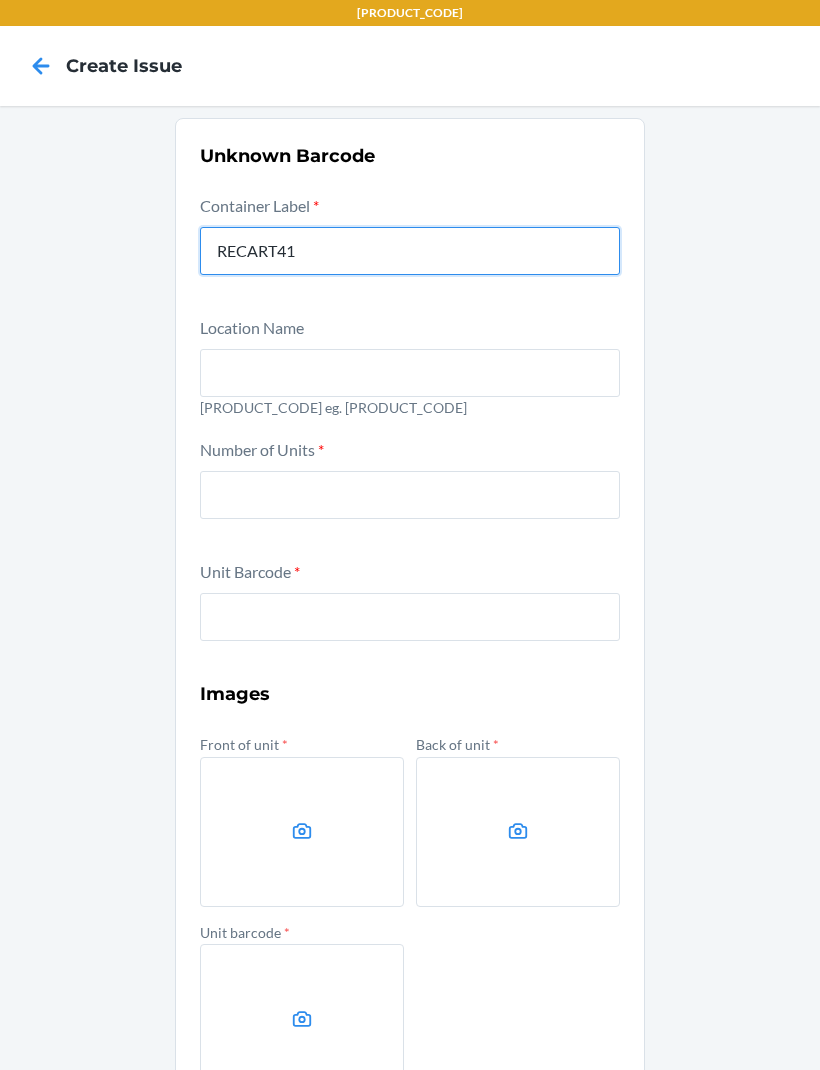 click on "RECART41" at bounding box center (410, 251) 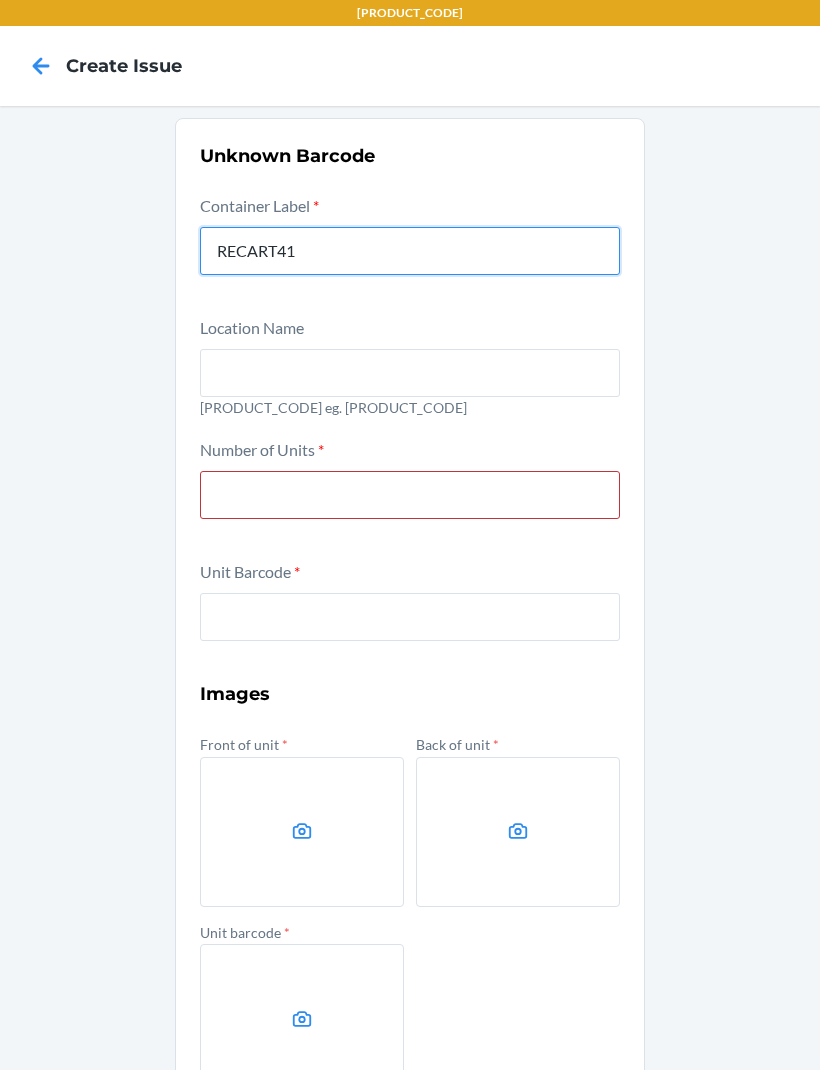 click on "RECART41" at bounding box center [410, 251] 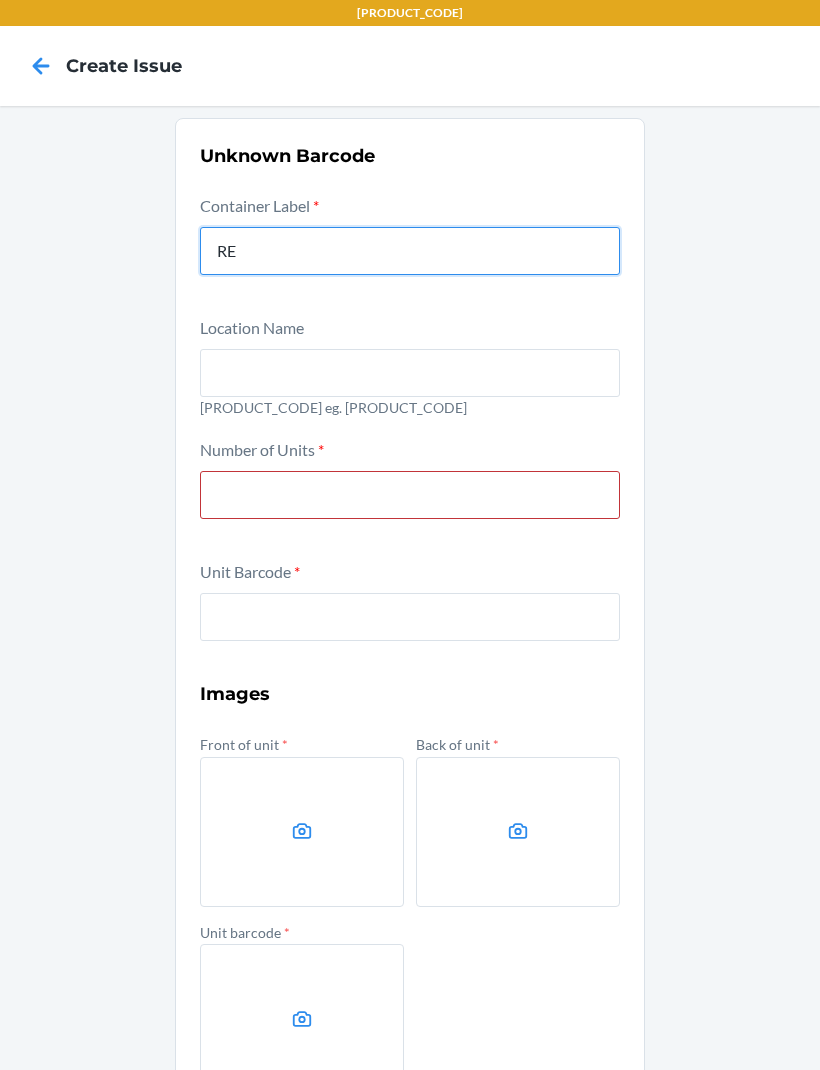 type on "R" 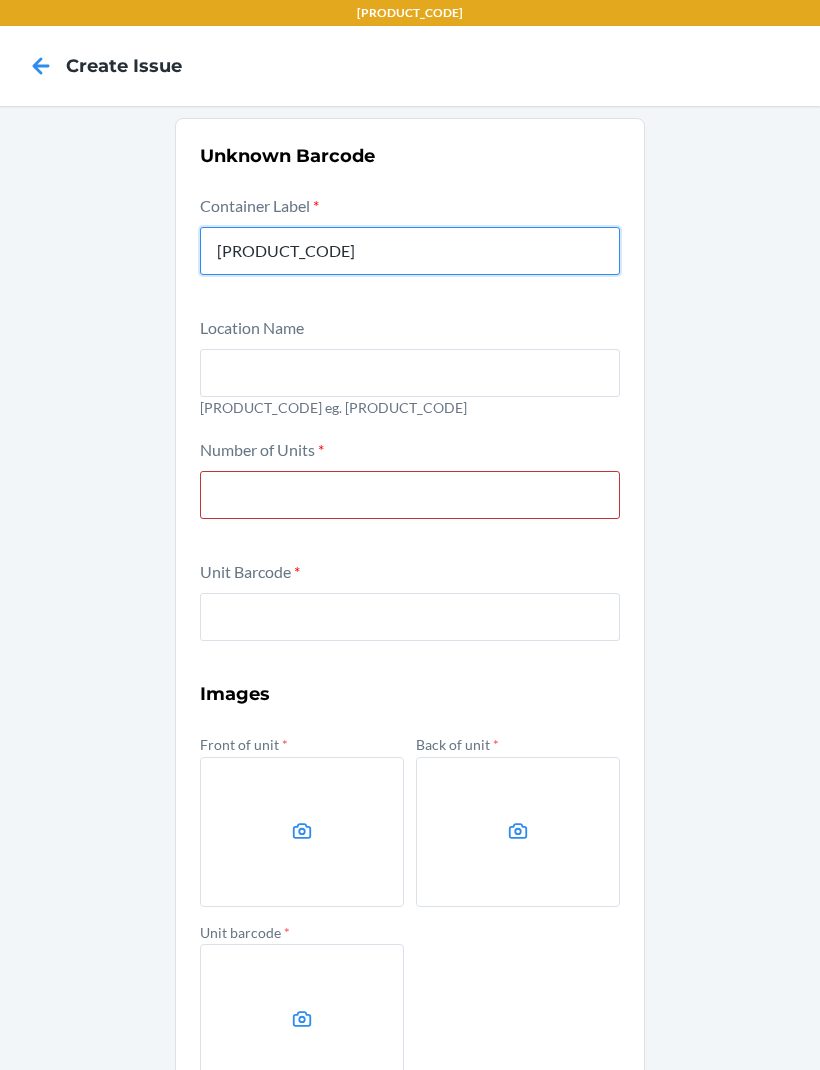 type on "CD8BXNF4TJ" 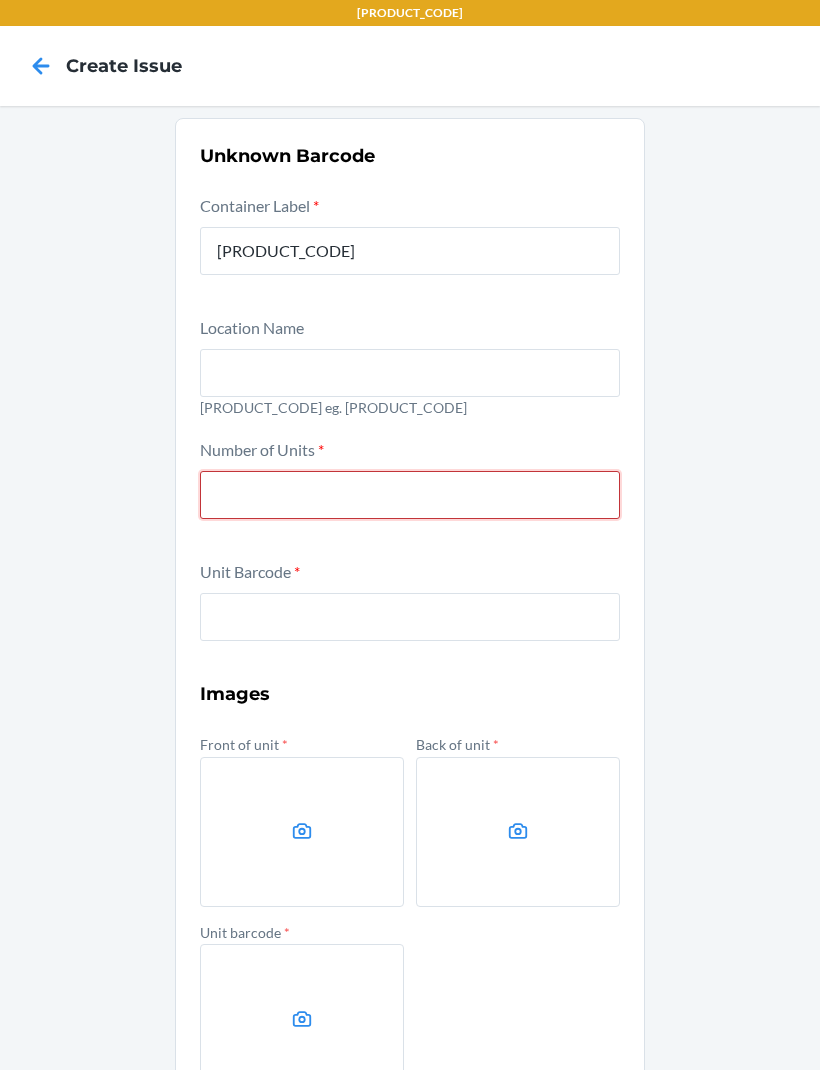 type on "6" 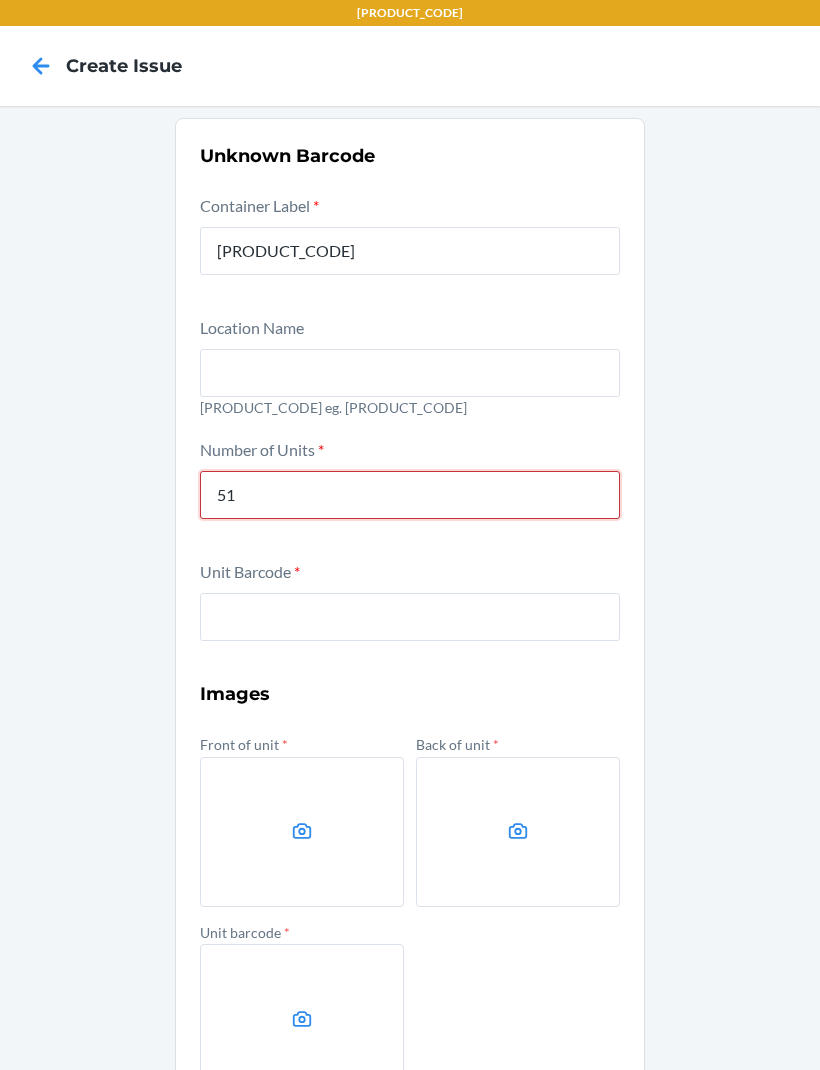type on "51" 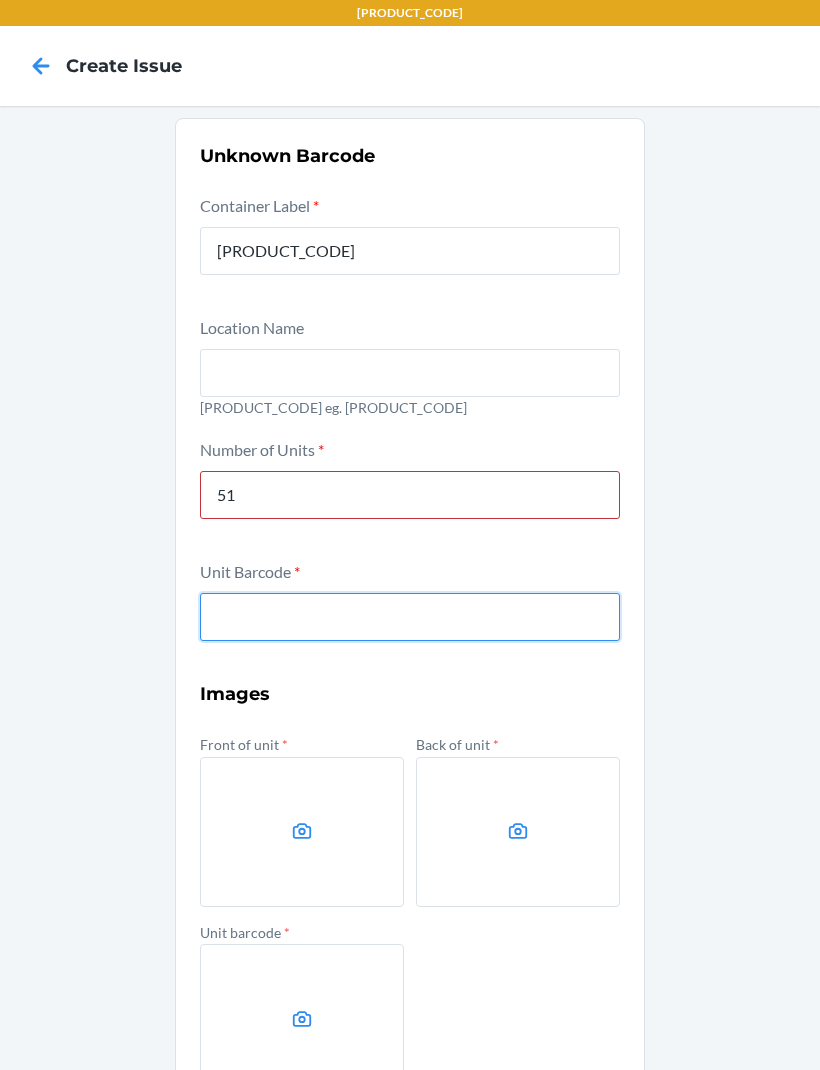 click at bounding box center [410, 617] 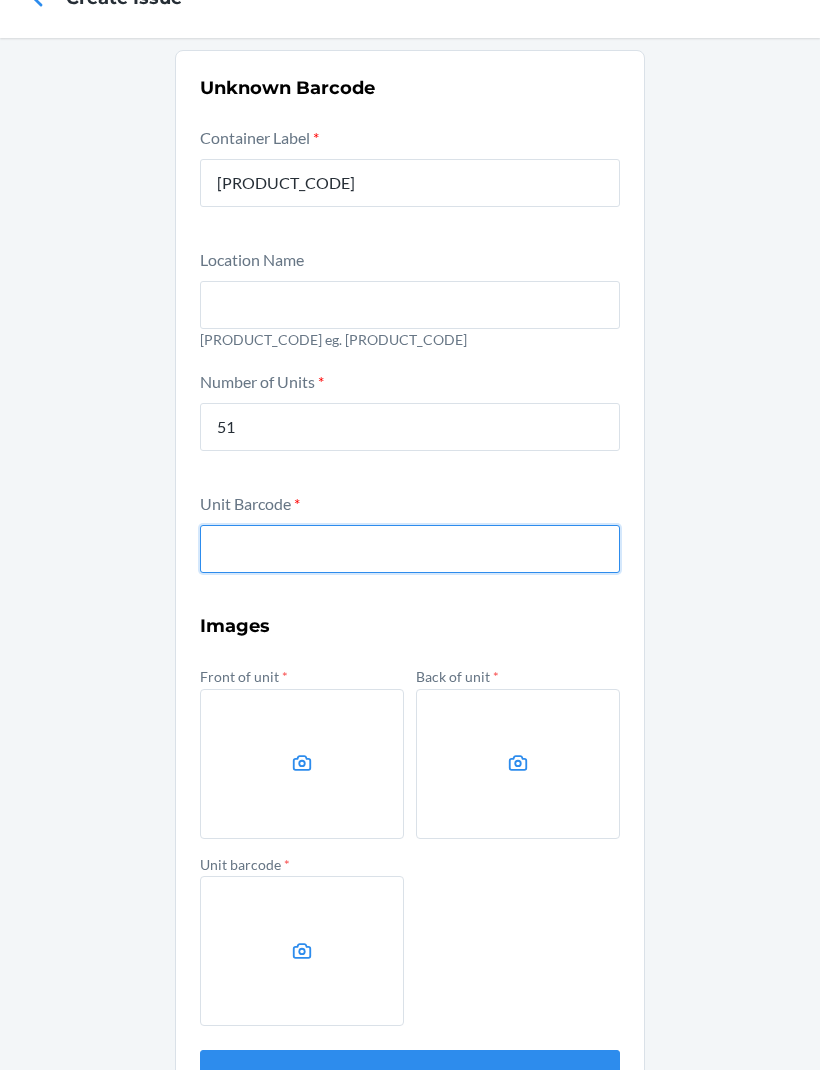 scroll, scrollTop: 66, scrollLeft: 0, axis: vertical 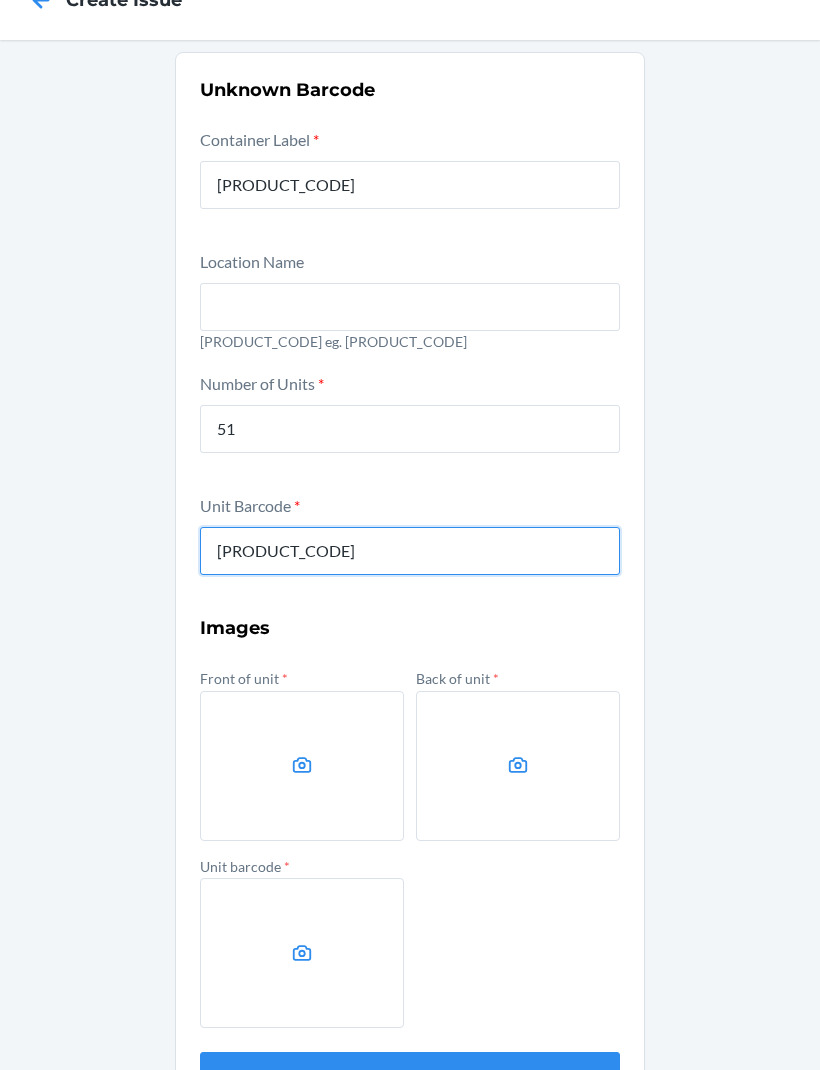 type on "S1868869" 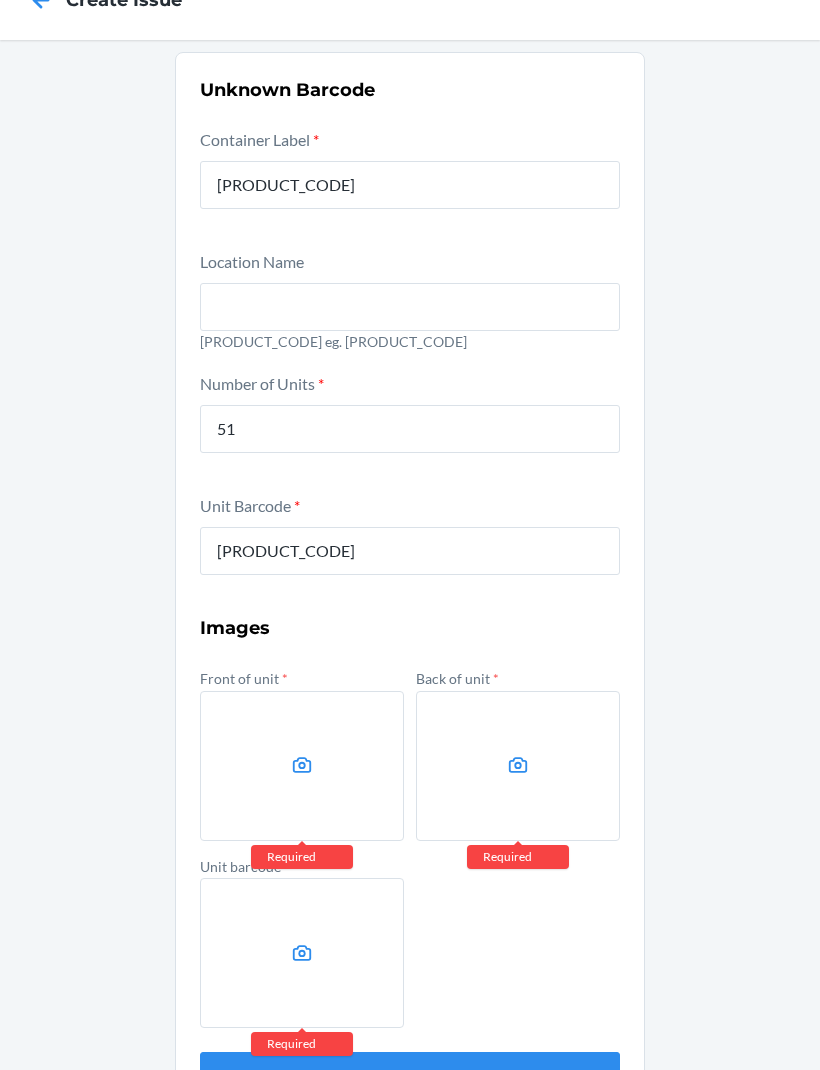 click 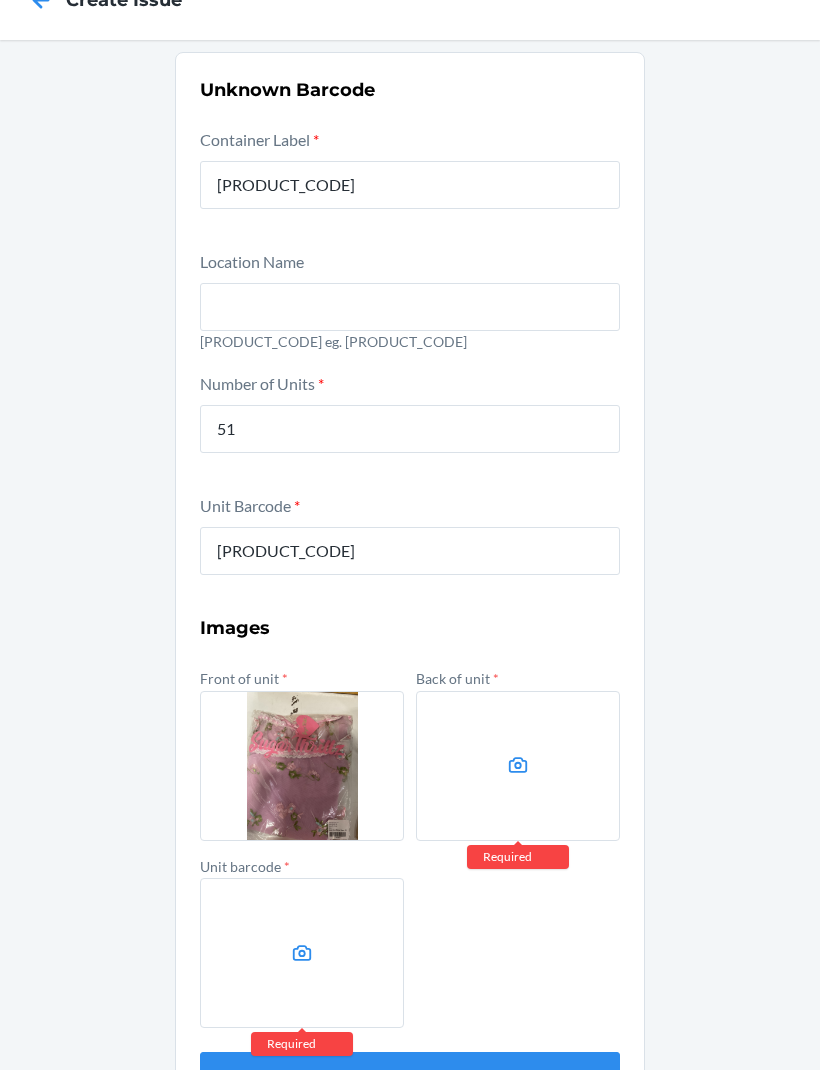click at bounding box center (518, 766) 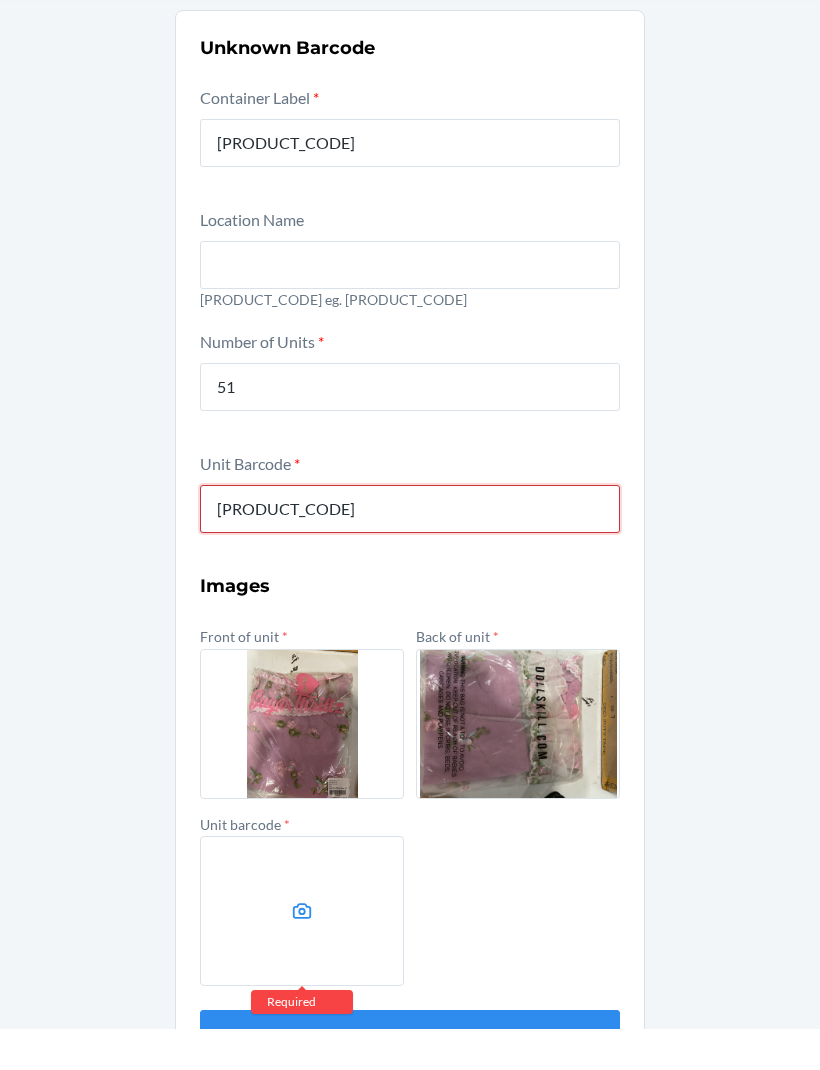 type on "S1868869" 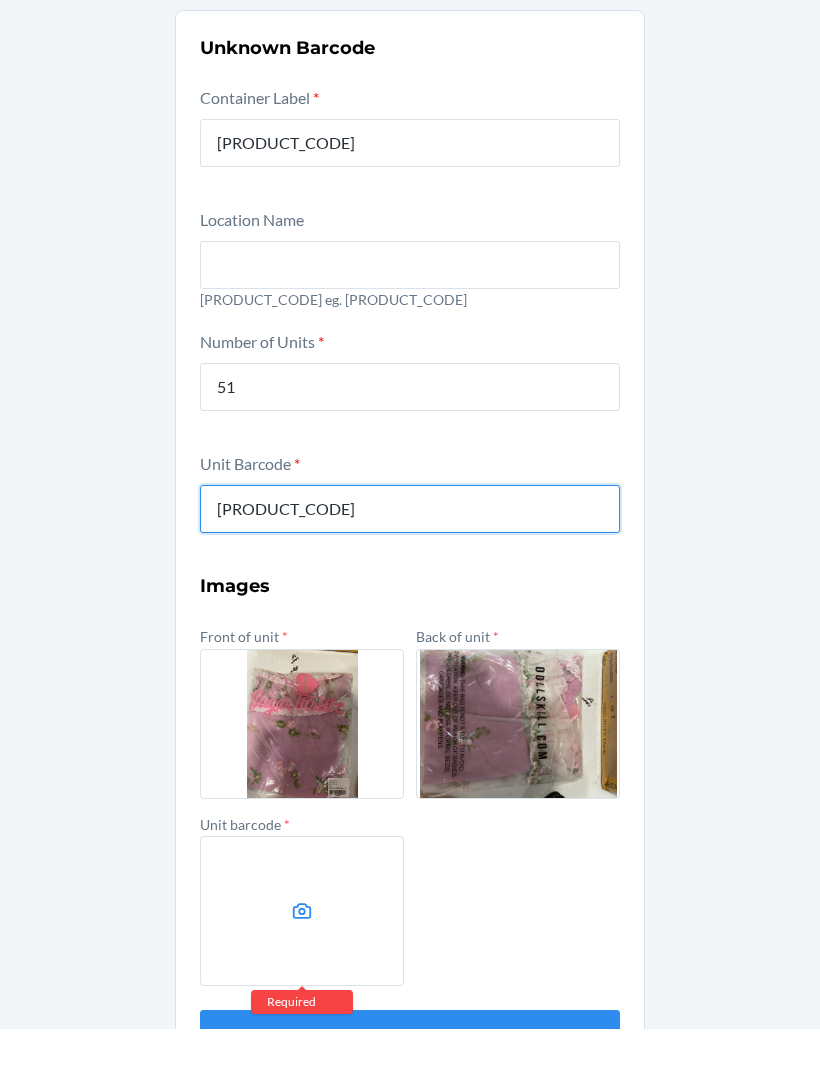 click on "Submit" at bounding box center (410, 1076) 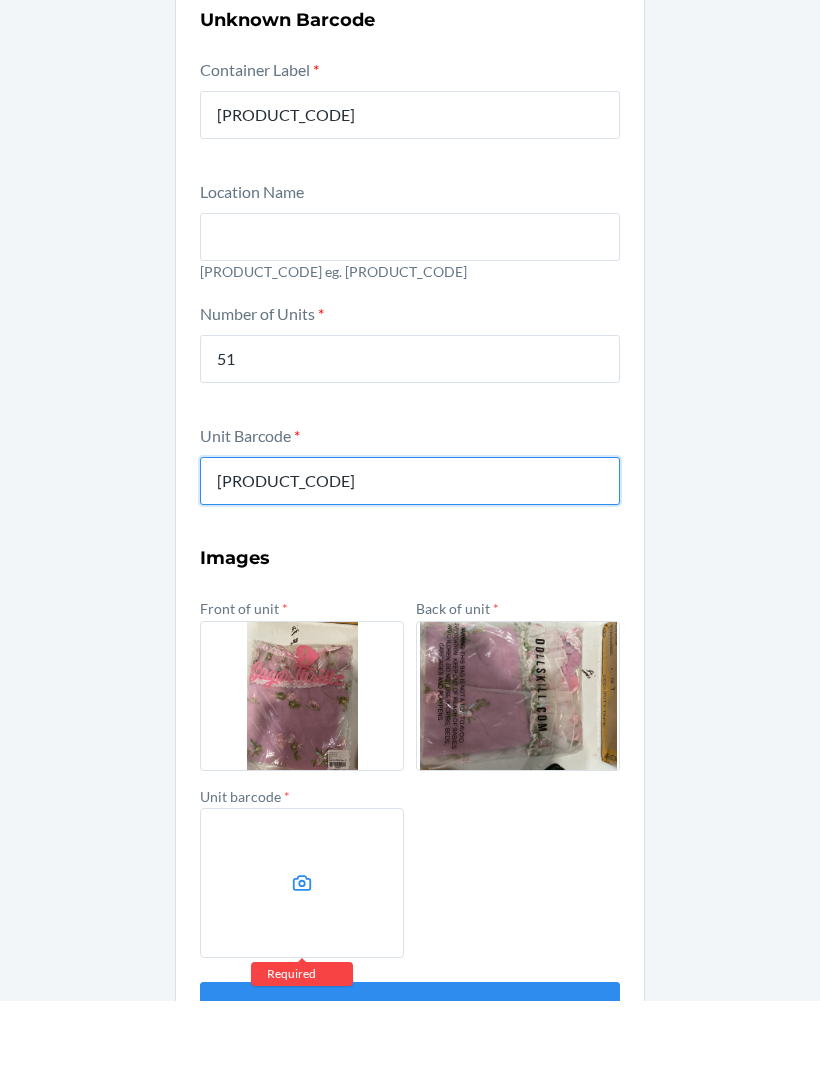 scroll, scrollTop: 66, scrollLeft: 0, axis: vertical 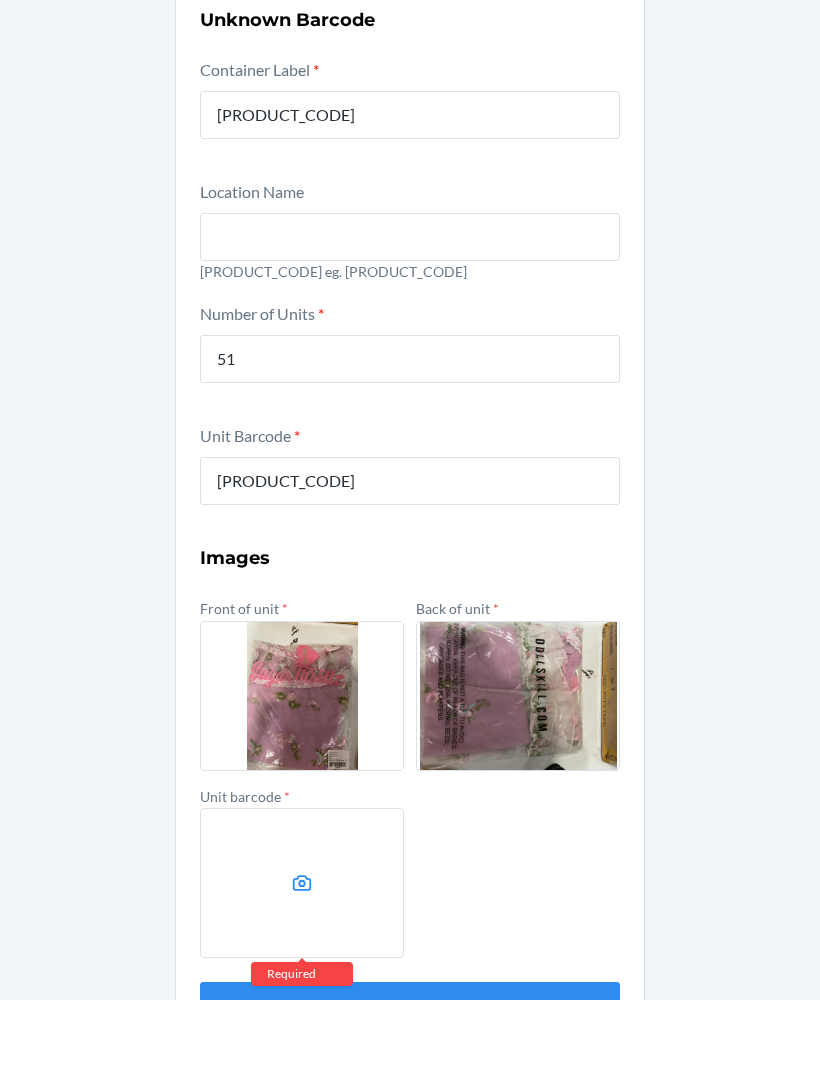 click at bounding box center (302, 953) 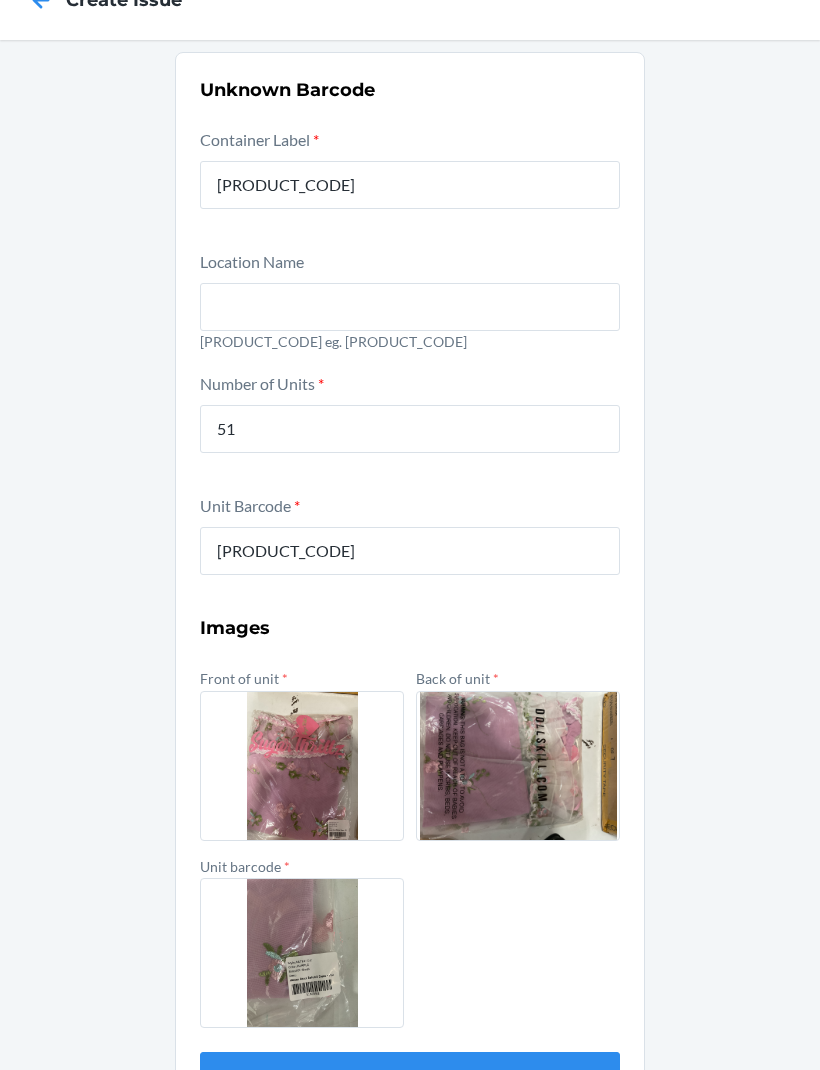 scroll, scrollTop: 66, scrollLeft: 0, axis: vertical 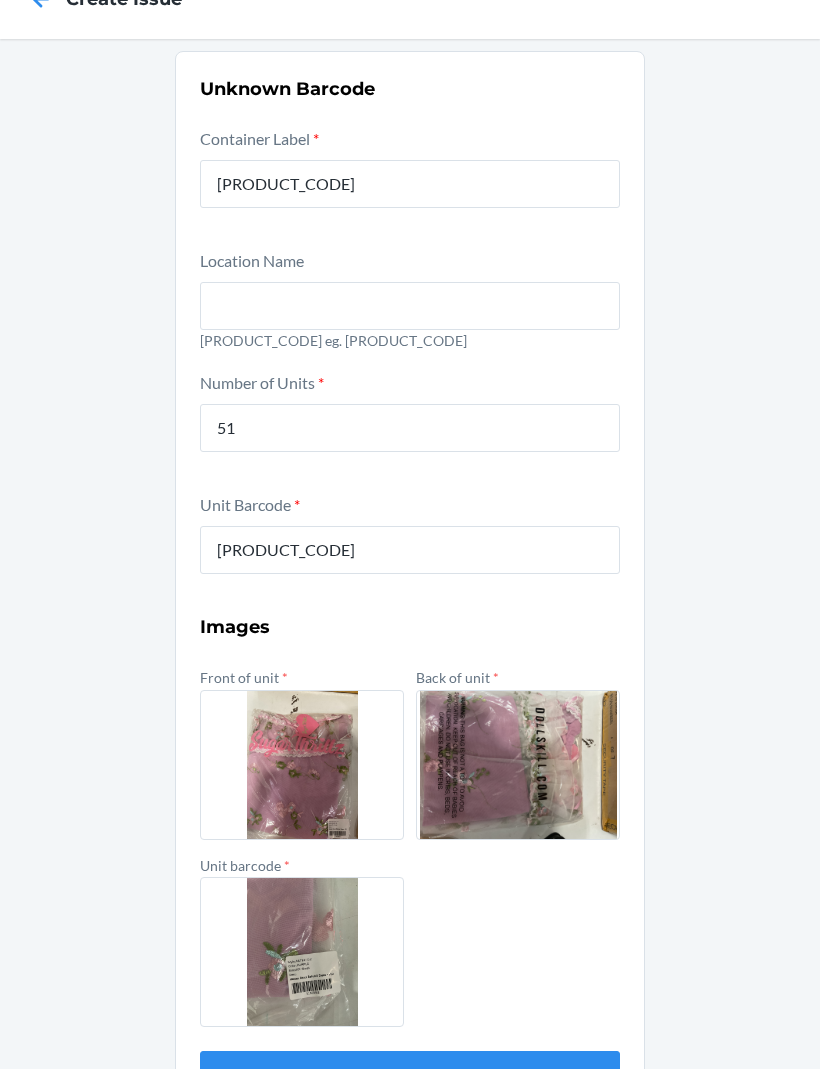 click on "Submit" at bounding box center [410, 1076] 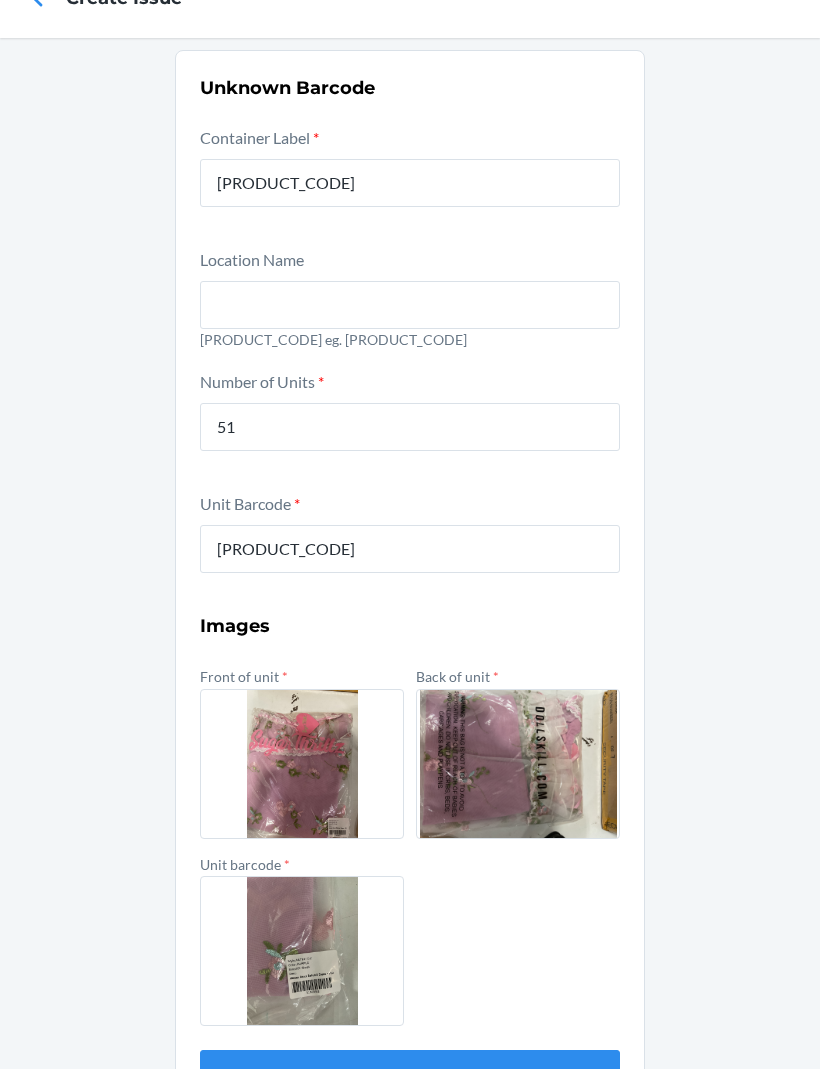scroll, scrollTop: 66, scrollLeft: 0, axis: vertical 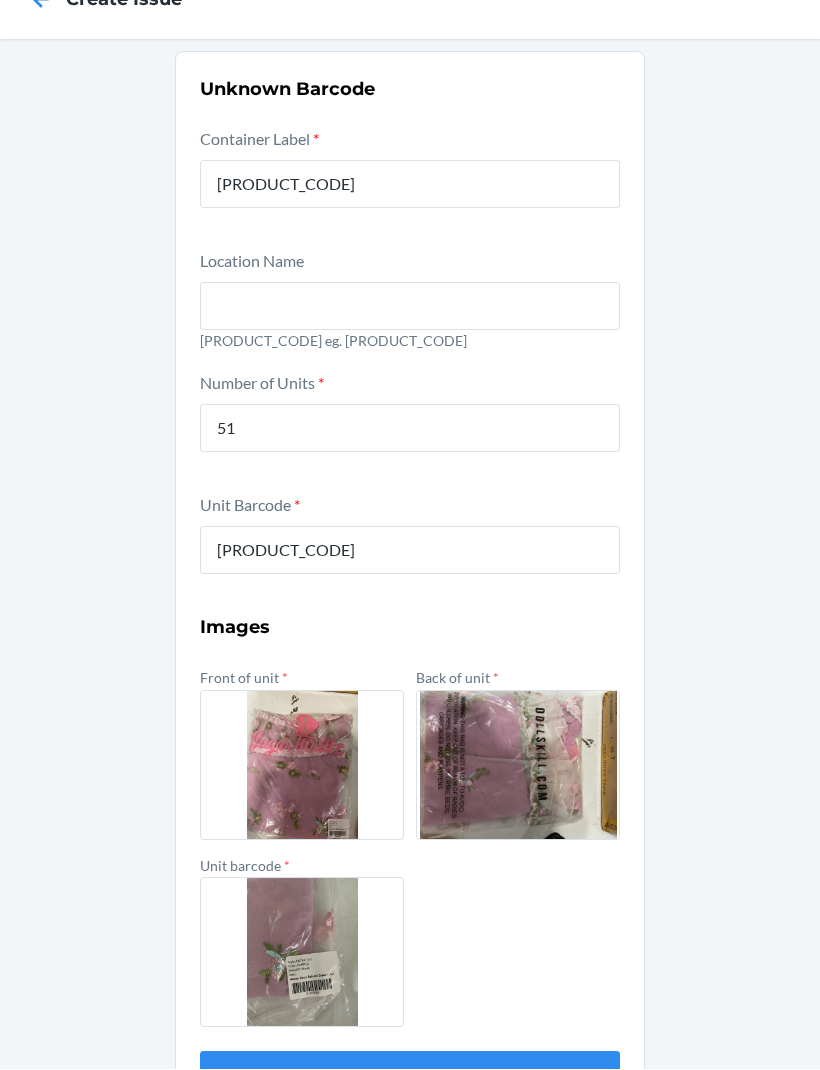 click on "Submit" at bounding box center (410, 1076) 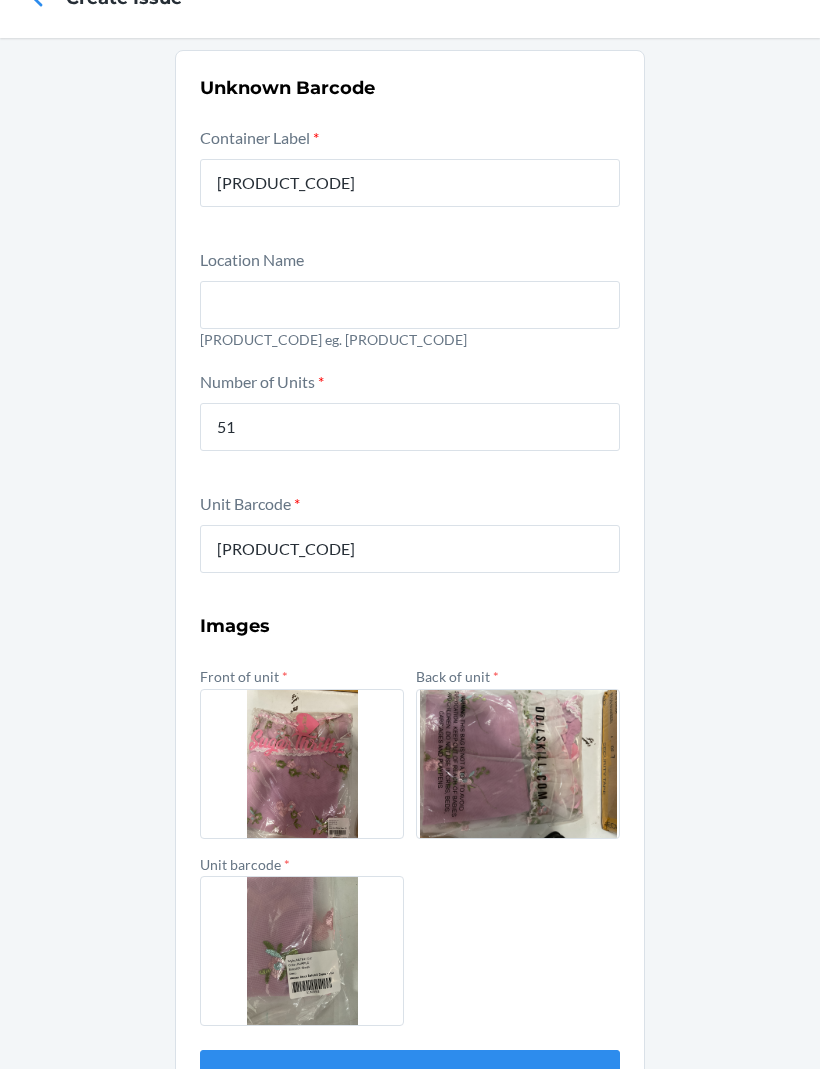 scroll, scrollTop: 66, scrollLeft: 0, axis: vertical 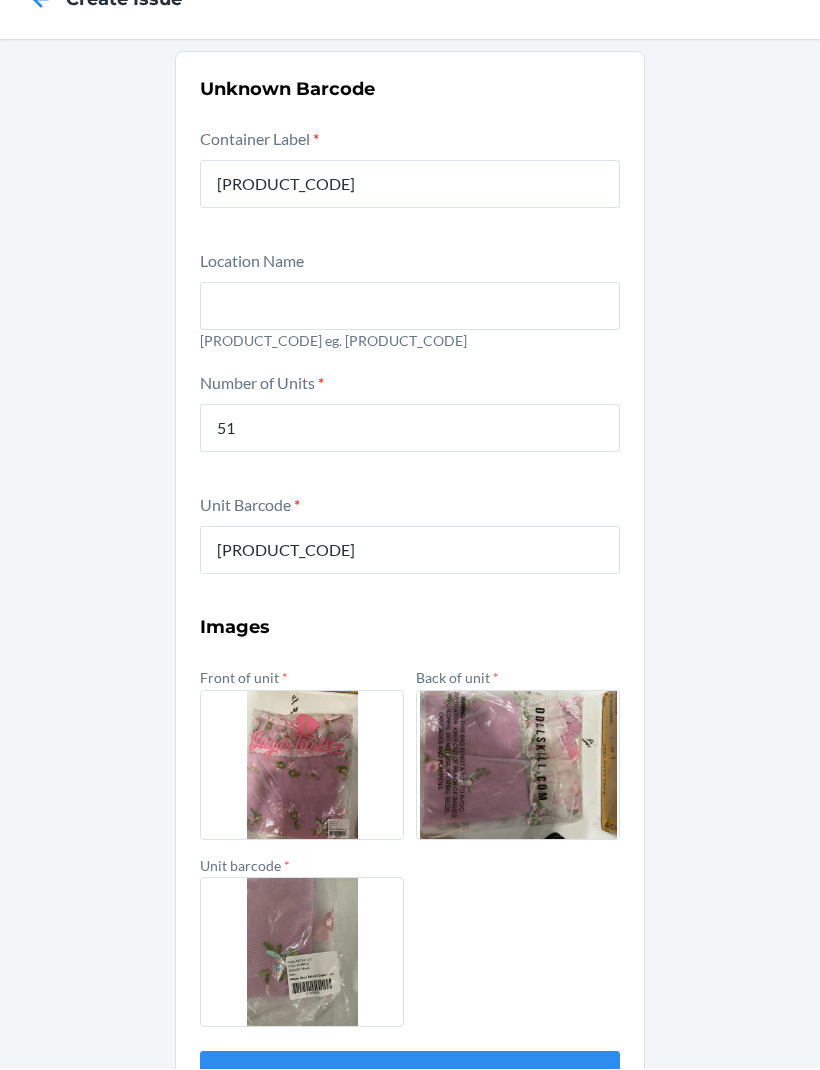 click on "Submit" at bounding box center [410, 1076] 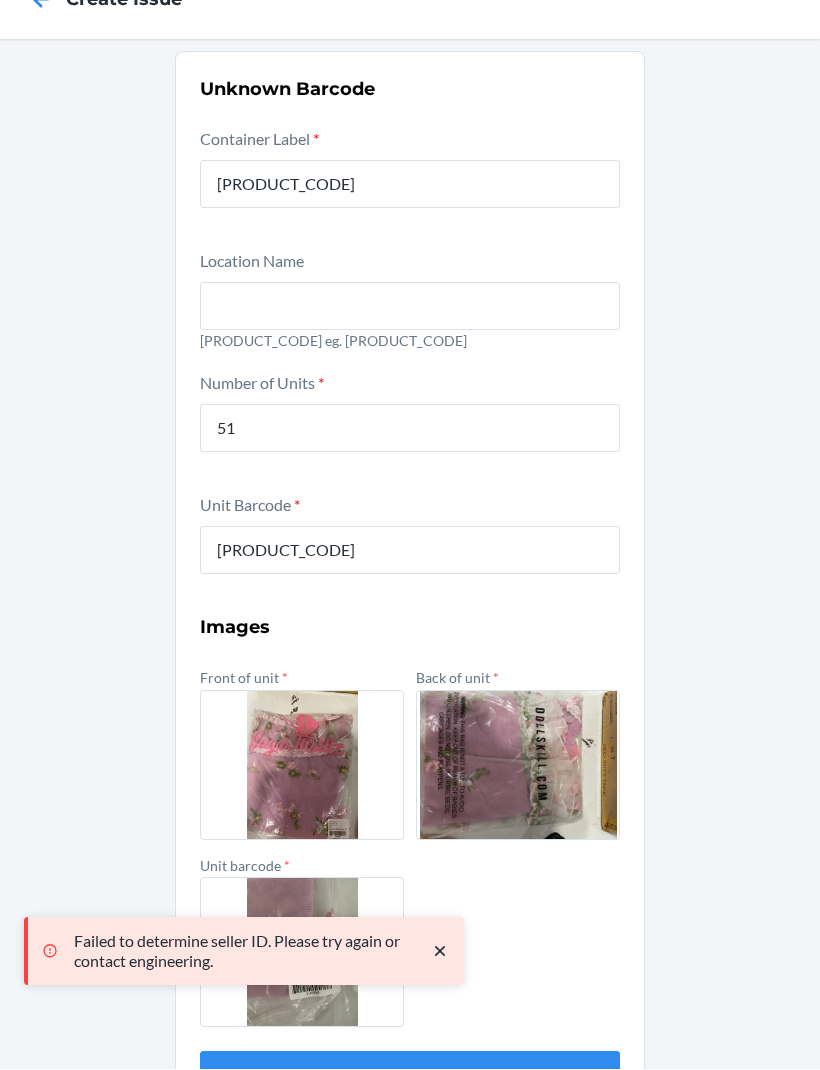 click 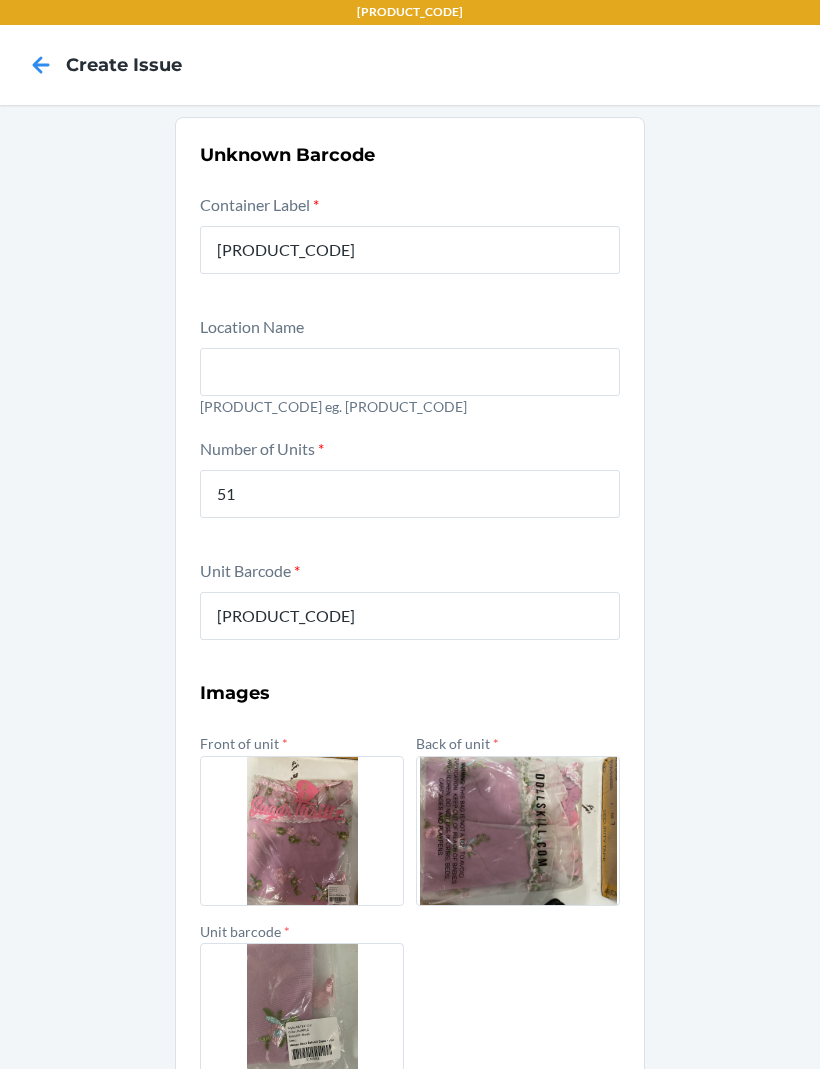 scroll, scrollTop: 0, scrollLeft: 0, axis: both 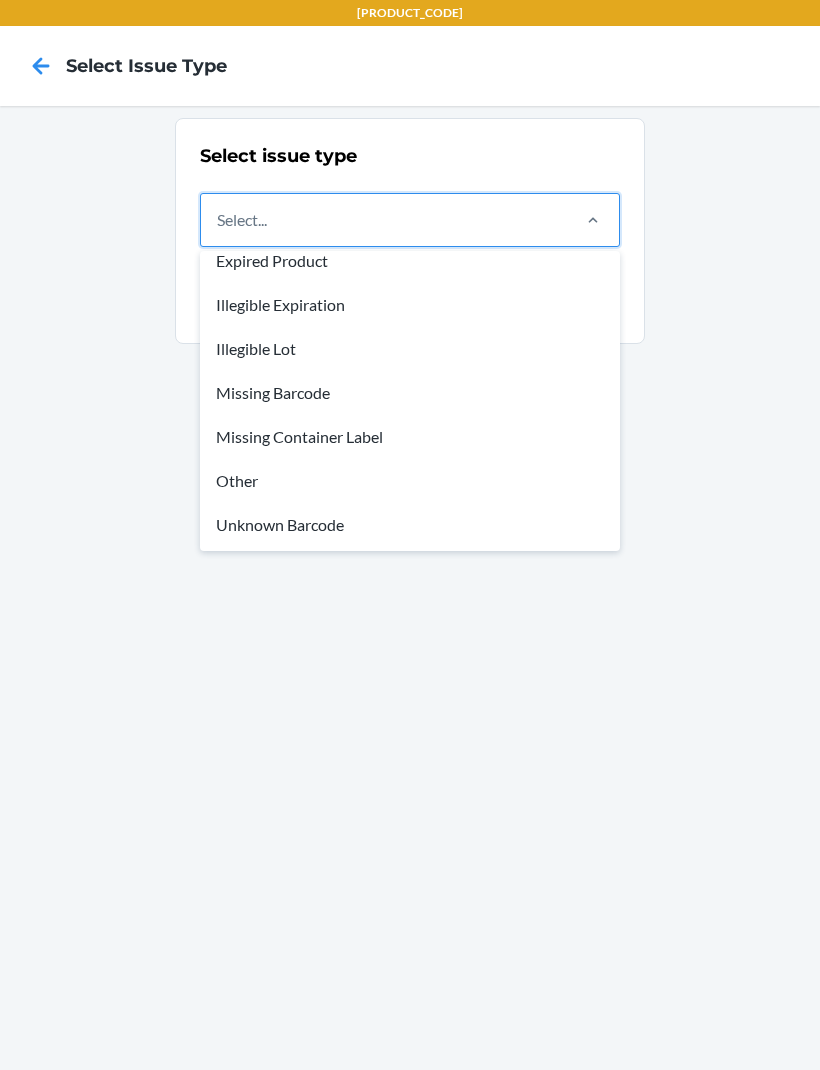 click on "Unknown Barcode" at bounding box center (410, 525) 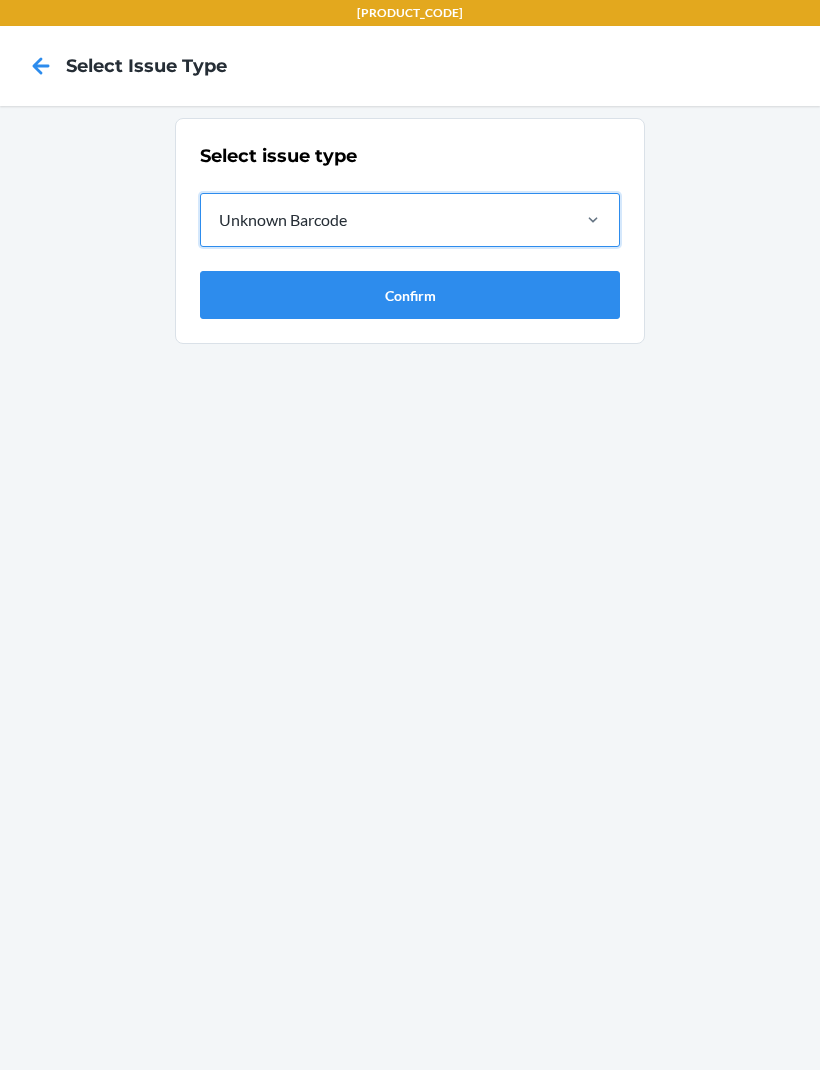click on "Confirm" at bounding box center [410, 295] 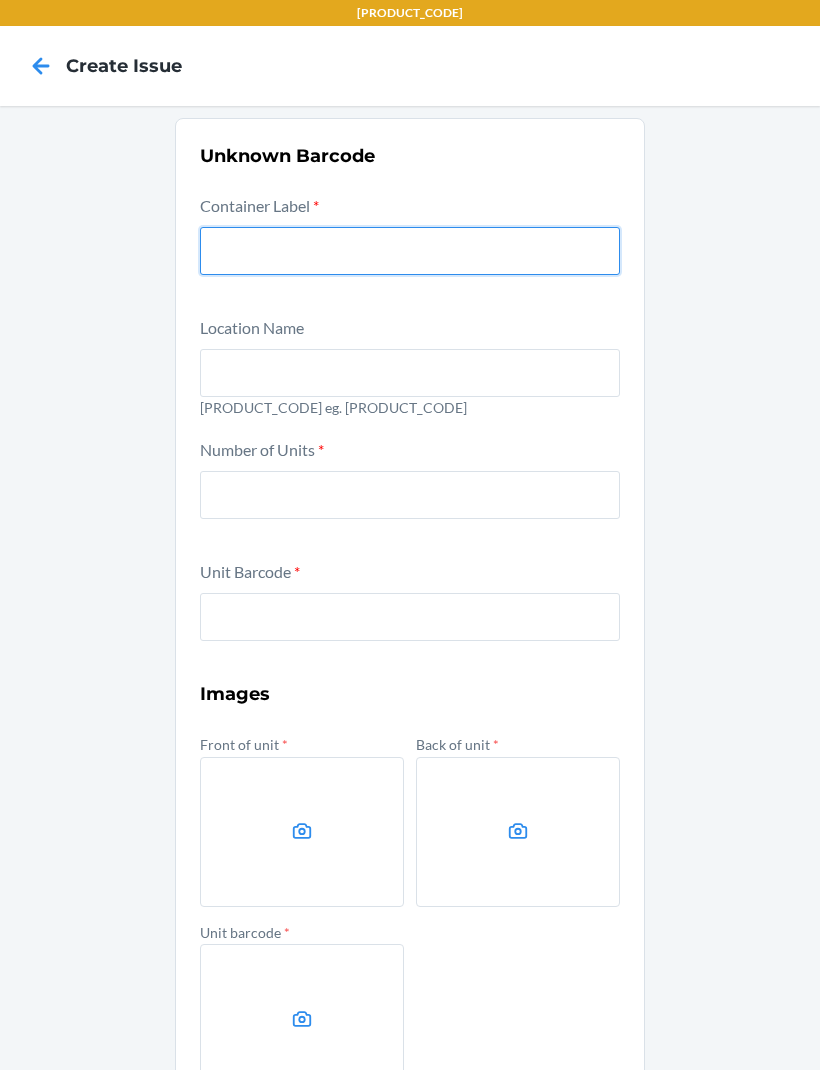 click at bounding box center (410, 251) 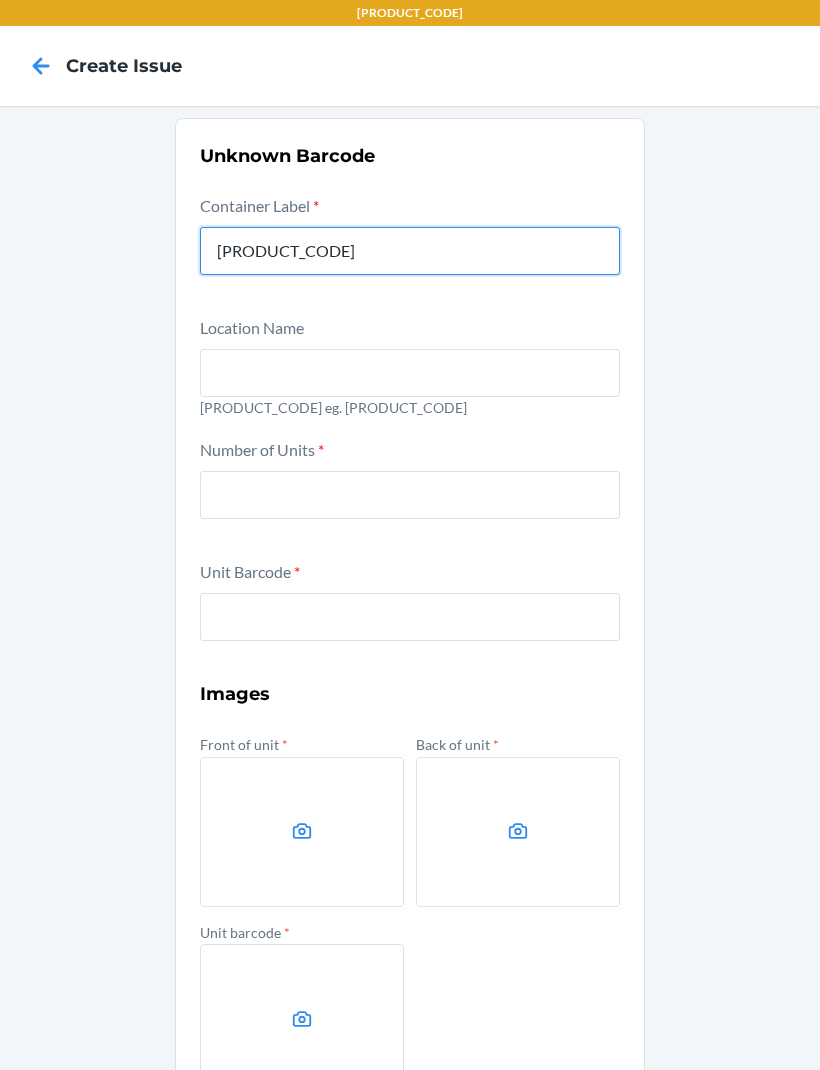 type on "CD8BXNF4TJ" 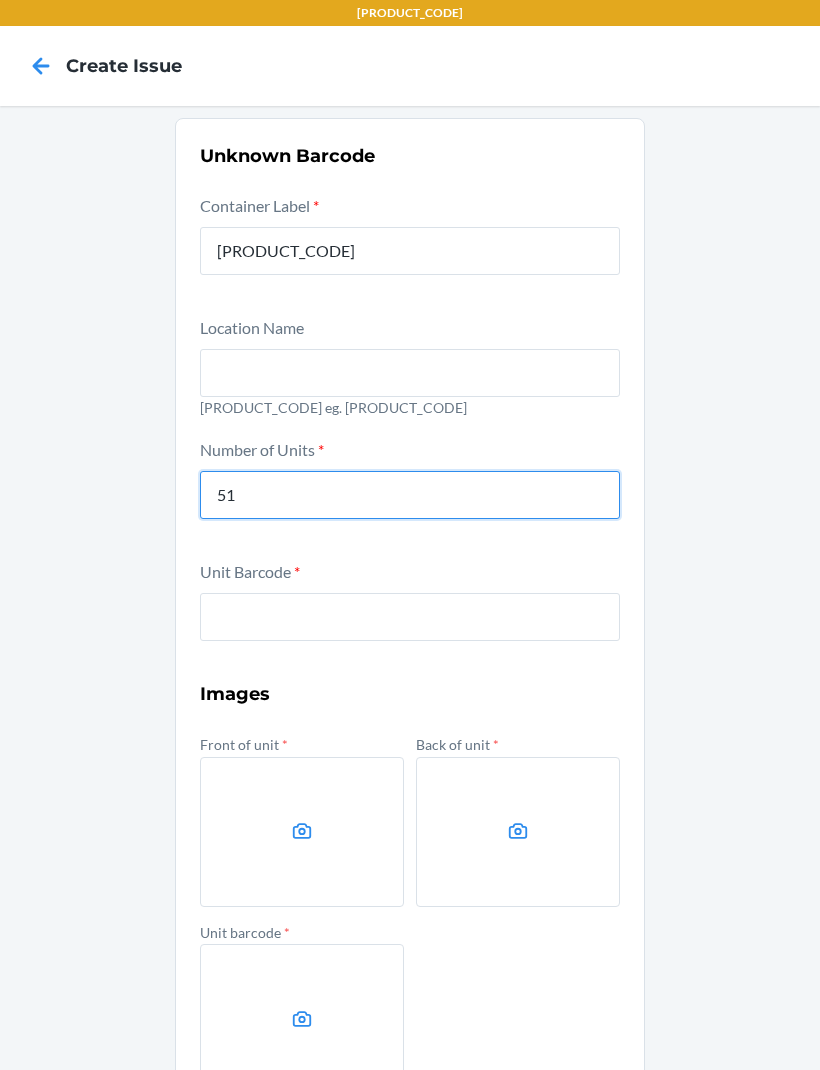 type on "51" 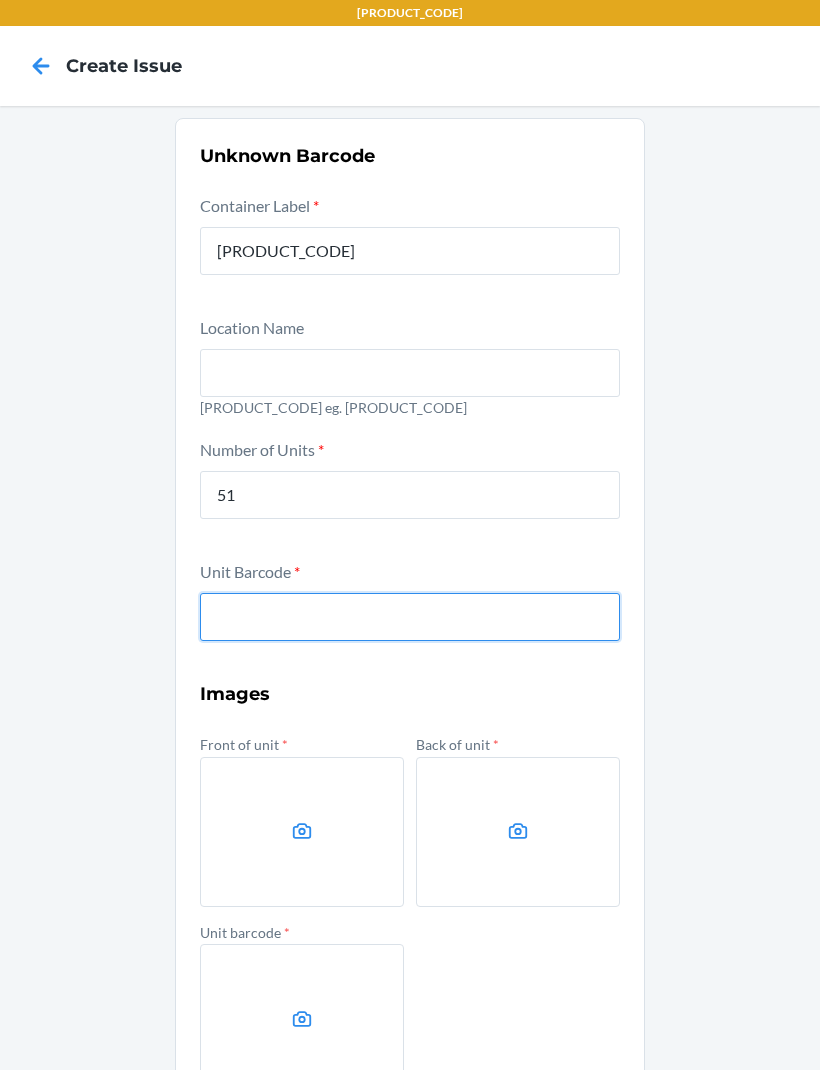 click at bounding box center (410, 617) 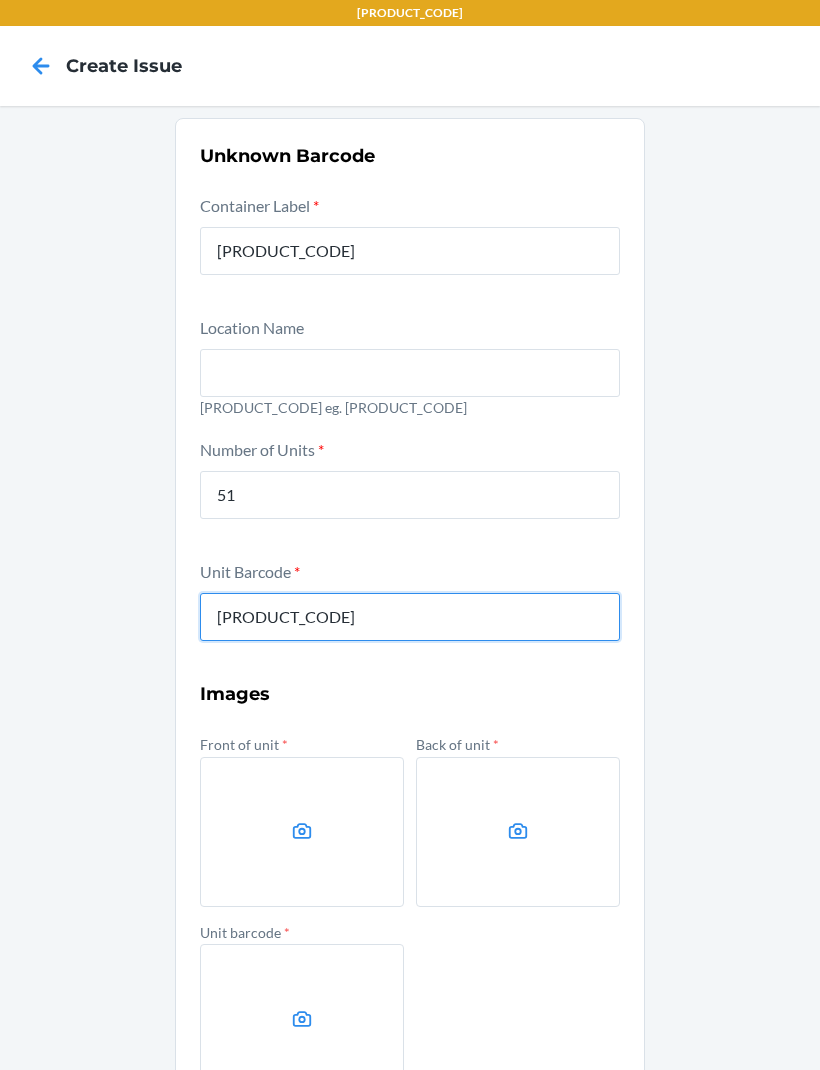 type on "[BARCODE]" 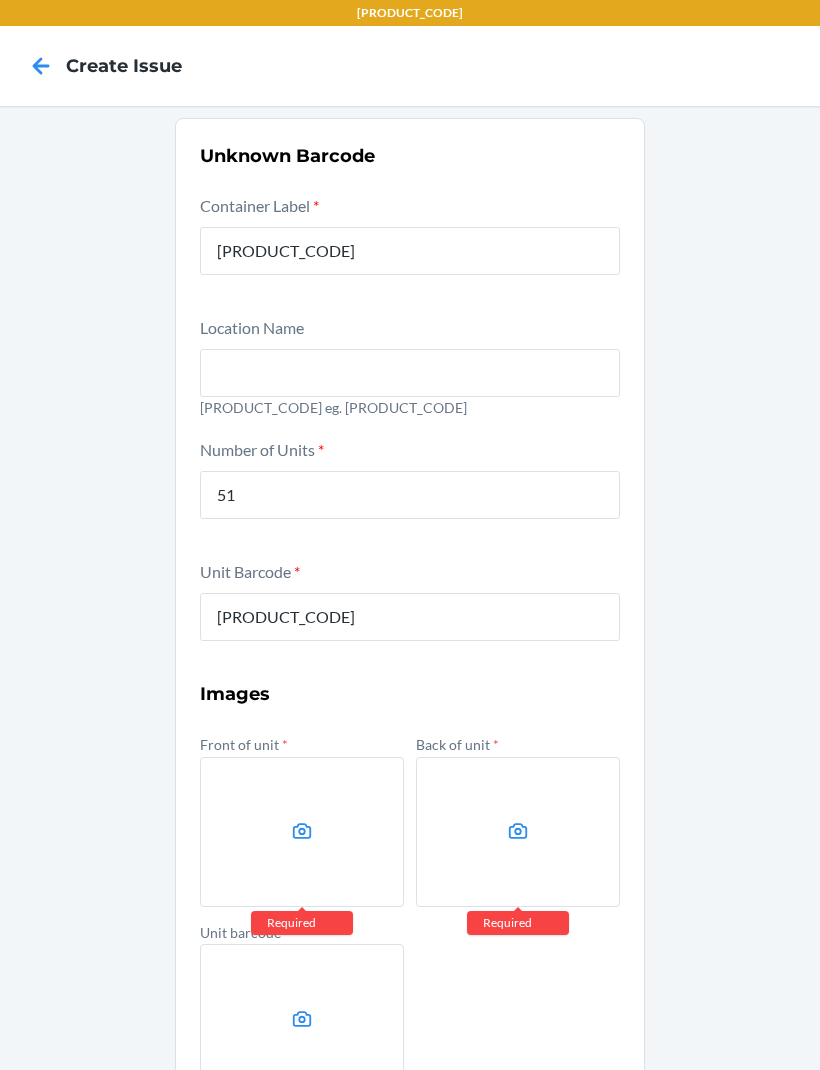 click at bounding box center [302, 832] 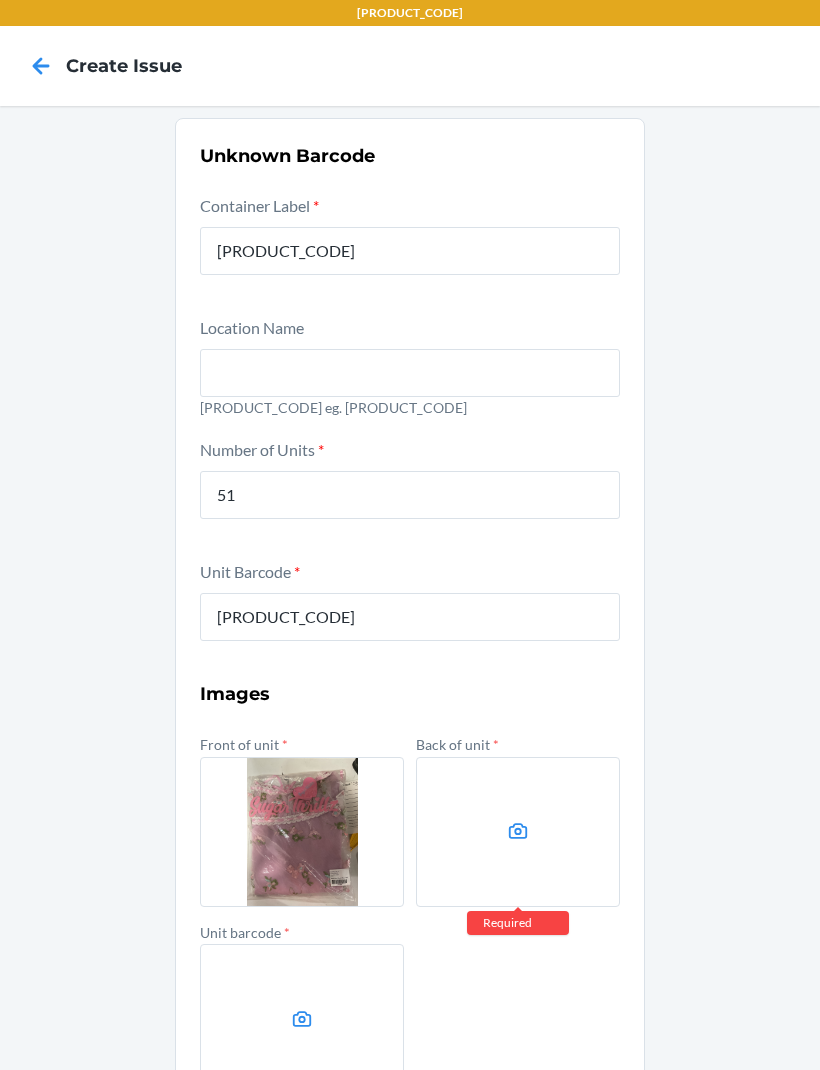 click at bounding box center (518, 832) 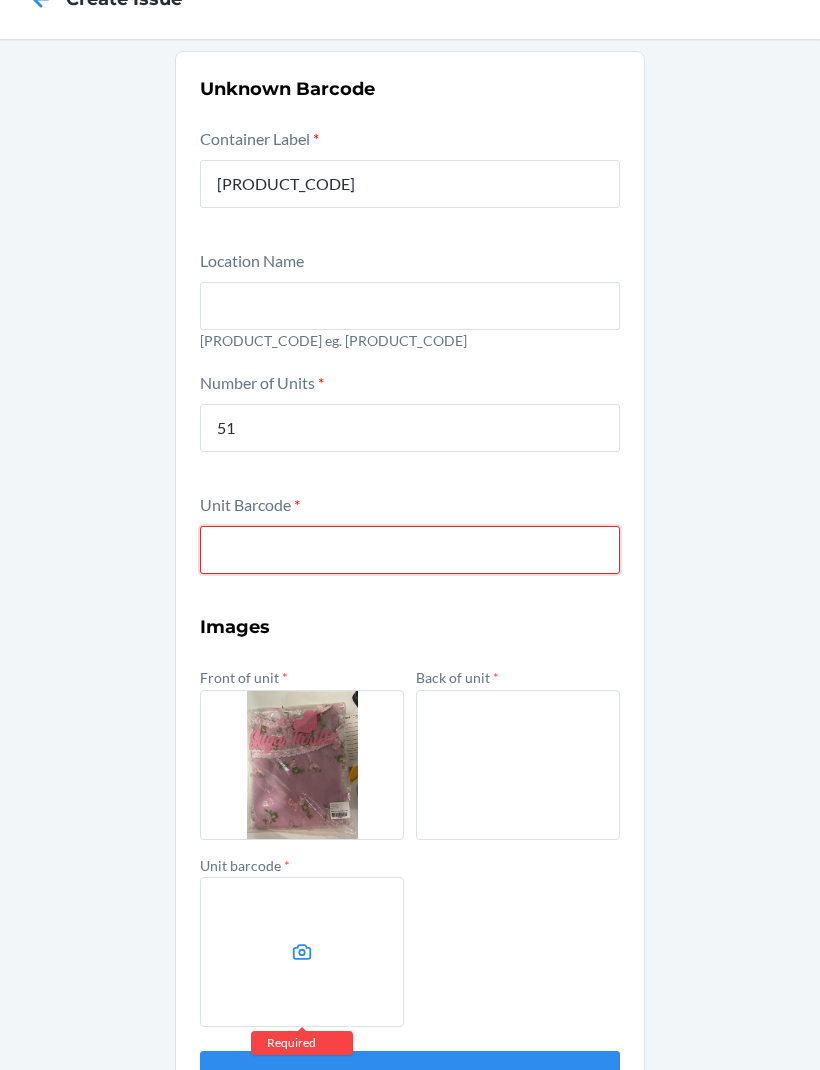 scroll, scrollTop: 66, scrollLeft: 0, axis: vertical 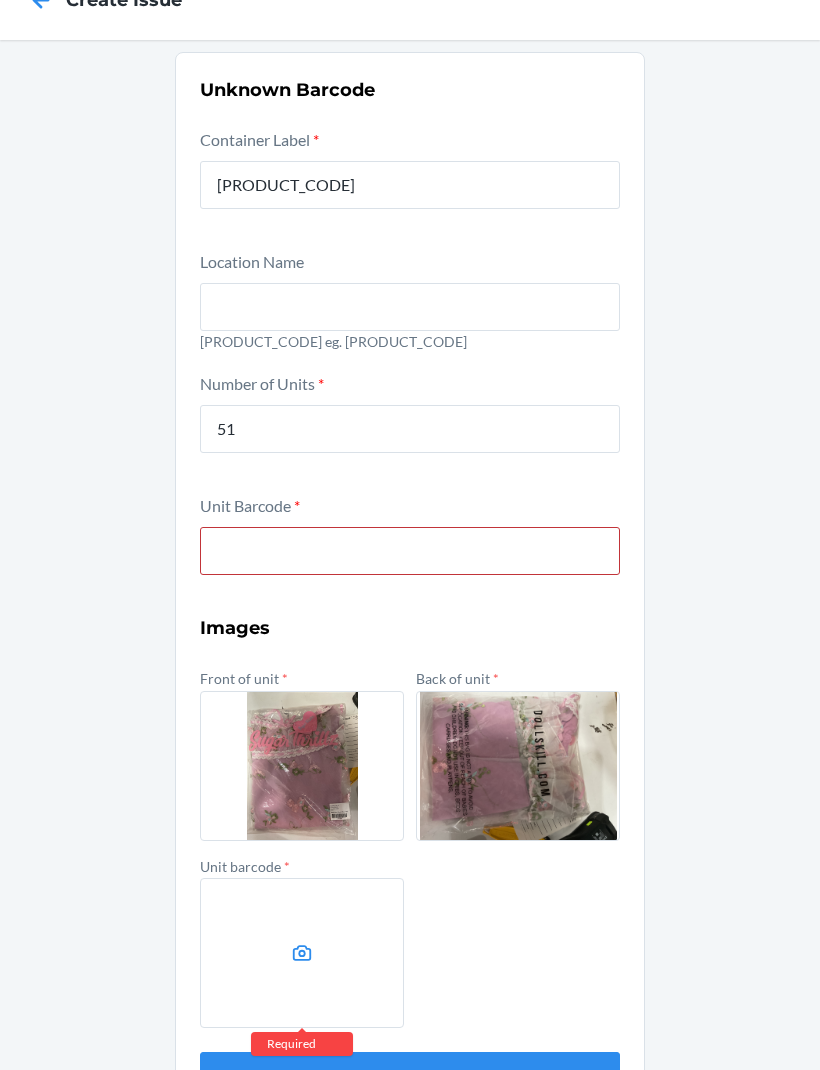 click at bounding box center [302, 953] 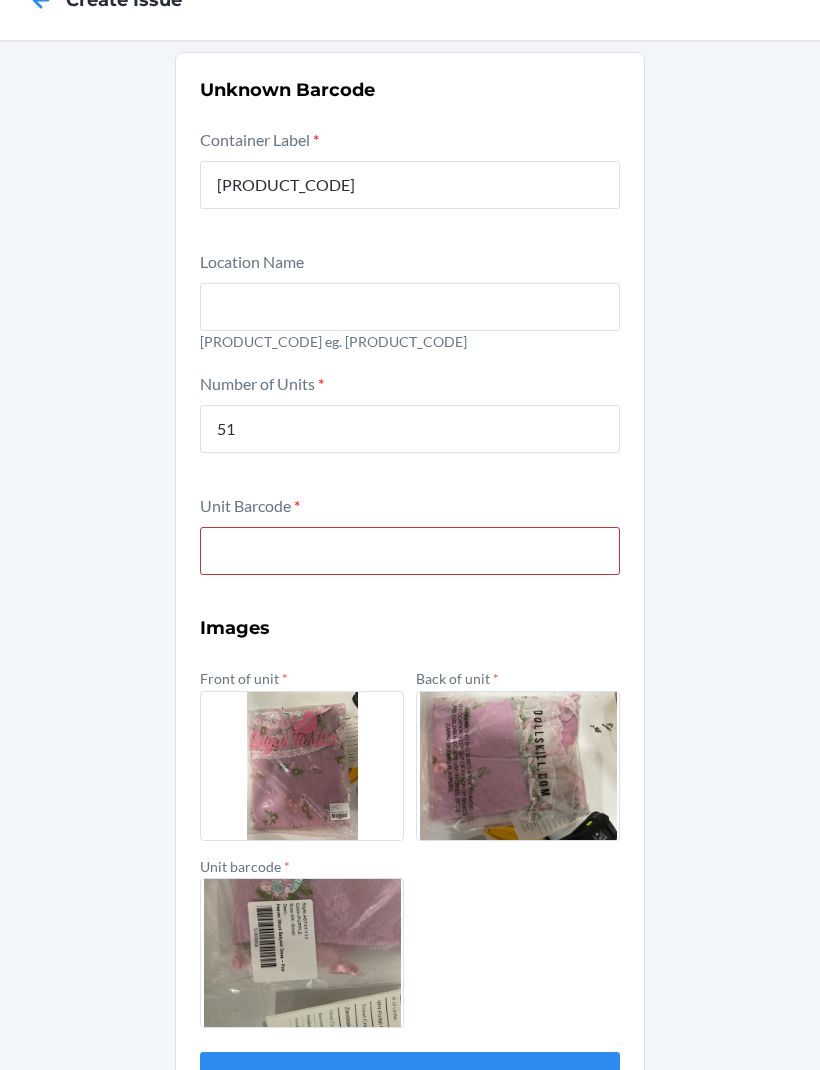 click on "Unit Barcode   *" at bounding box center [410, 548] 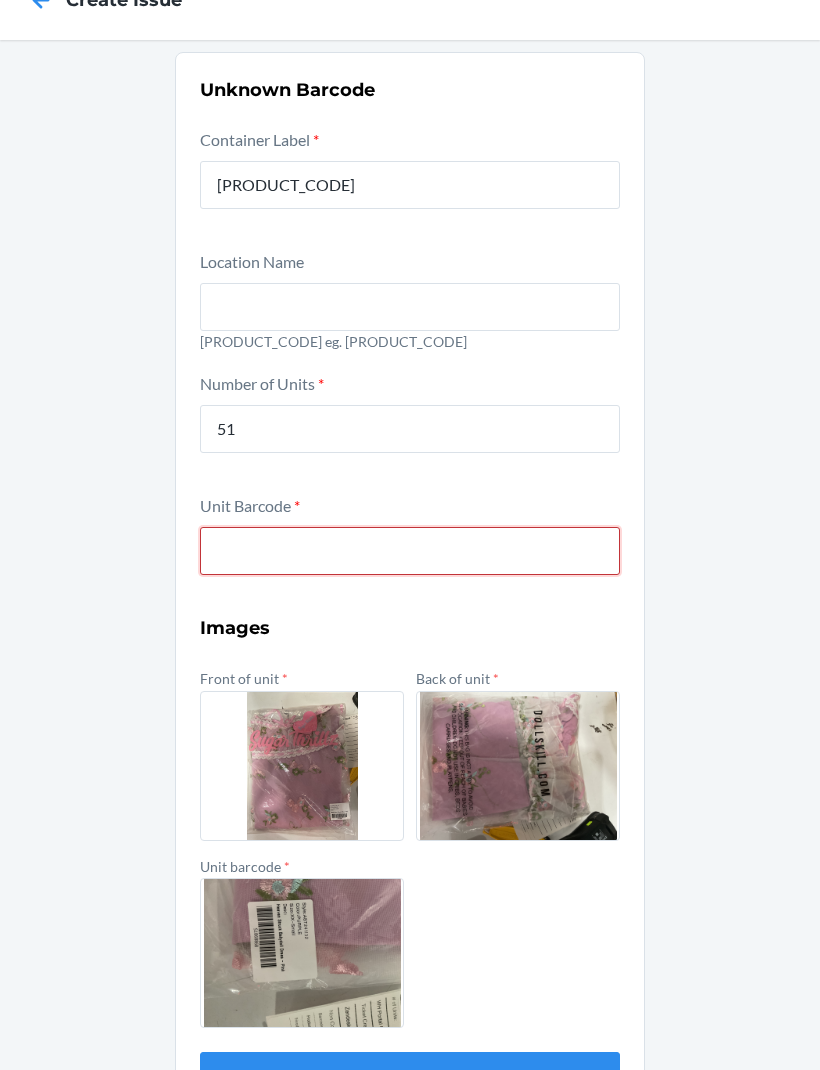 click at bounding box center (410, 551) 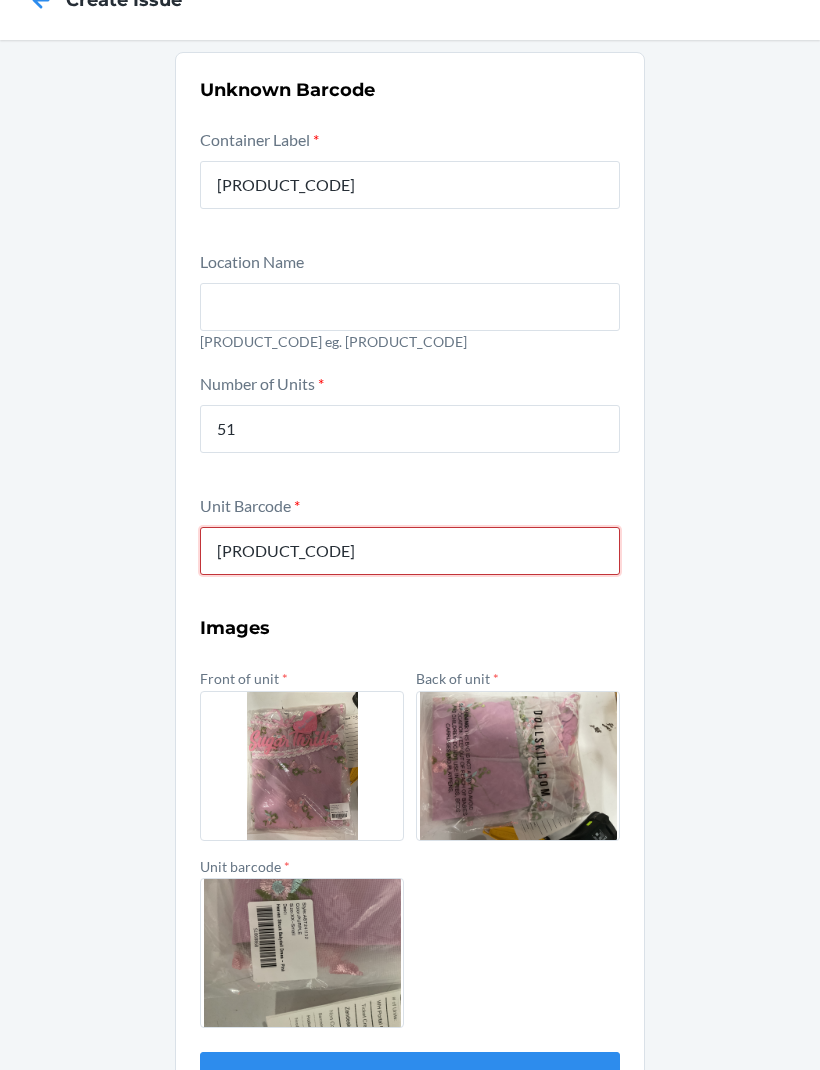 type on "[BARCODE]" 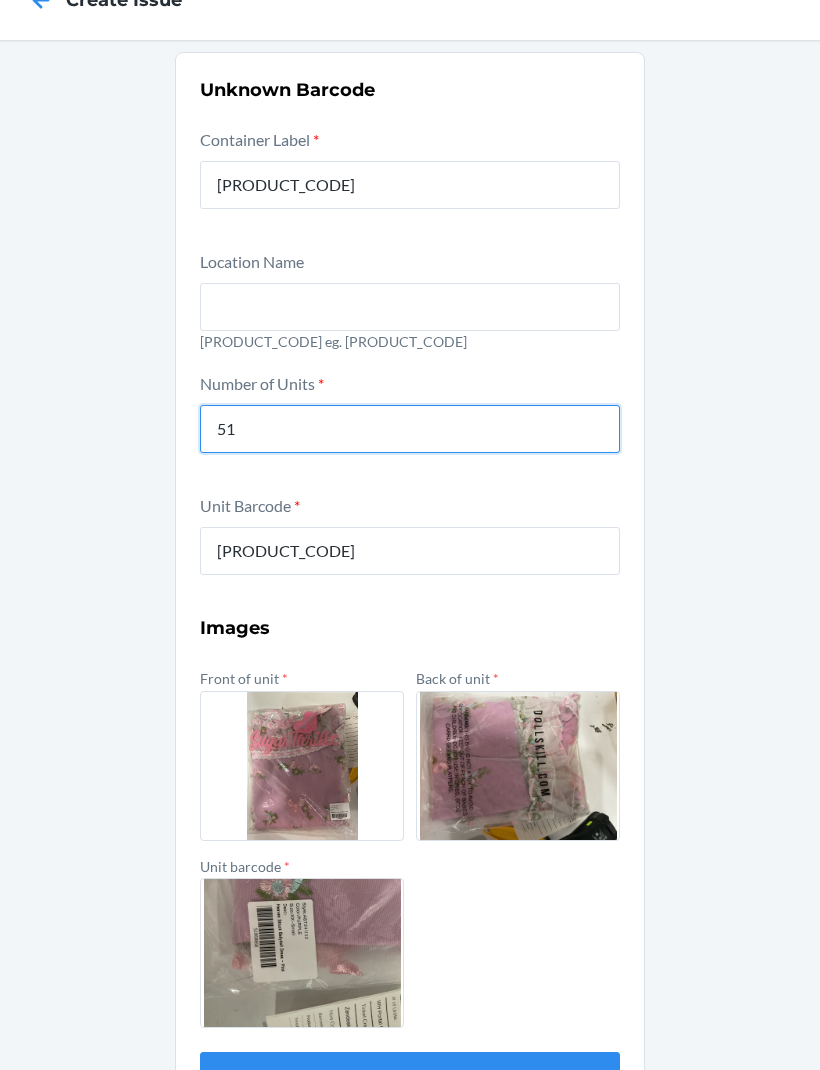 click on "51" at bounding box center (410, 429) 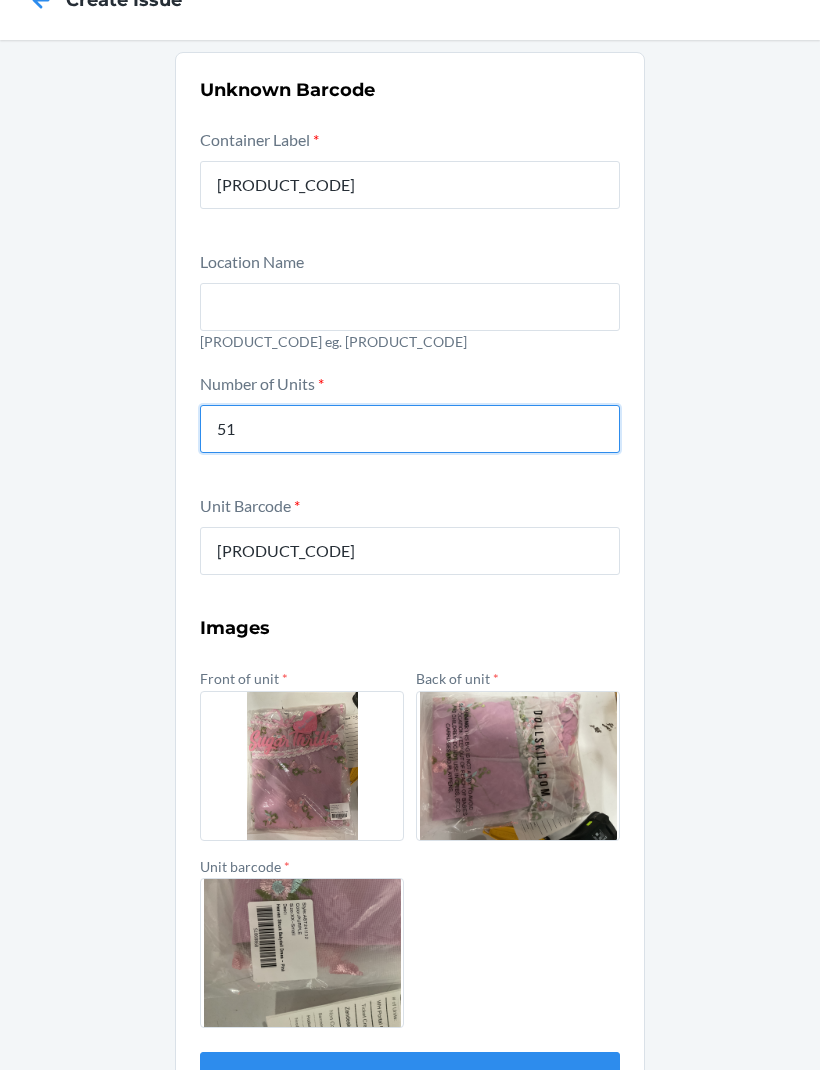 type on "5" 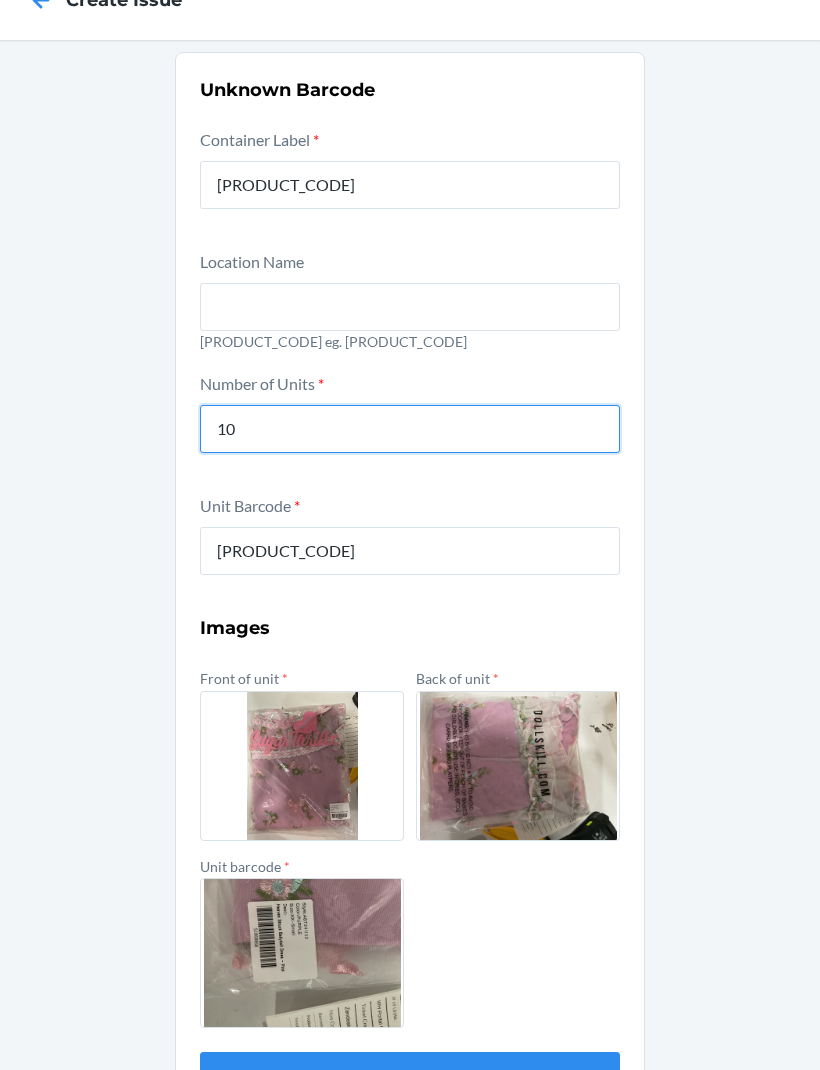 click on "Submit" at bounding box center [410, 1076] 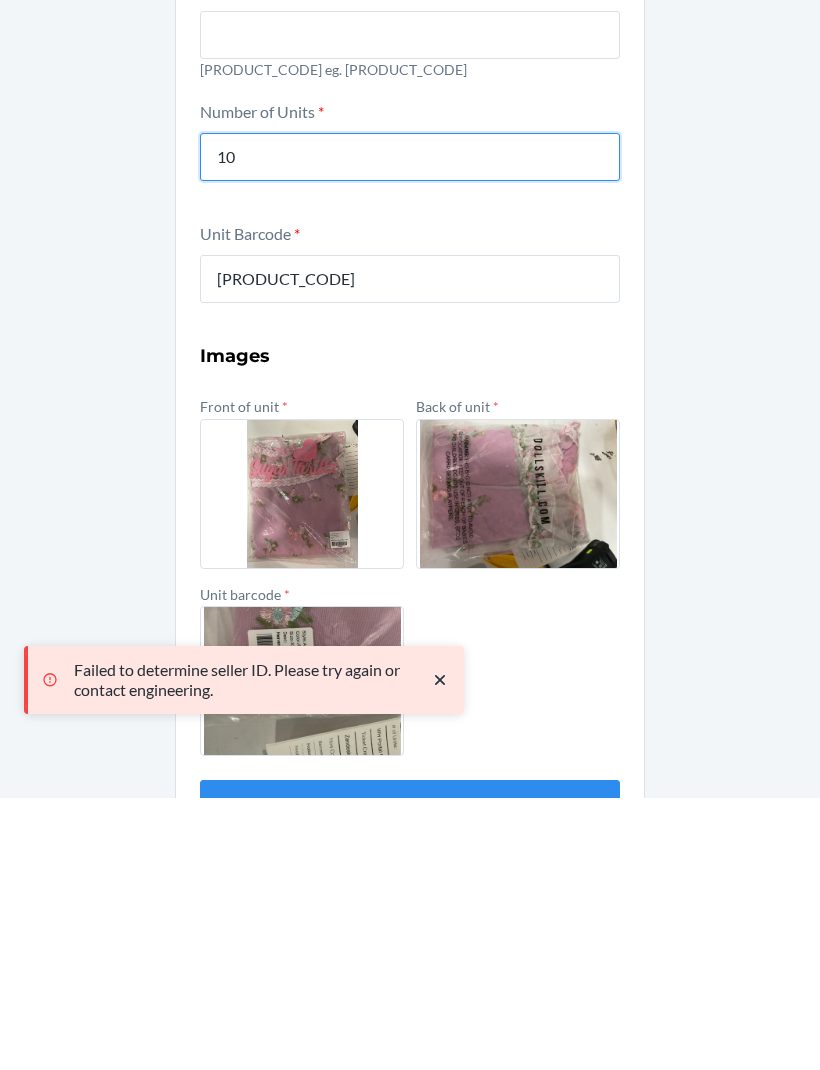 scroll, scrollTop: 67, scrollLeft: 0, axis: vertical 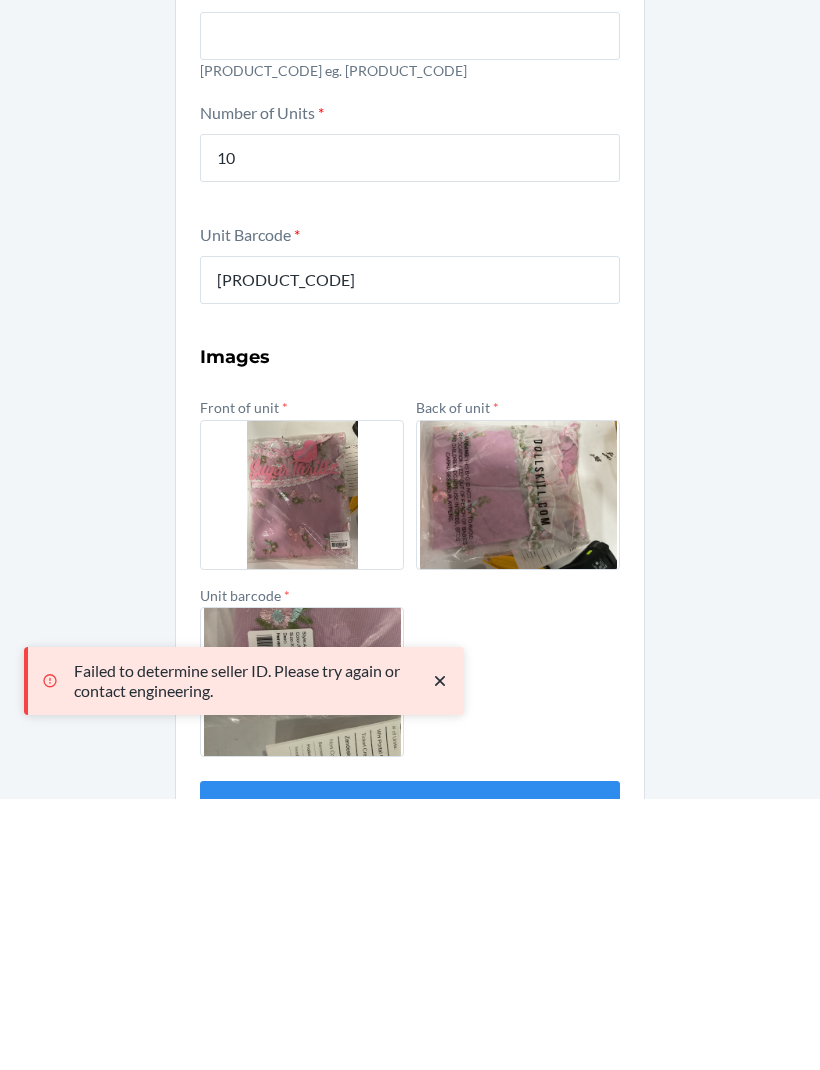 click on "Submit" at bounding box center (410, 1076) 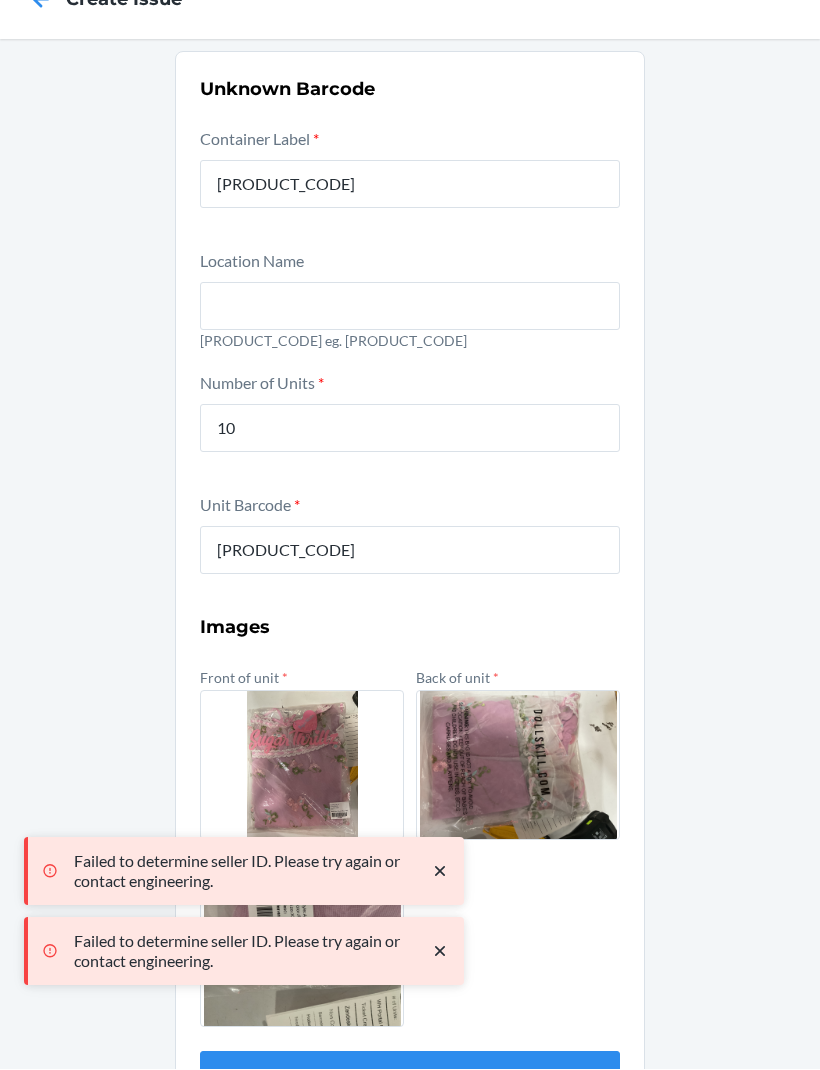click 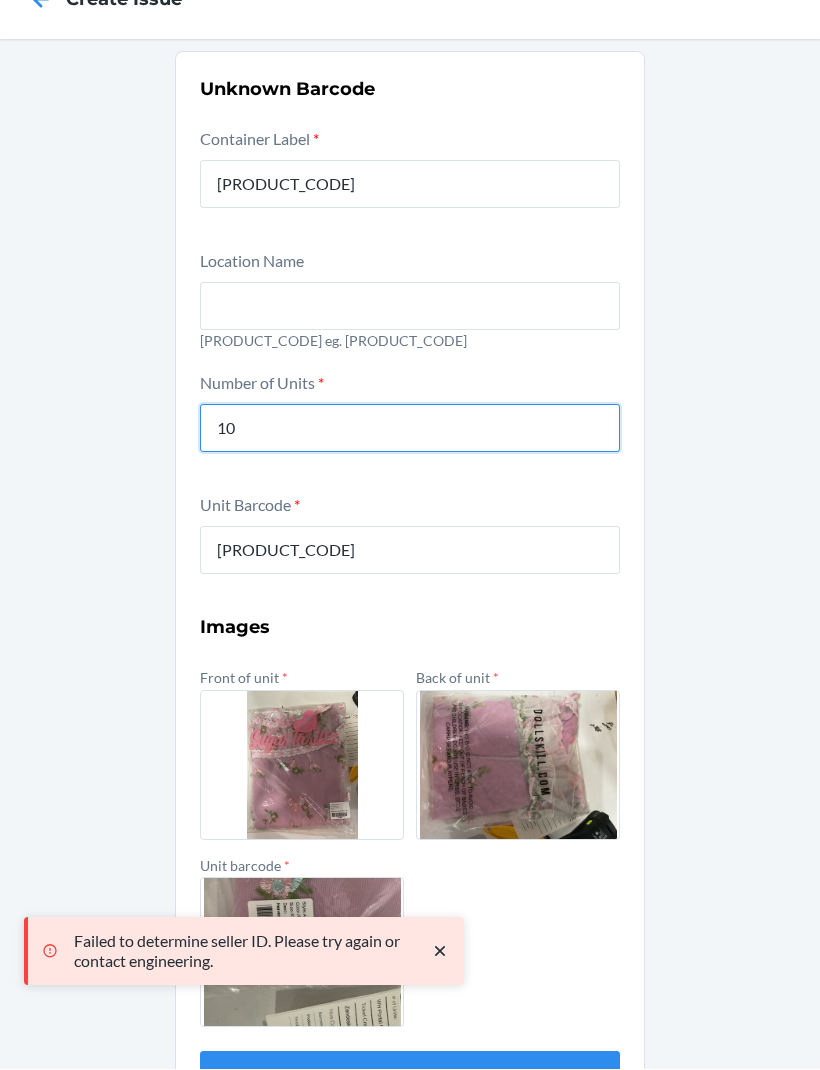 click on "10" at bounding box center (410, 429) 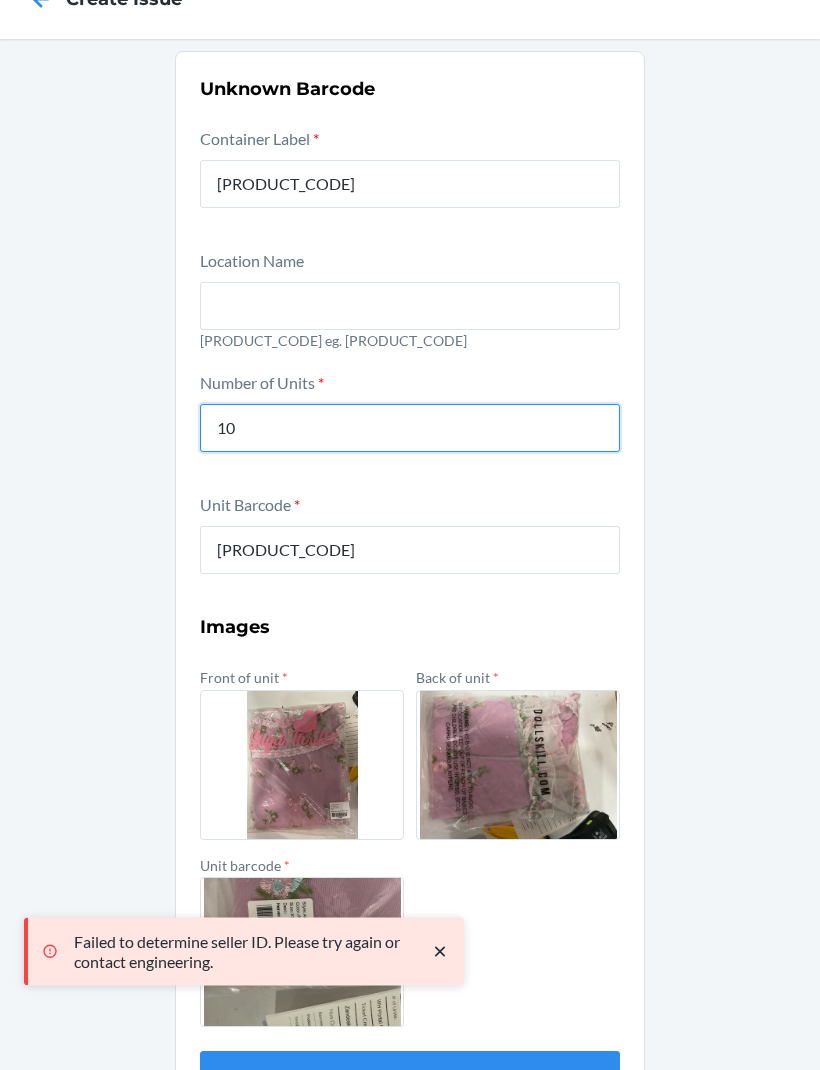 click on "10" at bounding box center (410, 429) 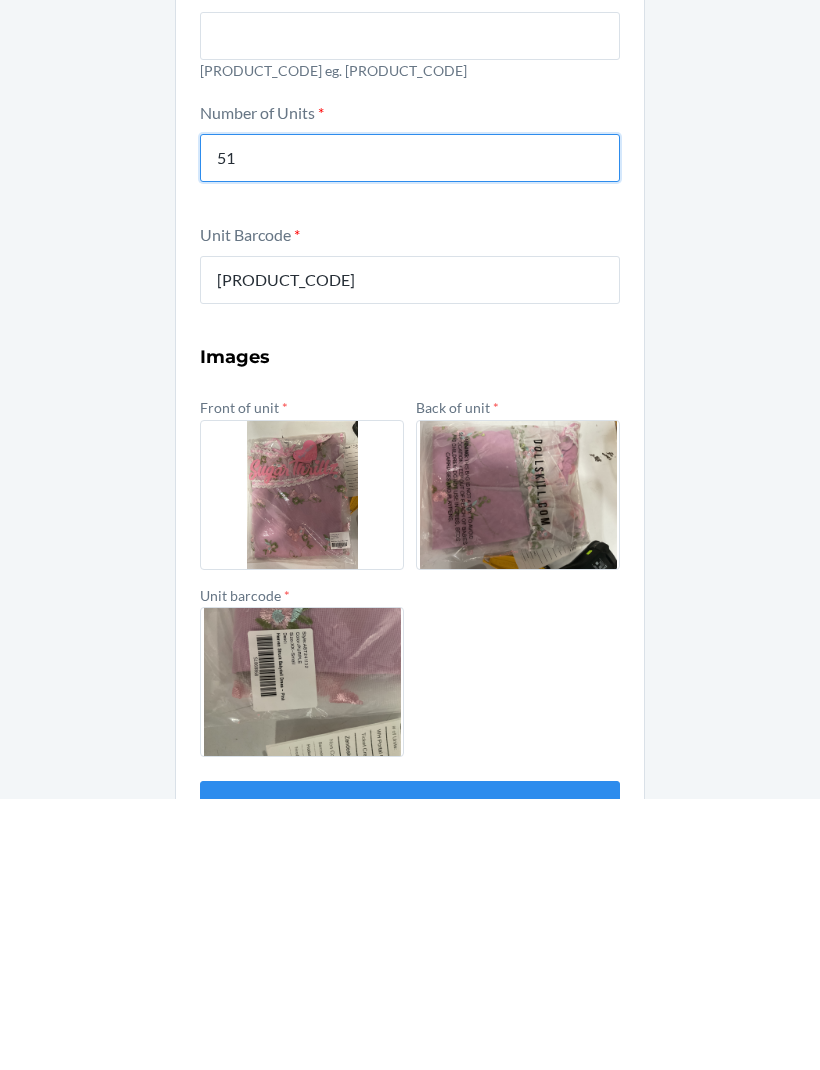 scroll, scrollTop: 67, scrollLeft: 0, axis: vertical 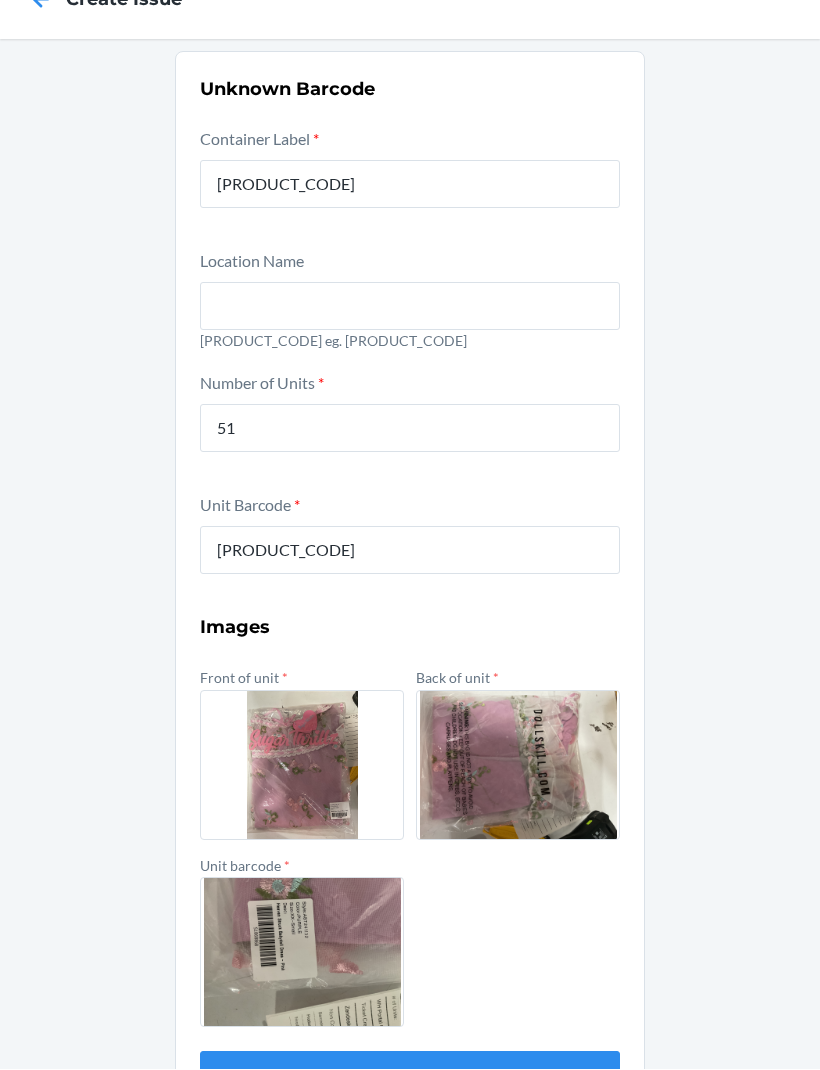 click on "Submit" at bounding box center (410, 1076) 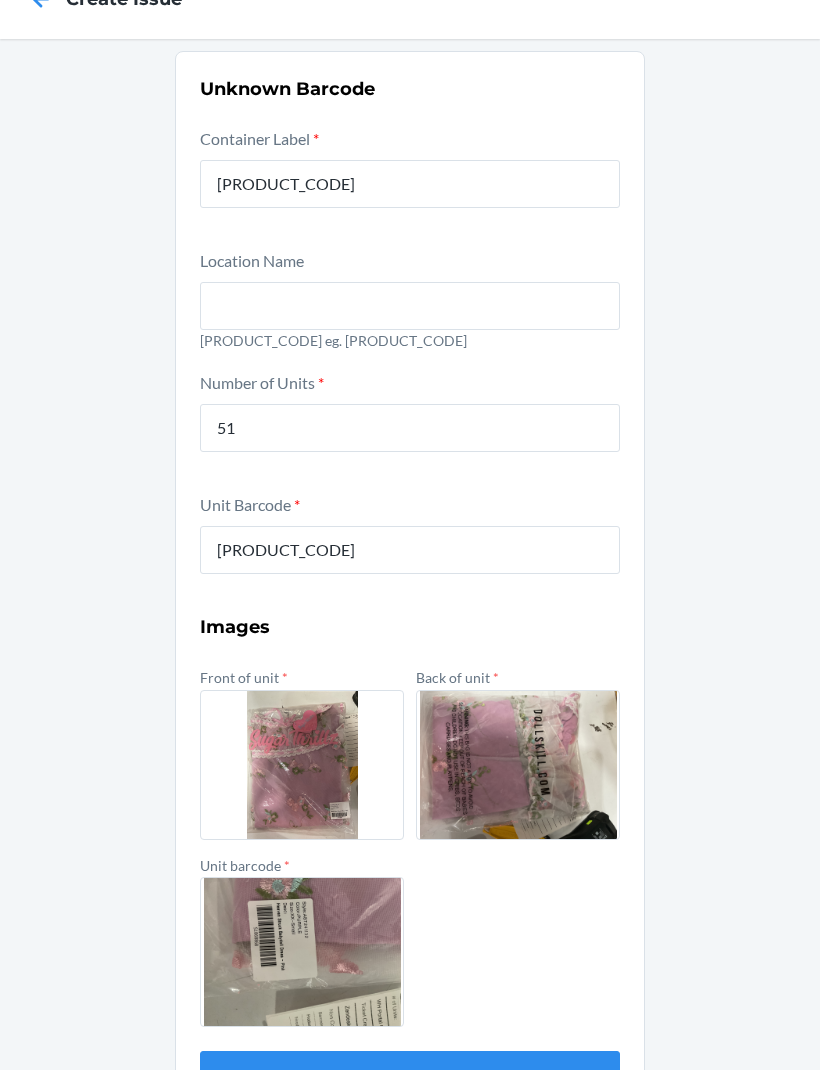 click on "Submit" at bounding box center [410, 1076] 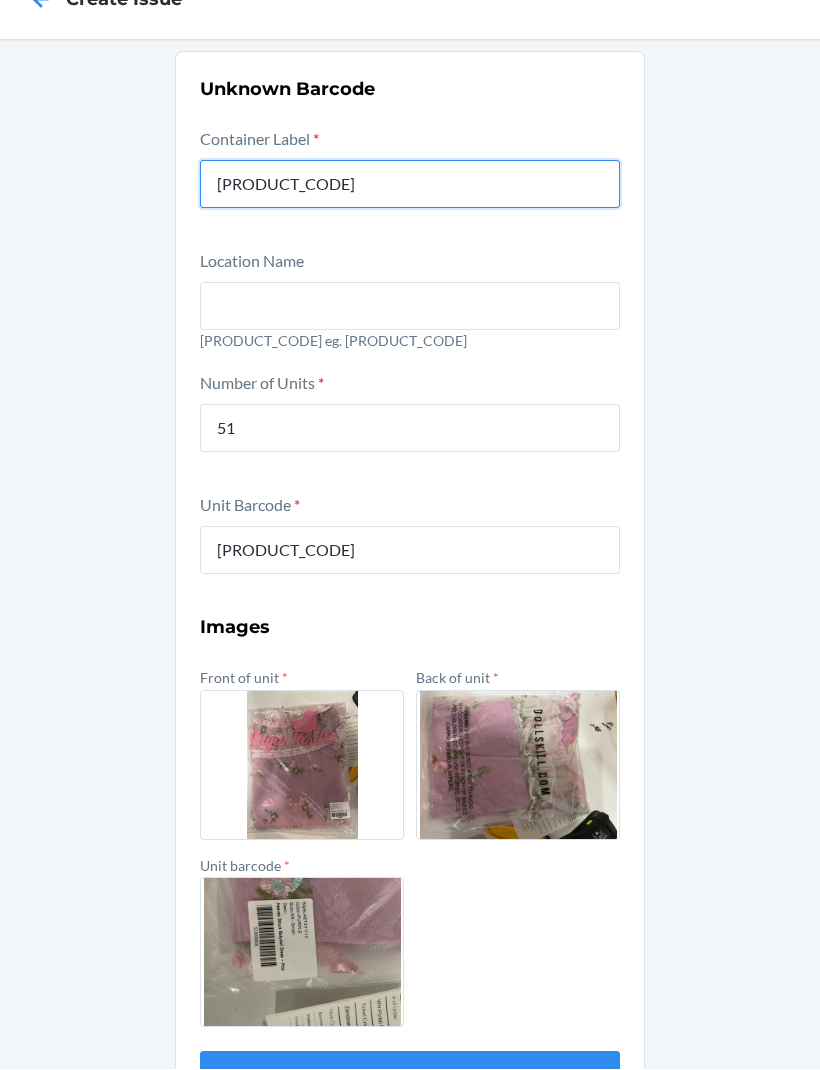 click on "CD8BXNF4TJ" at bounding box center (410, 185) 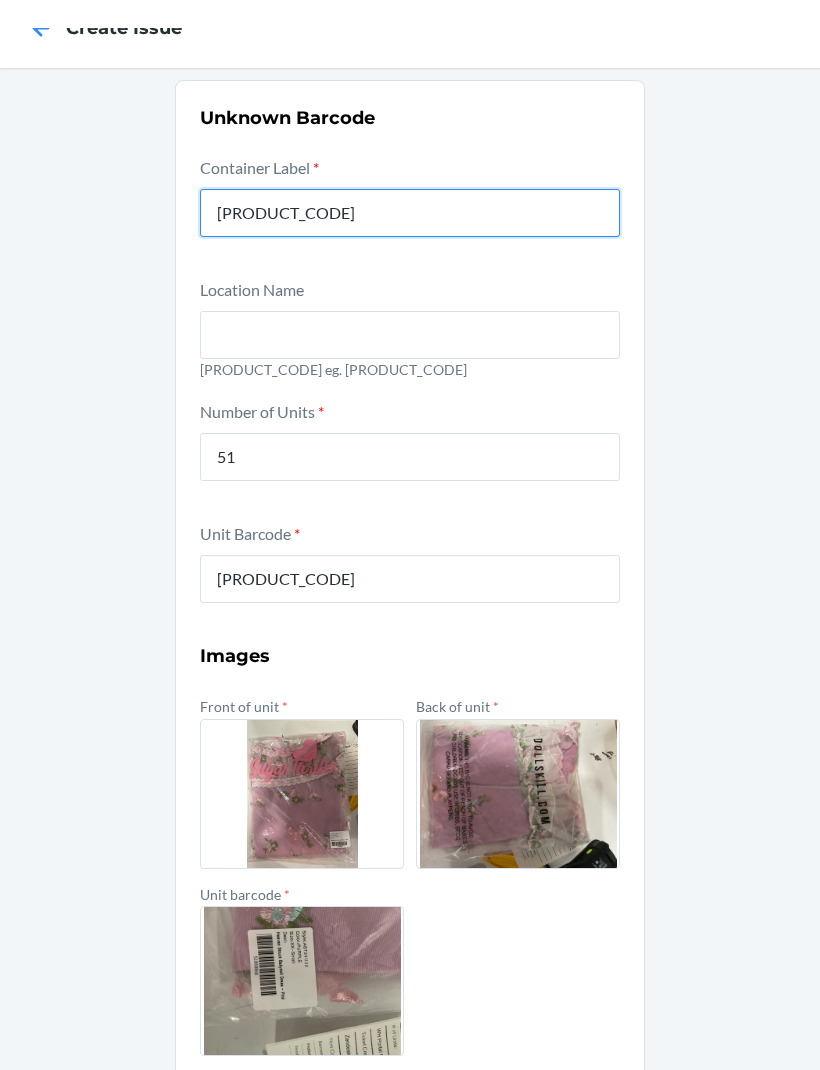 scroll, scrollTop: 0, scrollLeft: 0, axis: both 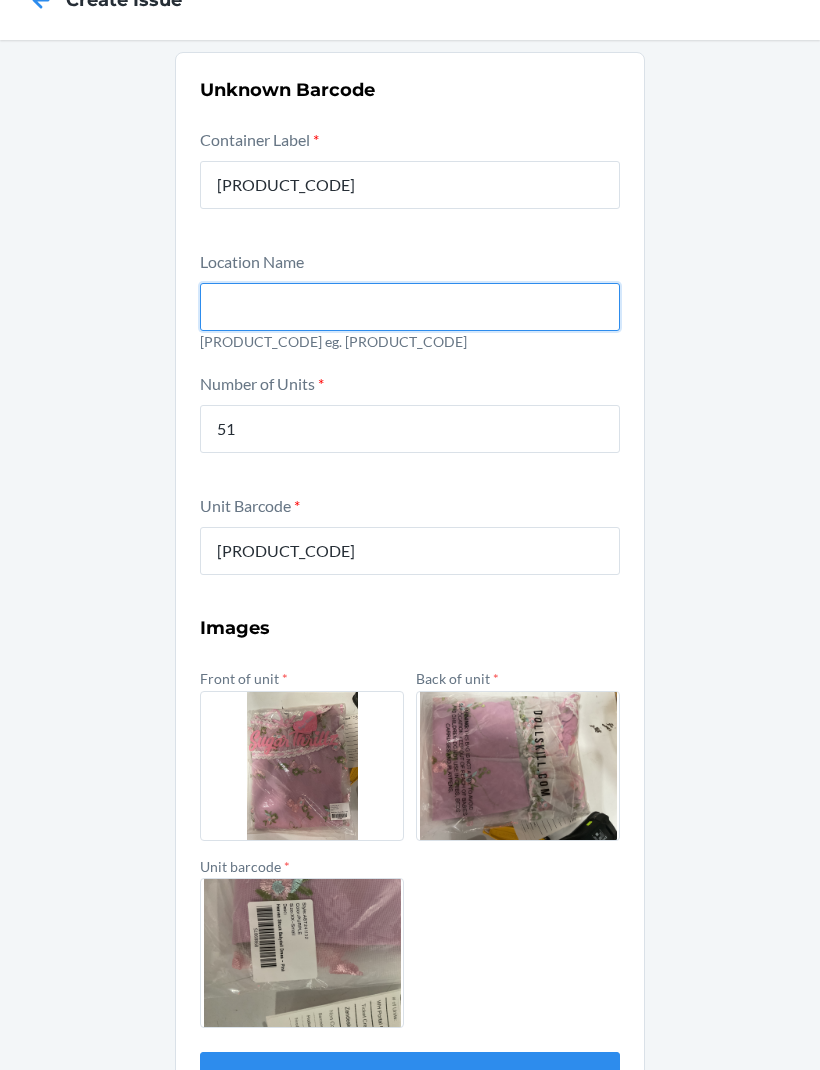 click at bounding box center [410, 307] 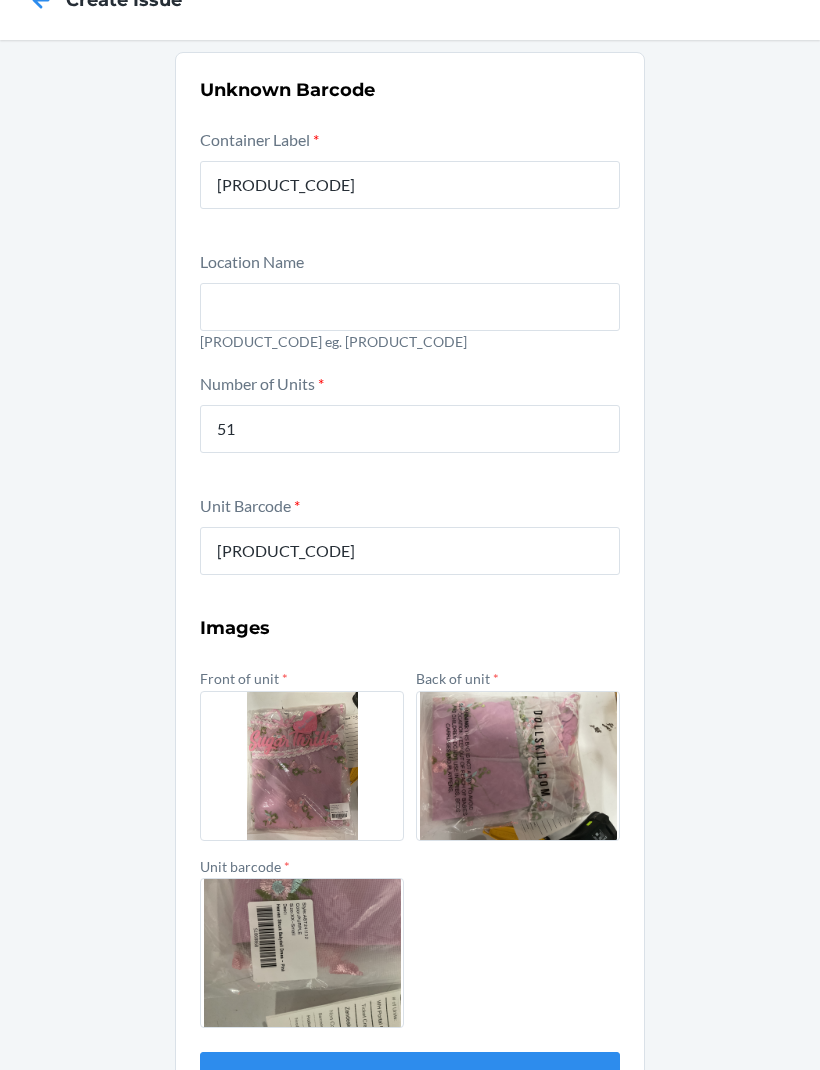 click on "NC-R{RackNumber}-S{ShelfNumber} eg. NC-R01-S01" at bounding box center (410, 341) 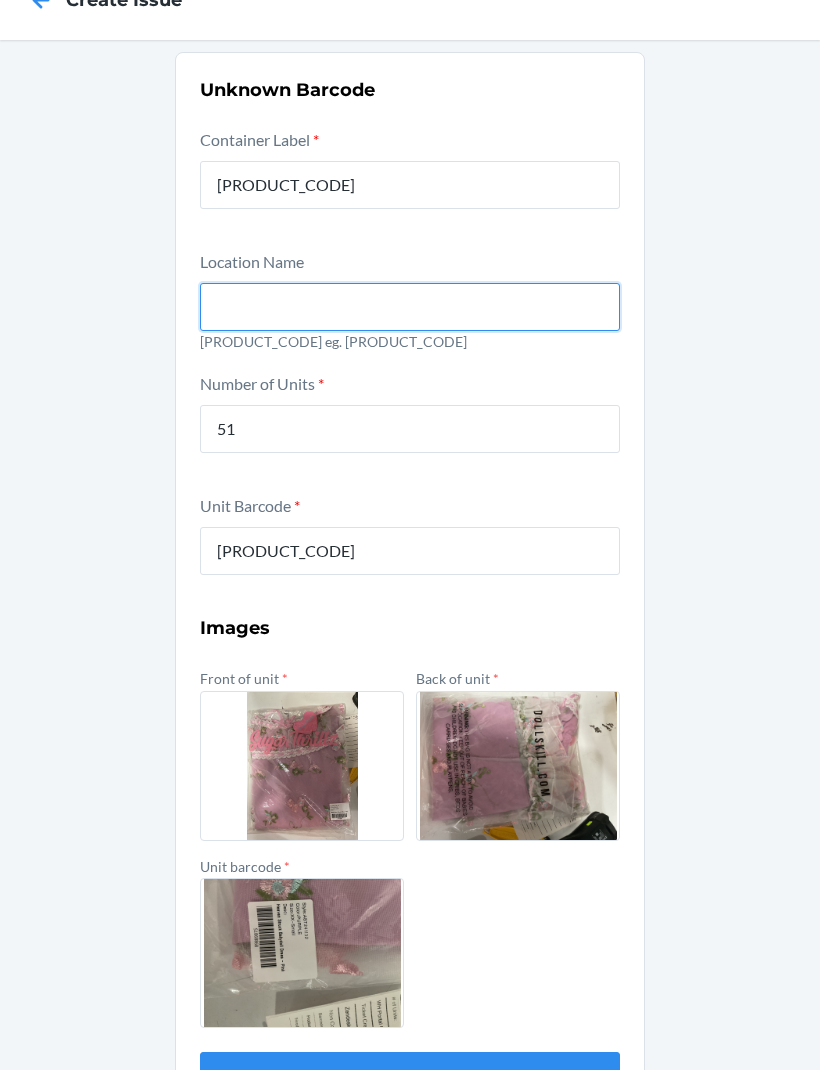 click at bounding box center [410, 307] 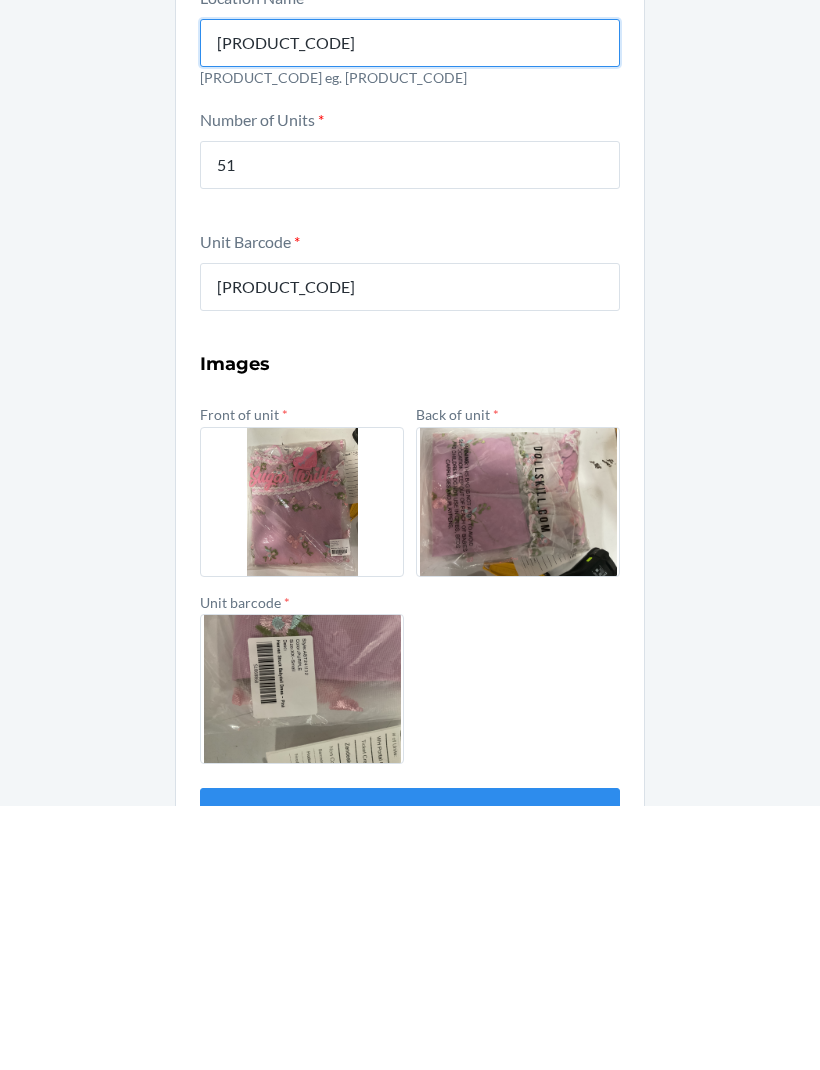 scroll, scrollTop: 67, scrollLeft: 0, axis: vertical 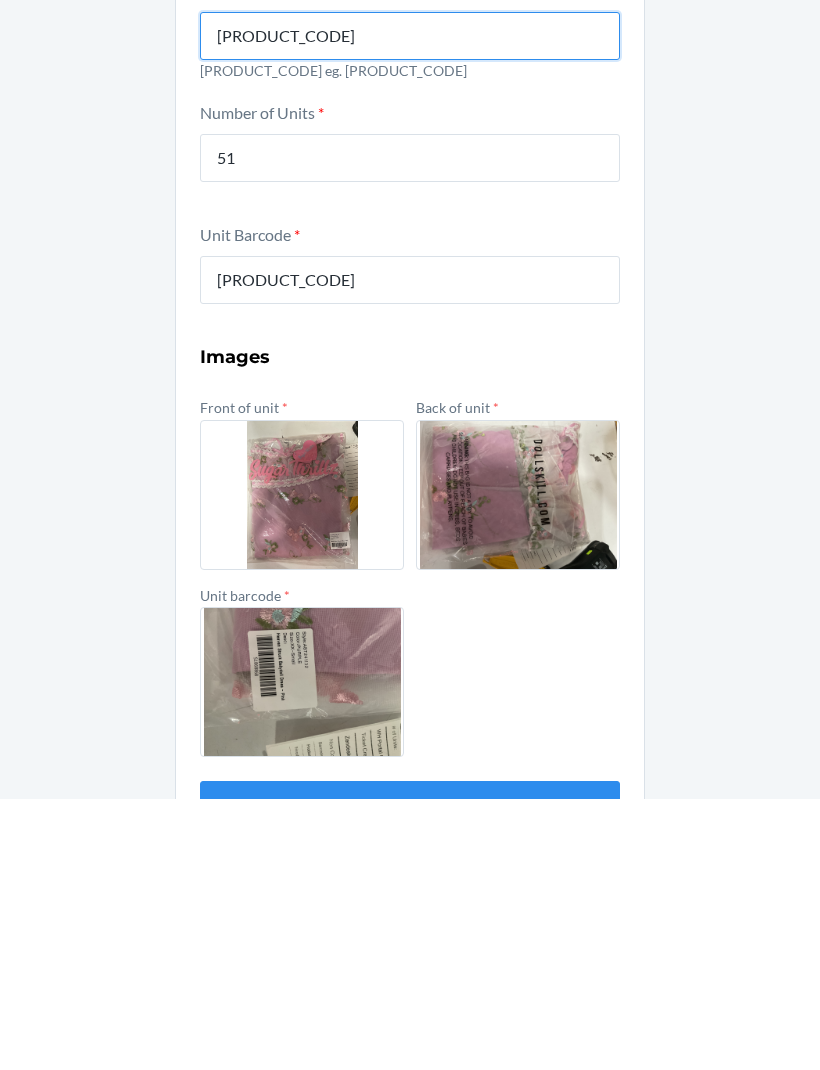 click on "Submit" at bounding box center [410, 1076] 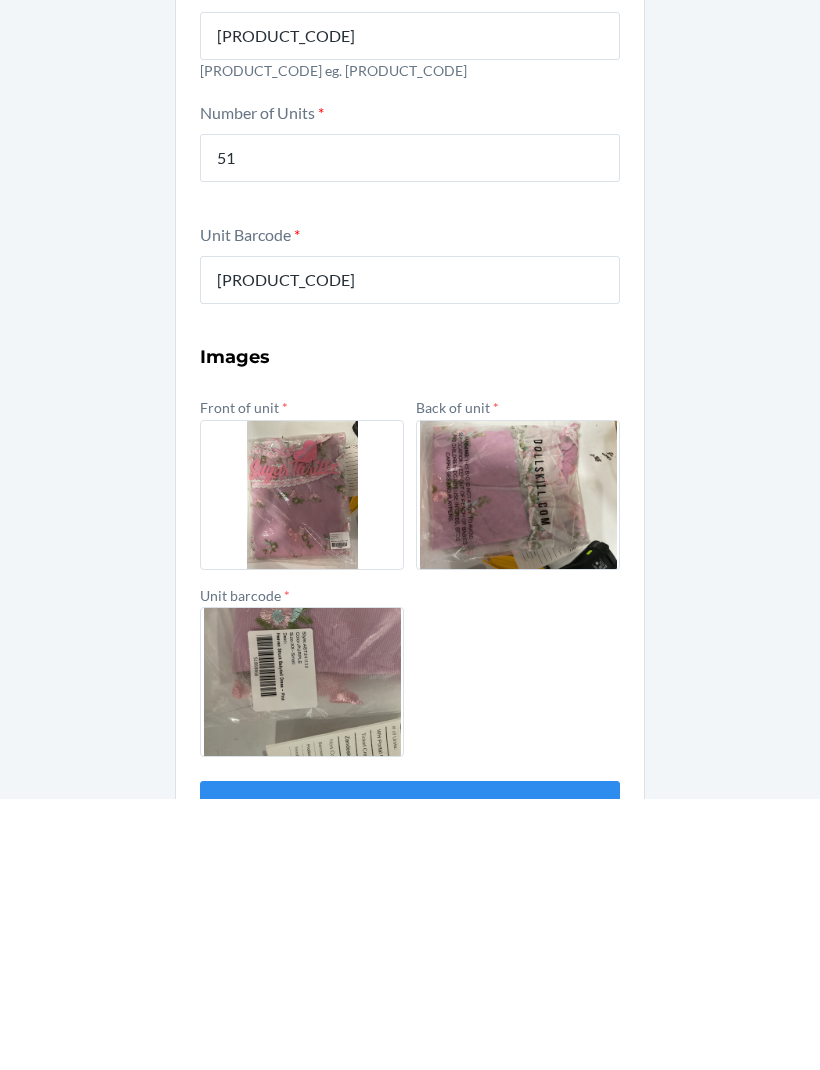 scroll, scrollTop: 0, scrollLeft: 0, axis: both 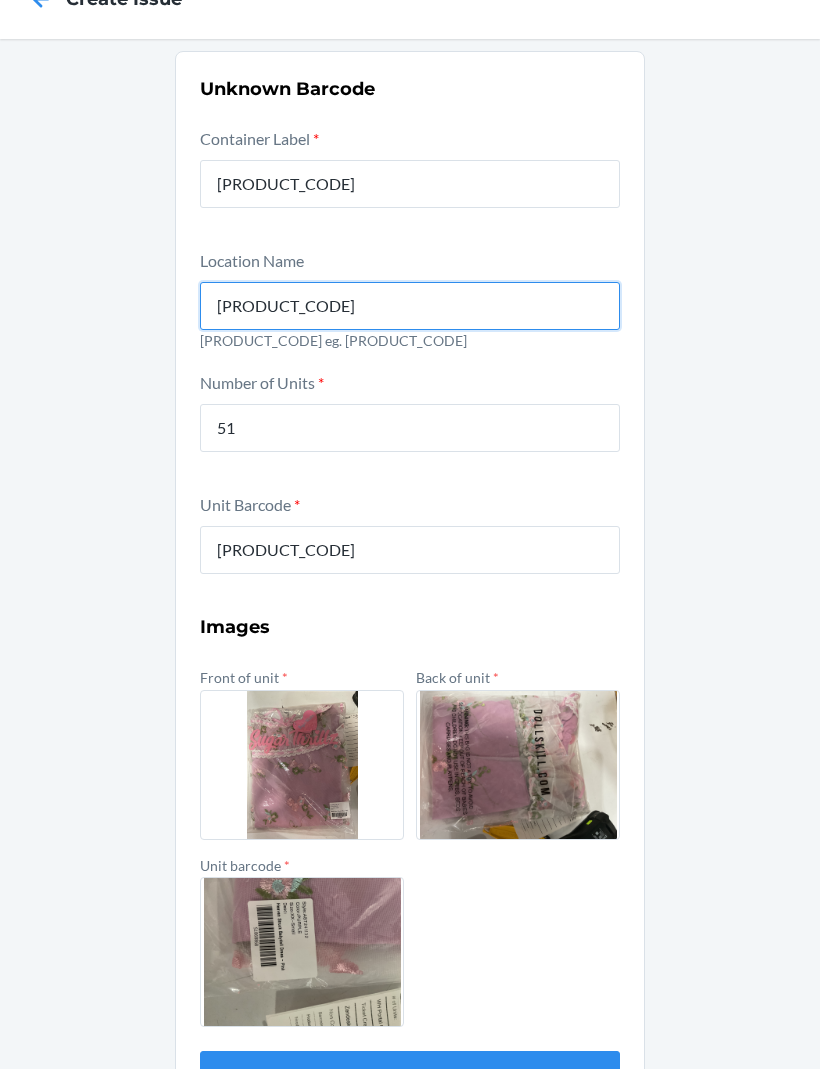 click on "NC-R01-S01" at bounding box center (410, 307) 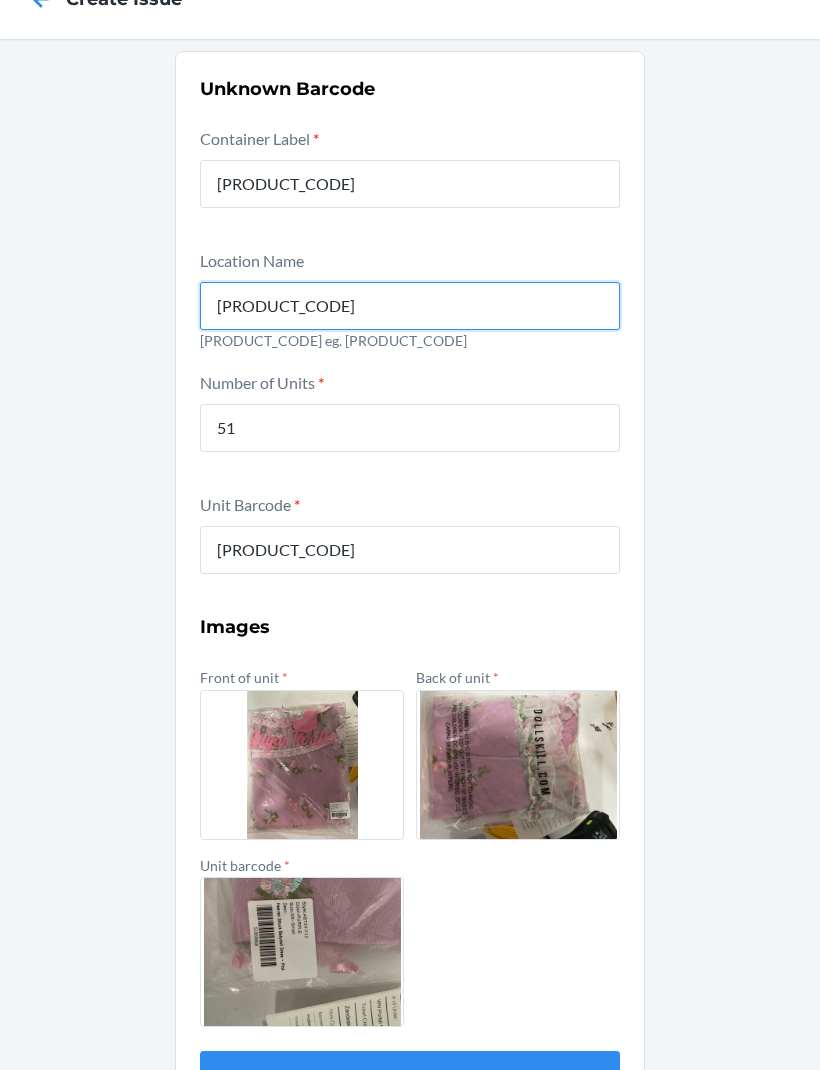 type on "N" 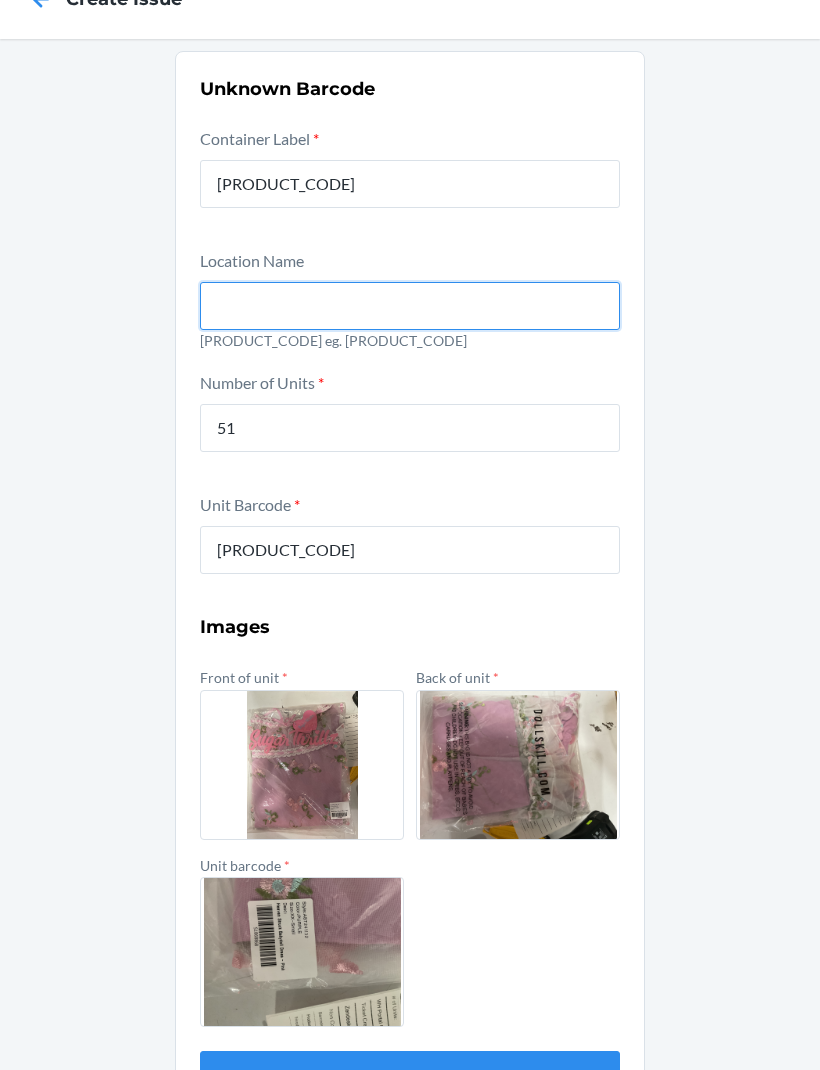type 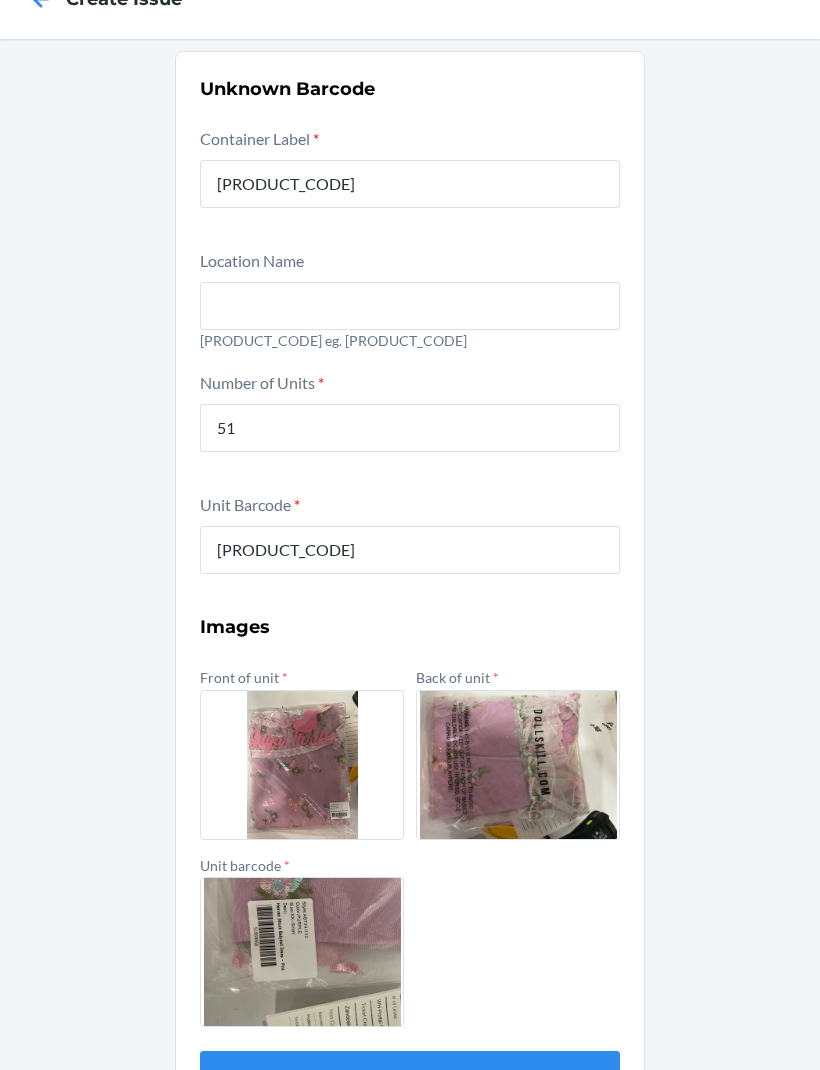click on "Unknown Barcode Container Label   * CD8BXNF4TJ Location Name   NC-R{RackNumber}-S{ShelfNumber} eg. NC-R01-S01 Number of Units   * 51 Unit Barcode   * S1868868 Images Front of unit   * Back of unit   * Unit barcode   * Submit" at bounding box center [410, 588] 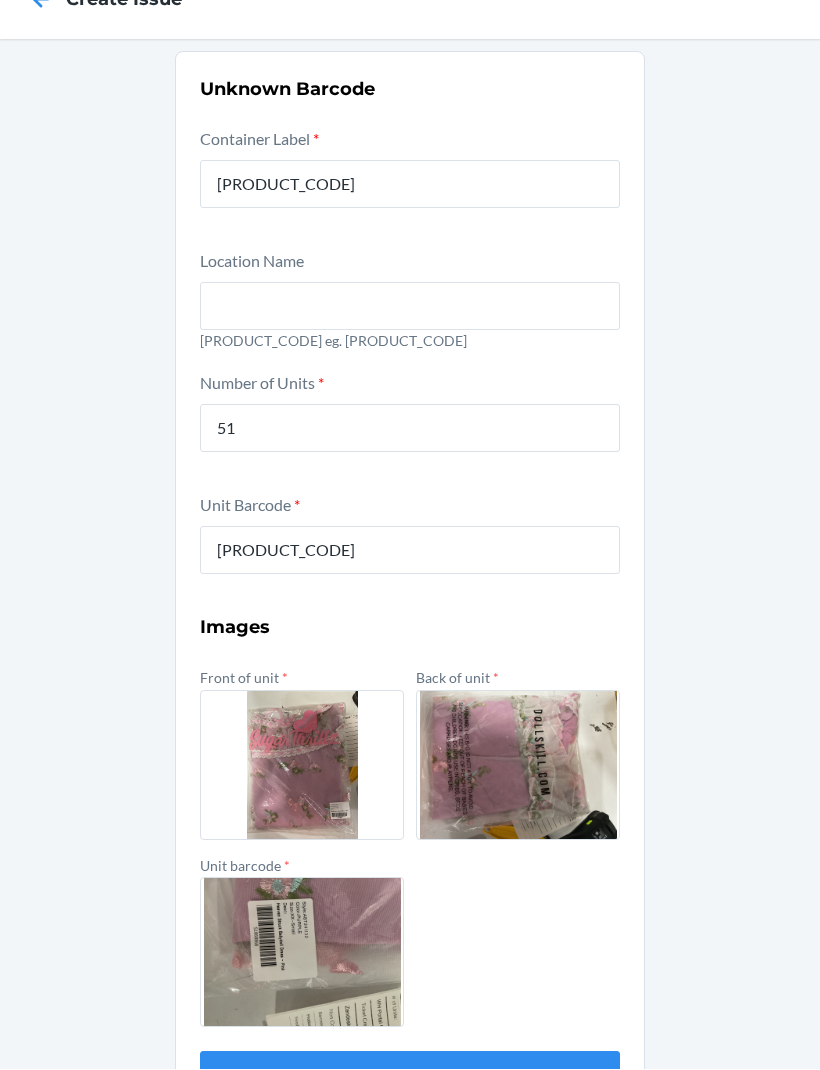 click on "Submit" at bounding box center [410, 1076] 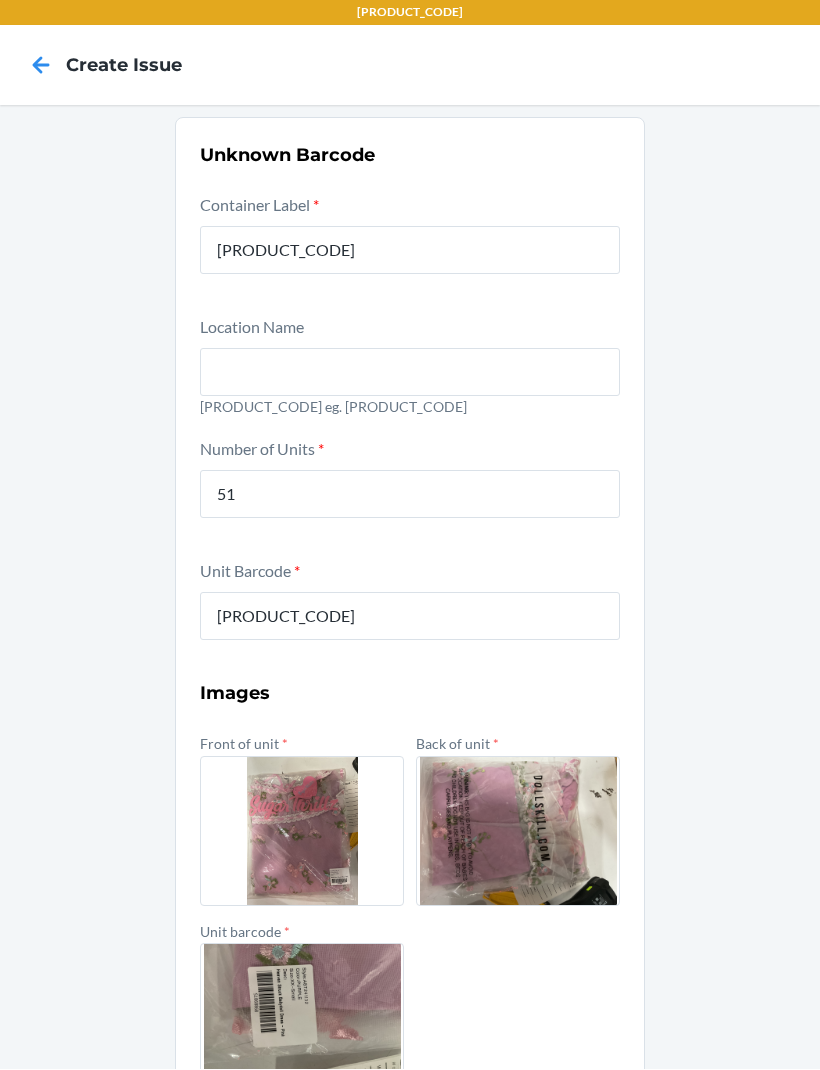 scroll, scrollTop: 0, scrollLeft: 0, axis: both 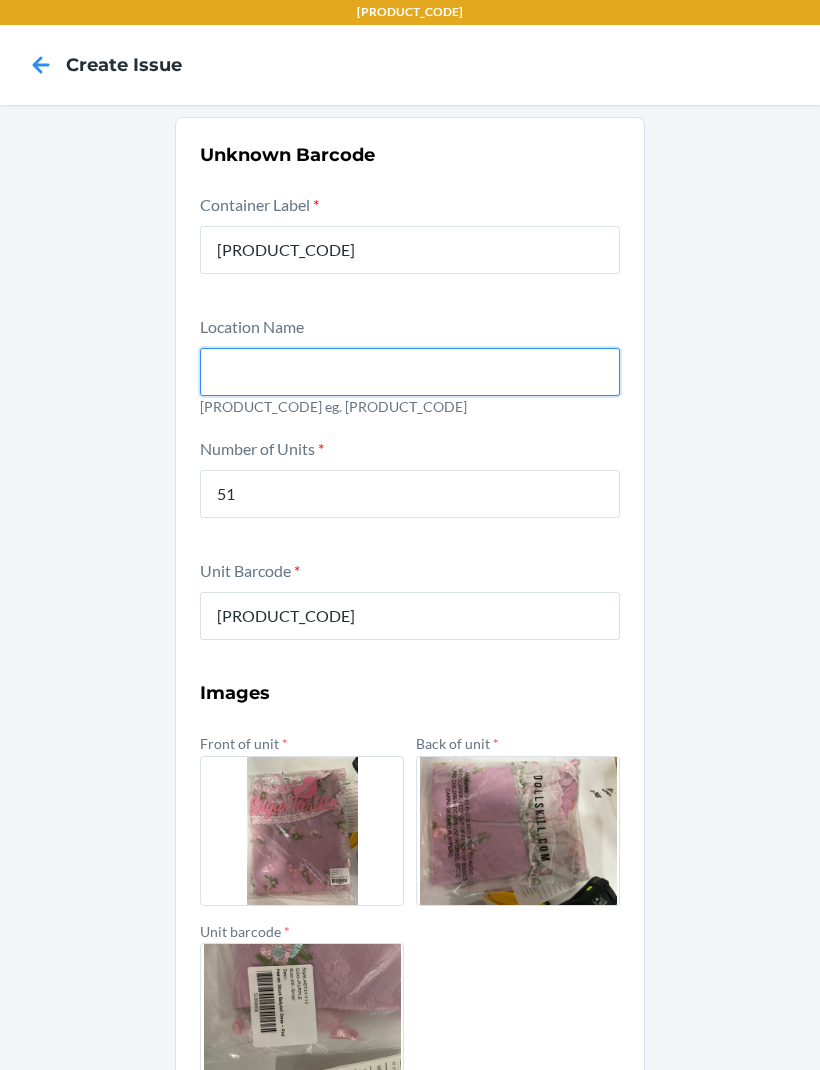 click at bounding box center [410, 373] 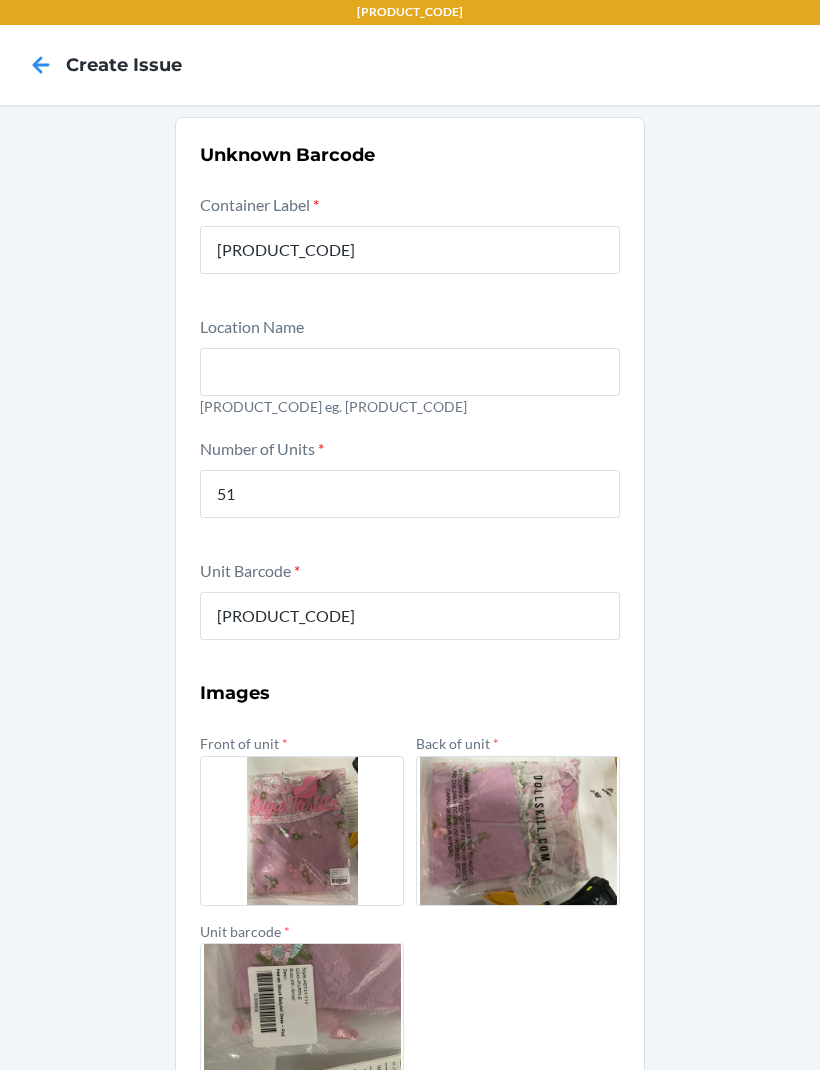 click on "Number of Units   * 51" at bounding box center [410, 492] 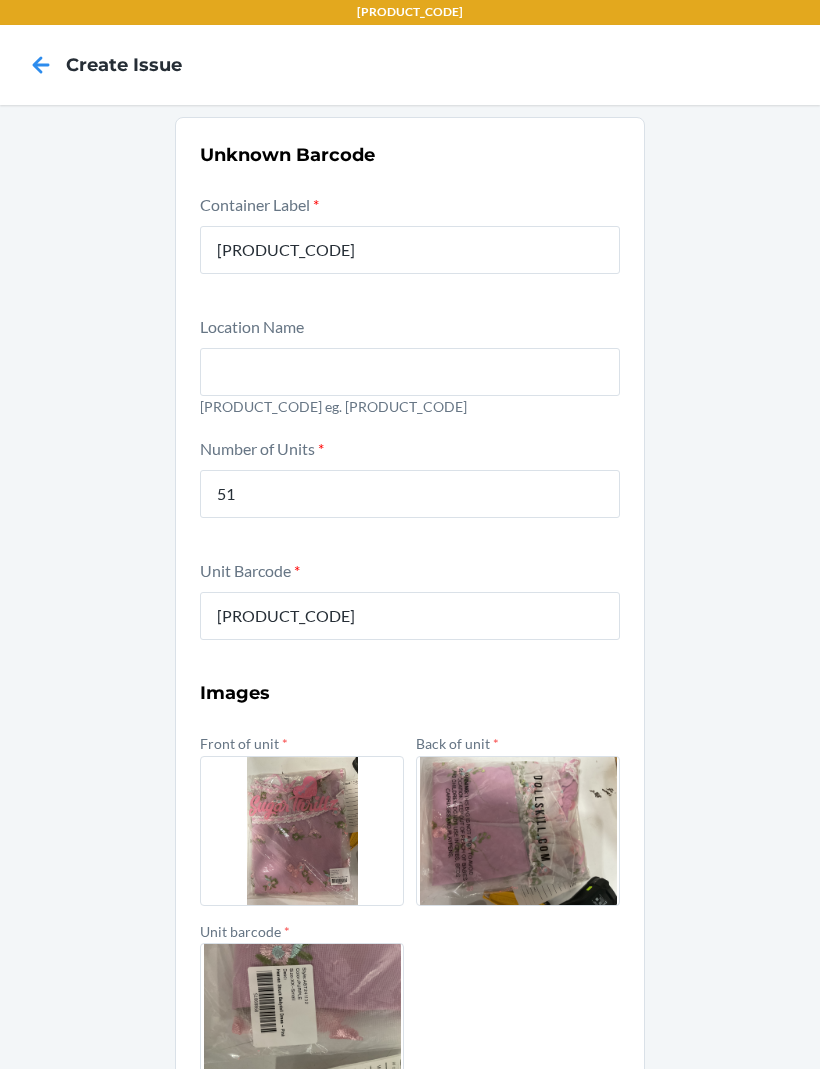 scroll, scrollTop: 0, scrollLeft: 0, axis: both 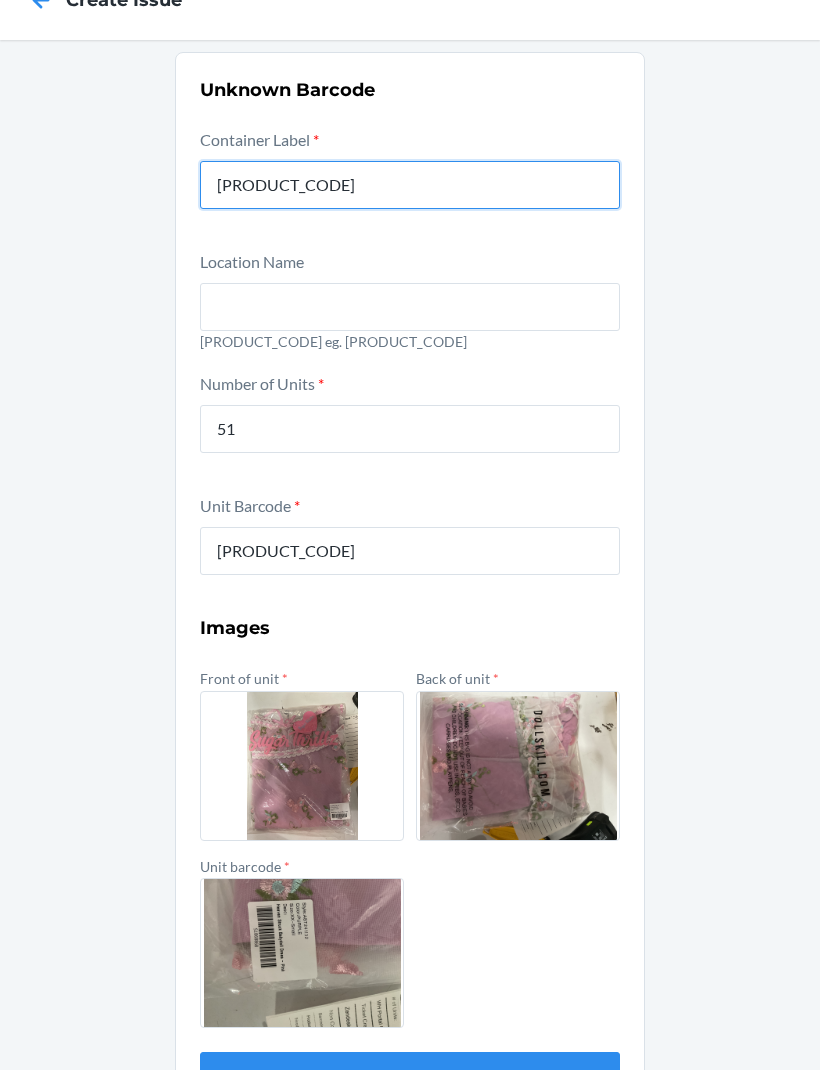 click on "CD8BXNF4TJ" at bounding box center (410, 185) 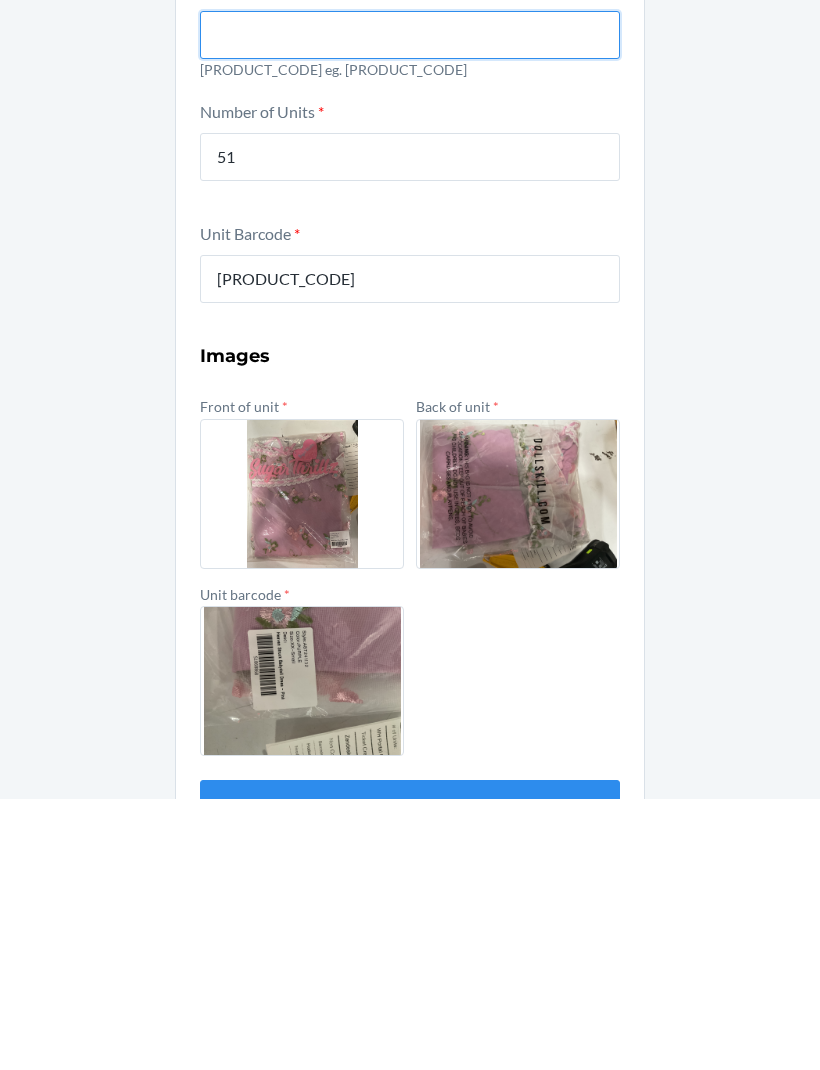 scroll, scrollTop: 66, scrollLeft: 0, axis: vertical 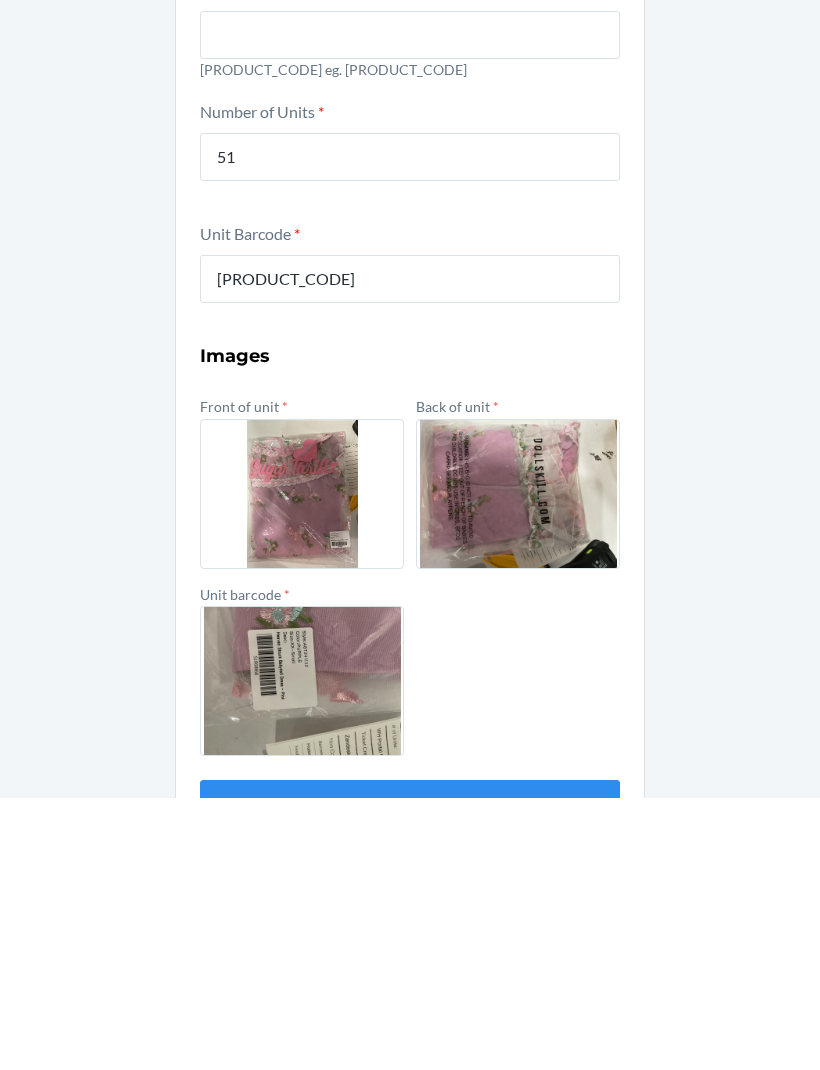 click on "Submit" at bounding box center [410, 1076] 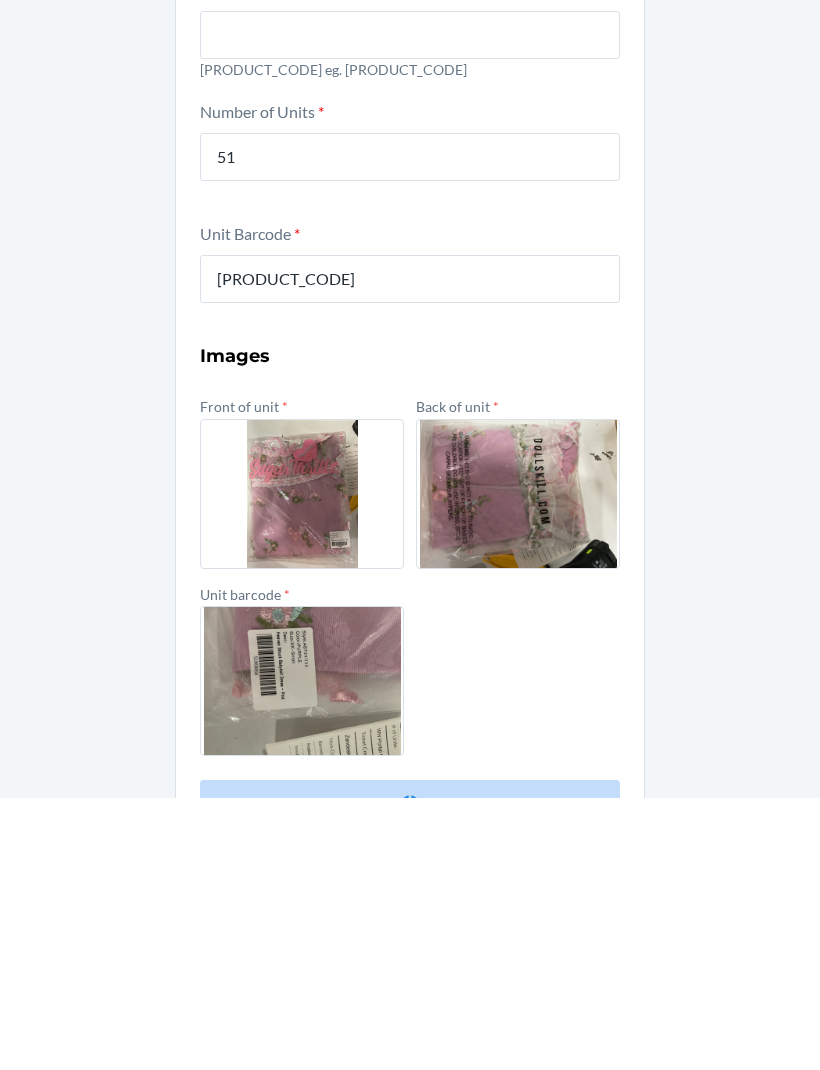 scroll, scrollTop: 0, scrollLeft: 0, axis: both 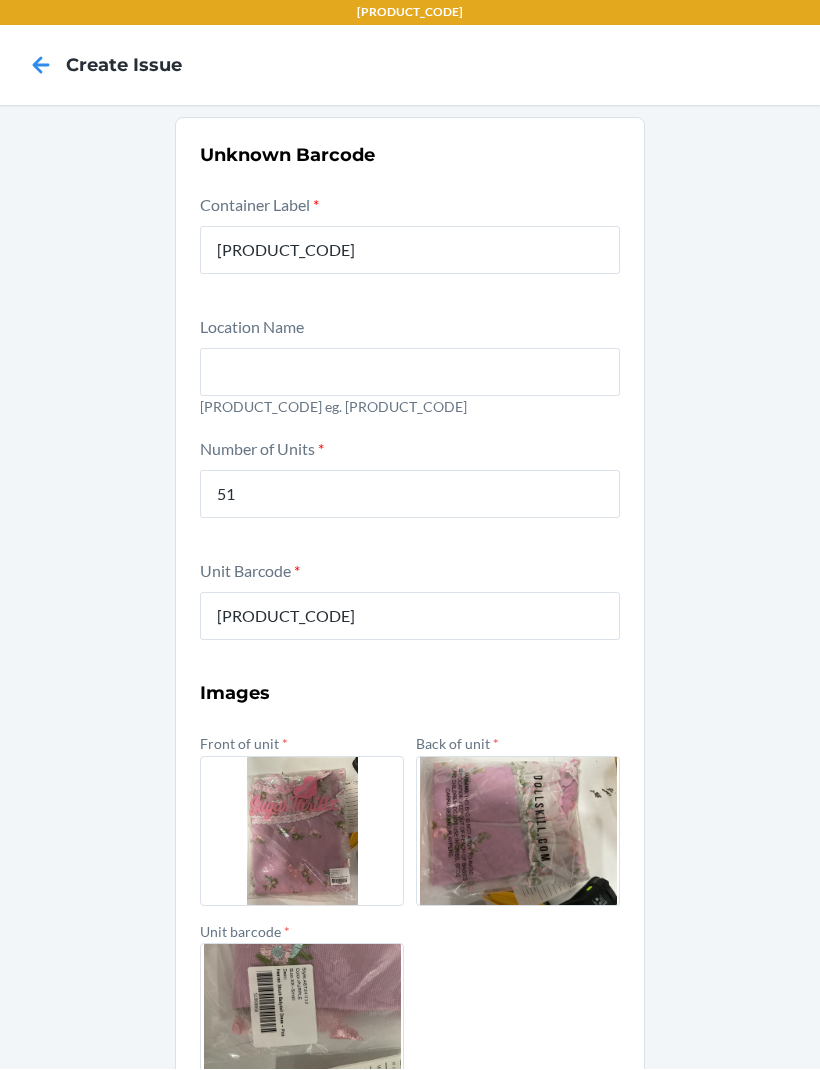 click 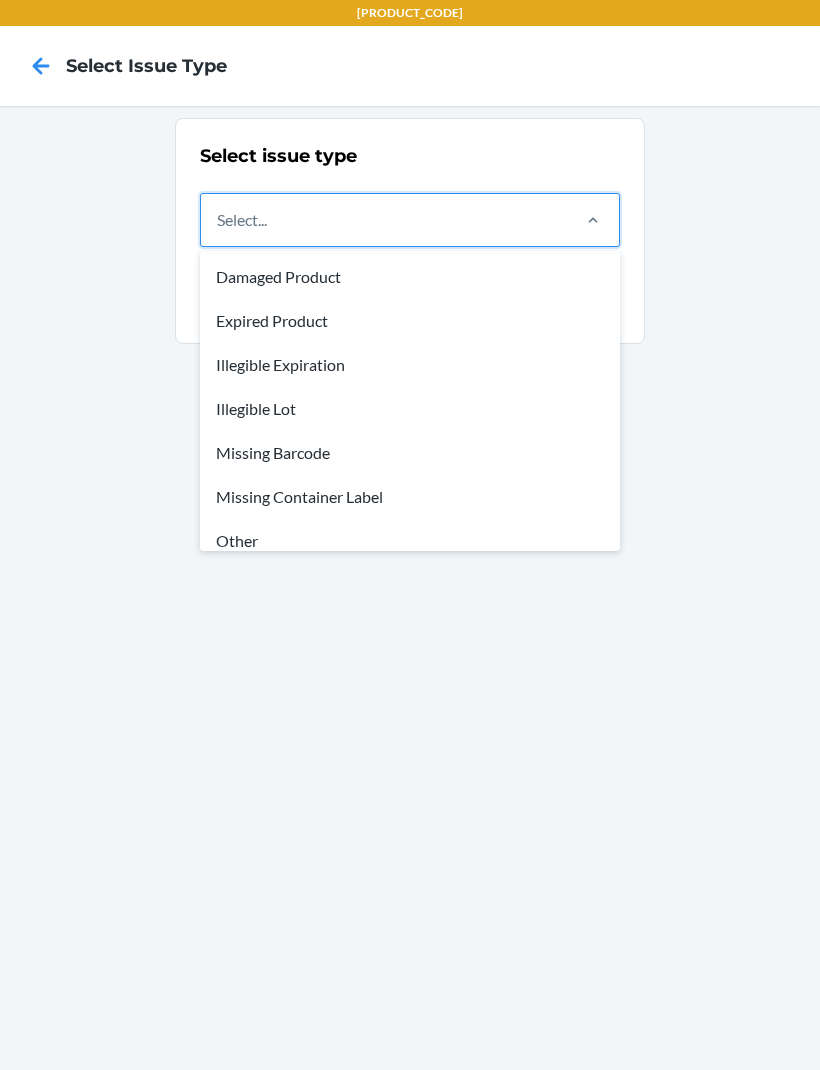 scroll, scrollTop: 0, scrollLeft: 0, axis: both 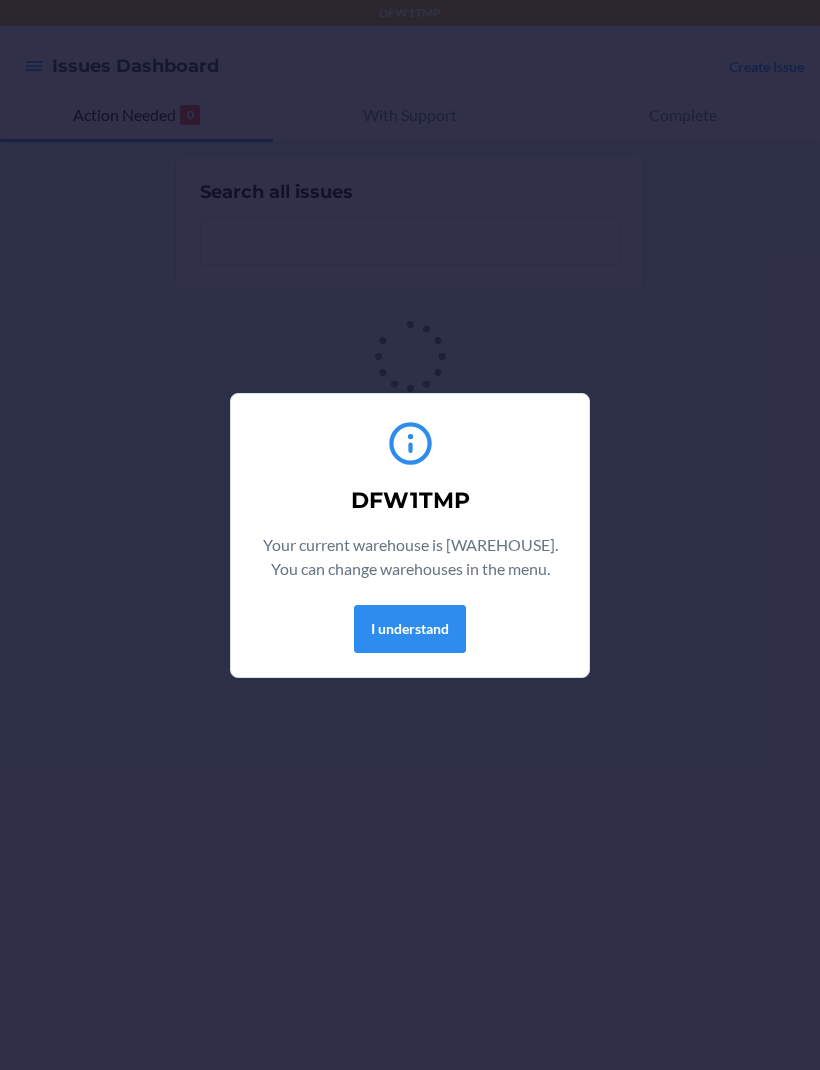 click on "[WAREHOUSE] Your current warehouse is [WAREHOUSE]. You can change warehouses in the menu. I understand" at bounding box center (410, 535) 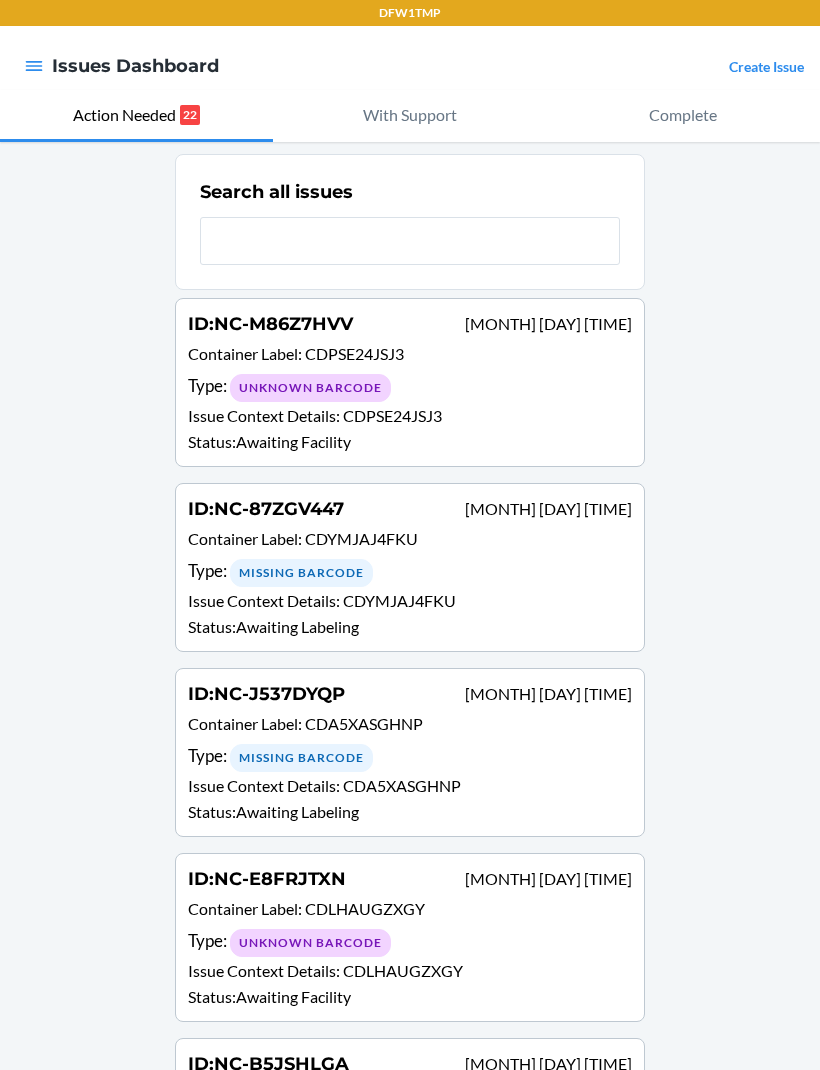 click on "With Support" at bounding box center [409, 116] 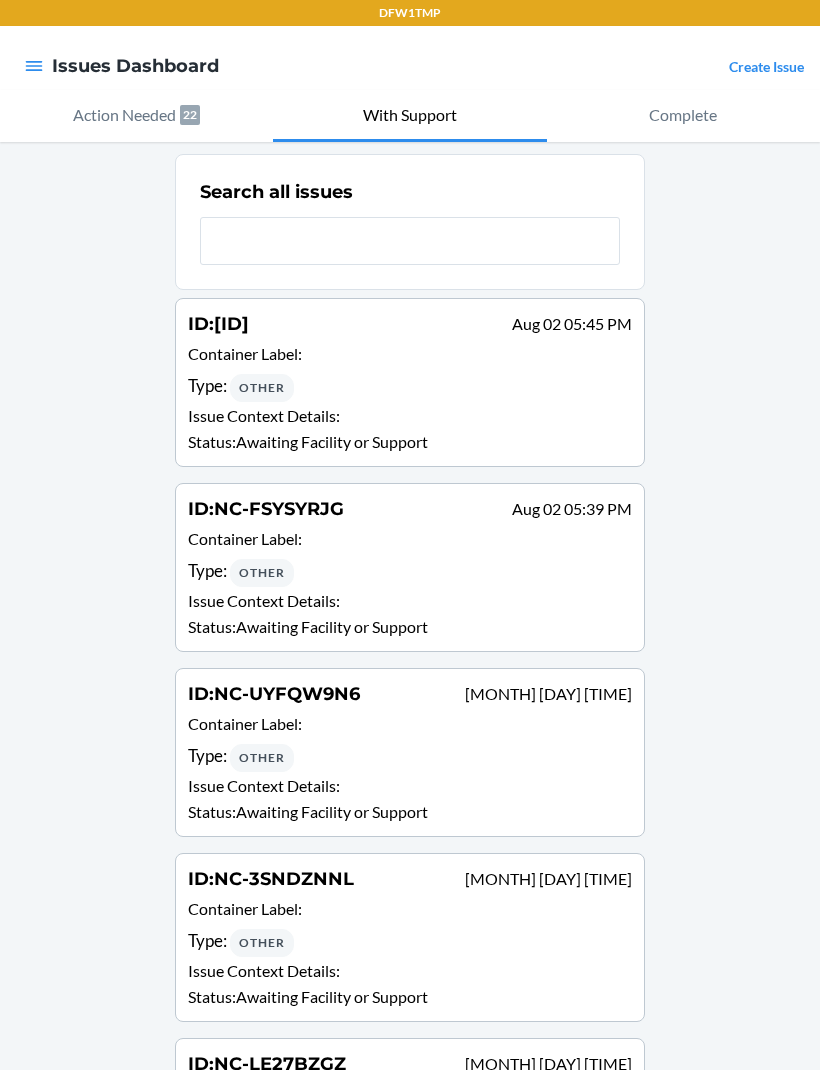 click on "Complete" at bounding box center (683, 115) 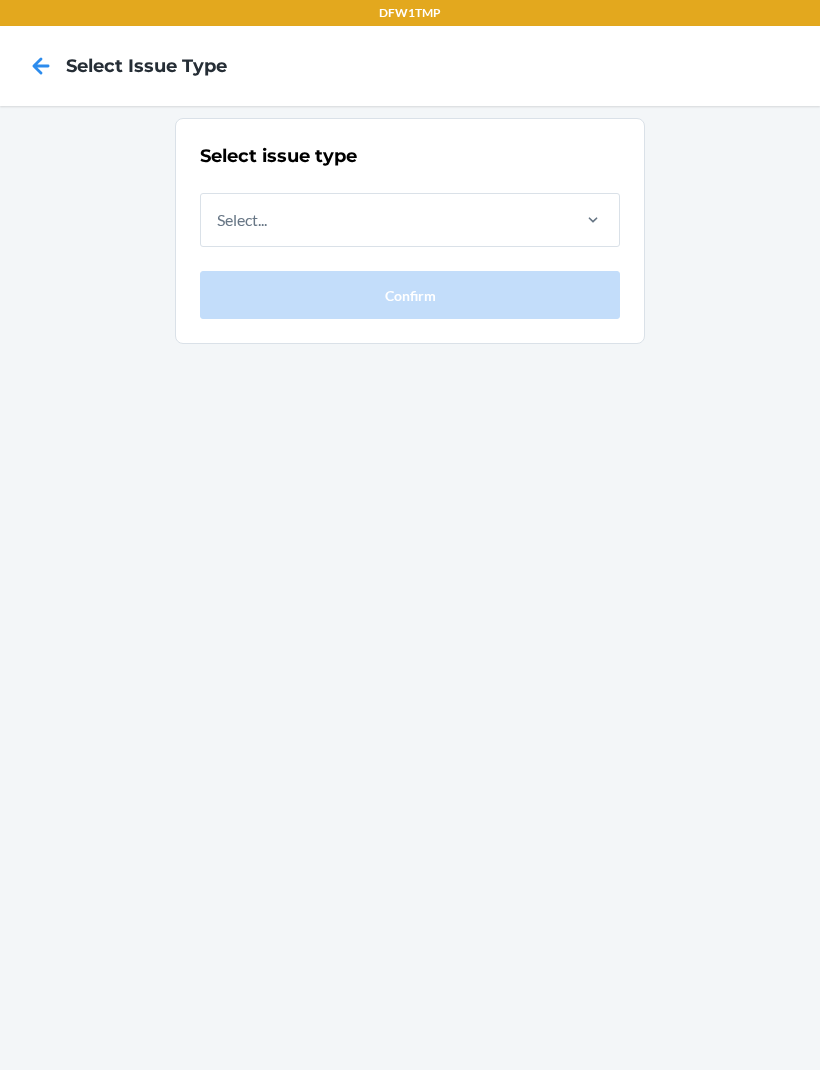 click on "Select issue type Select... Confirm" at bounding box center (410, 231) 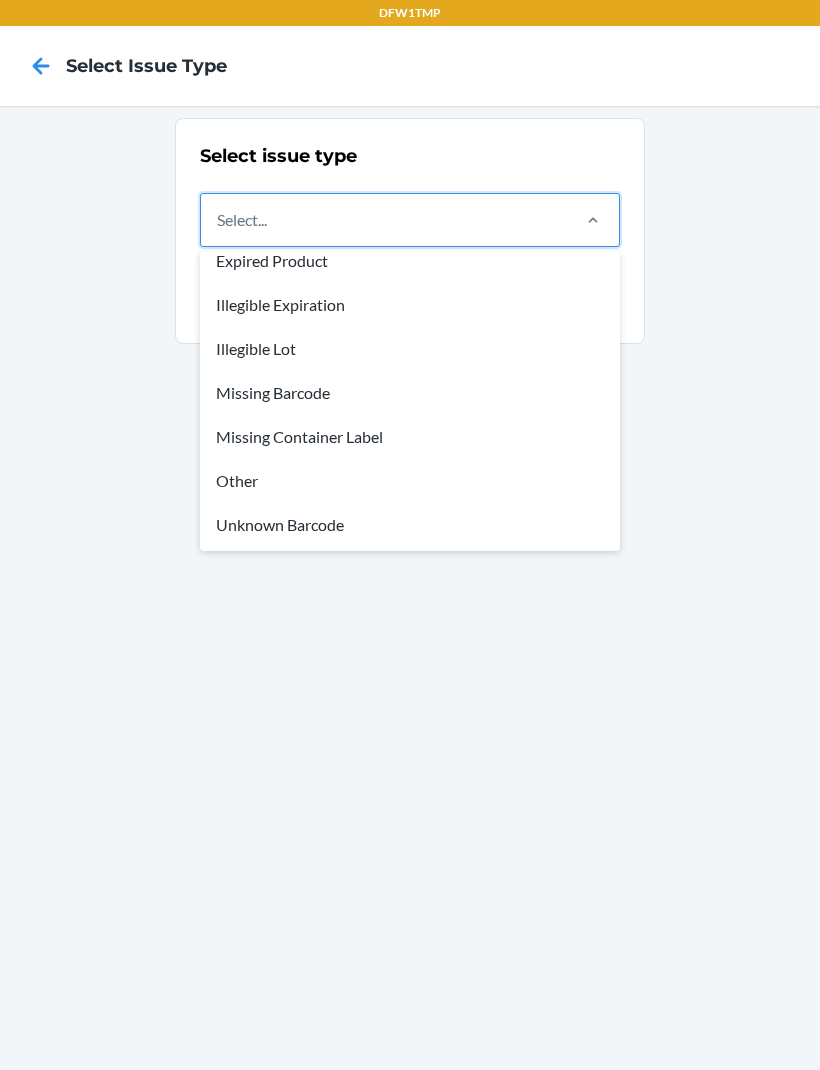 scroll, scrollTop: 60, scrollLeft: 0, axis: vertical 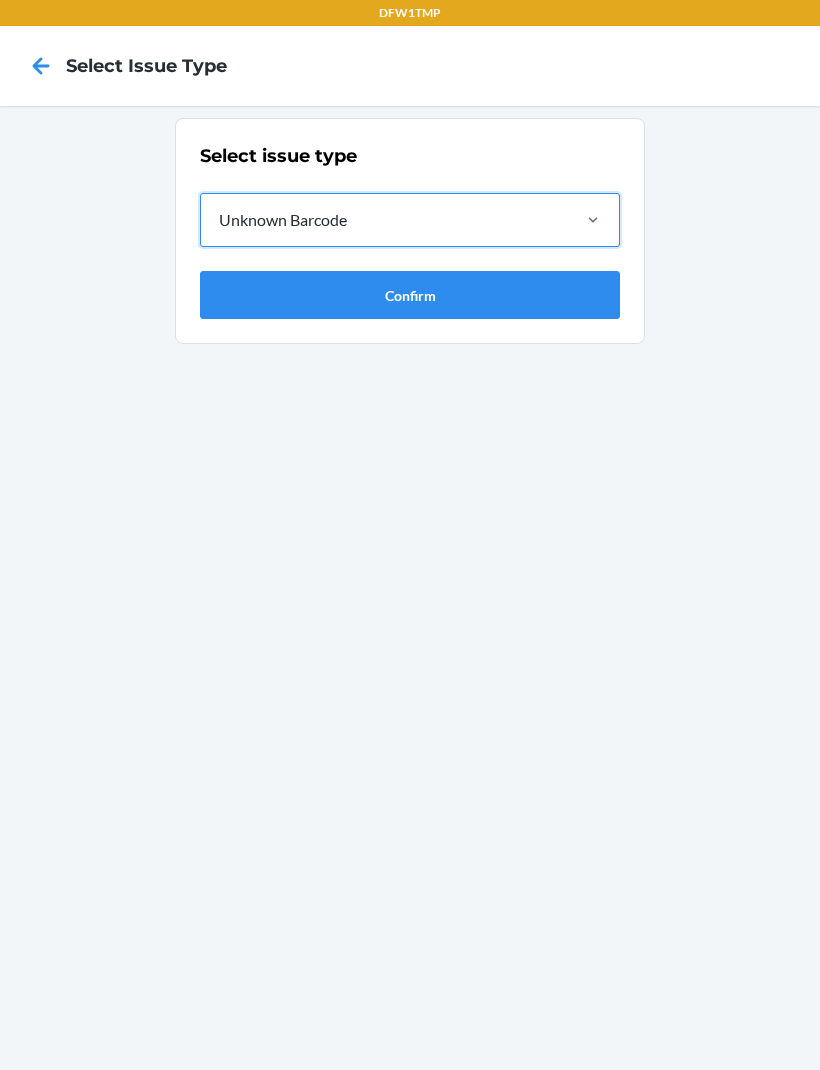 click on "Confirm" at bounding box center (410, 295) 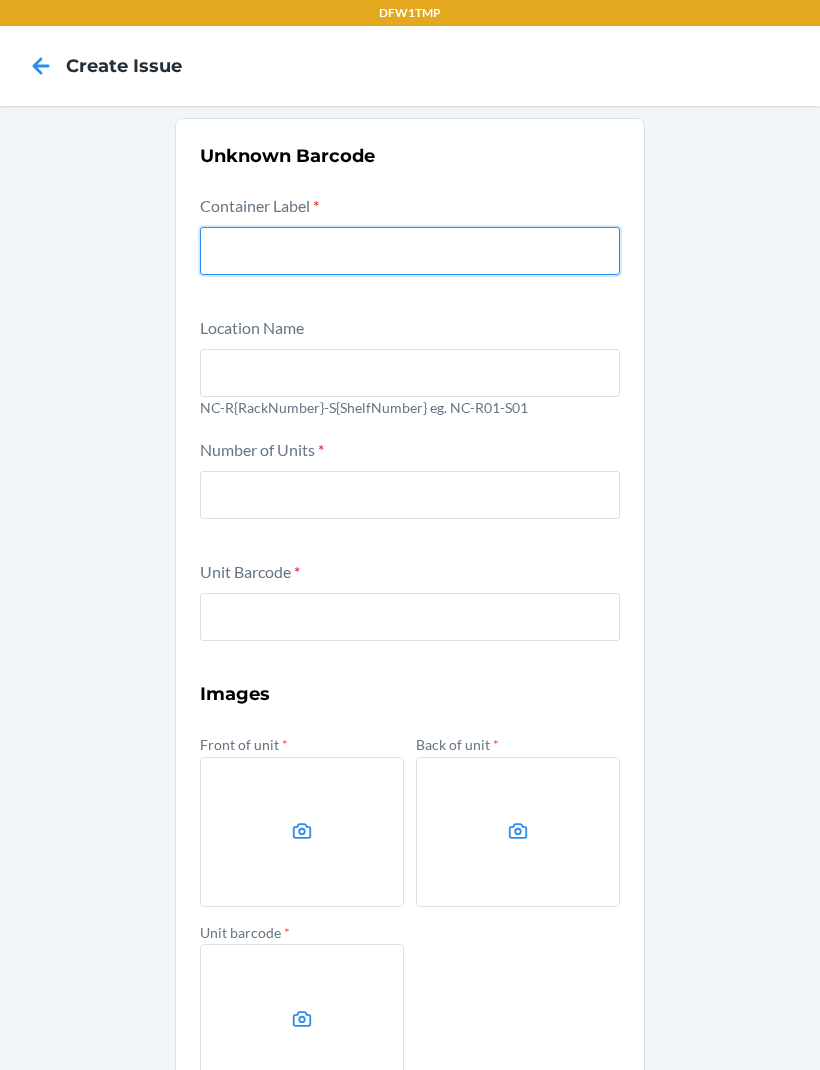 click at bounding box center [410, 251] 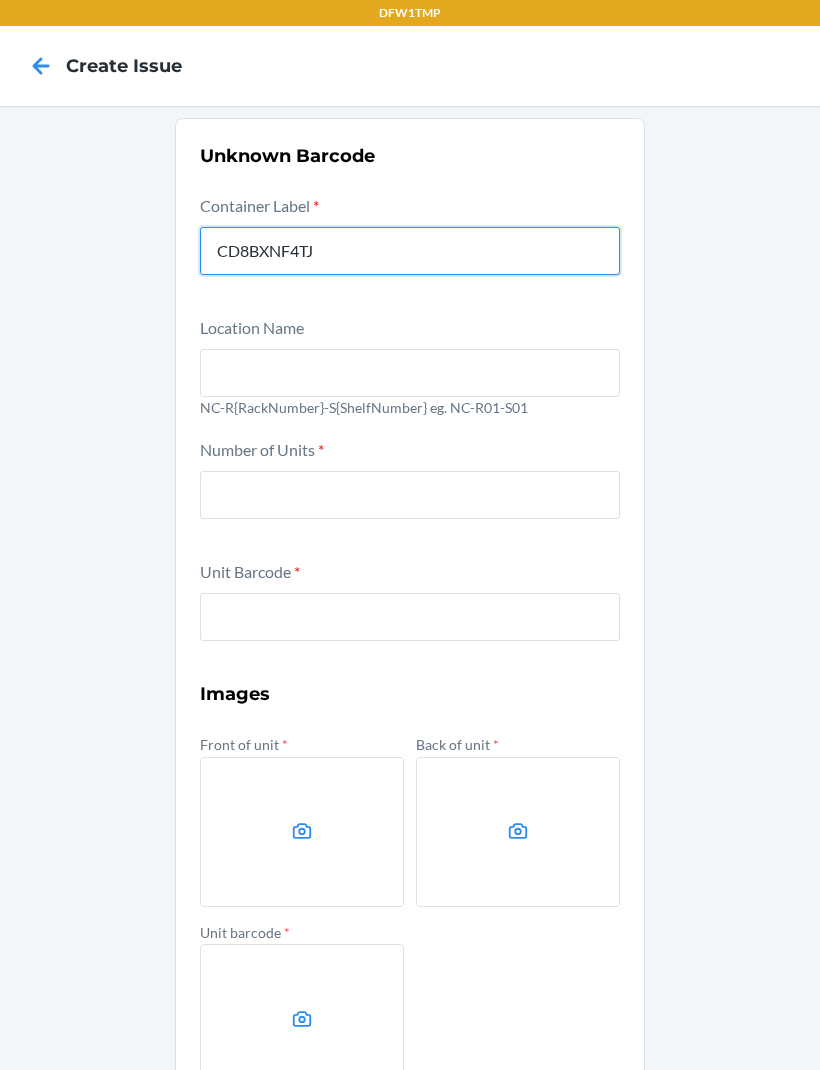 type on "CD8BXNF4TJ" 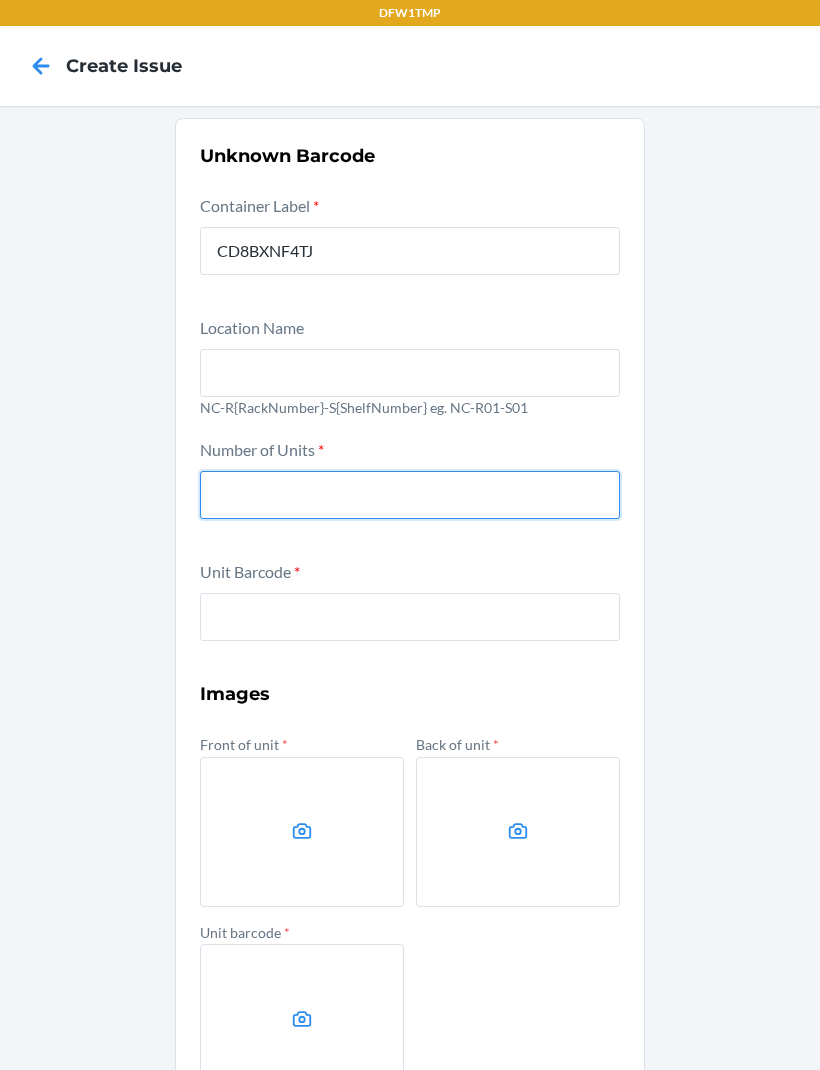 click at bounding box center (410, 495) 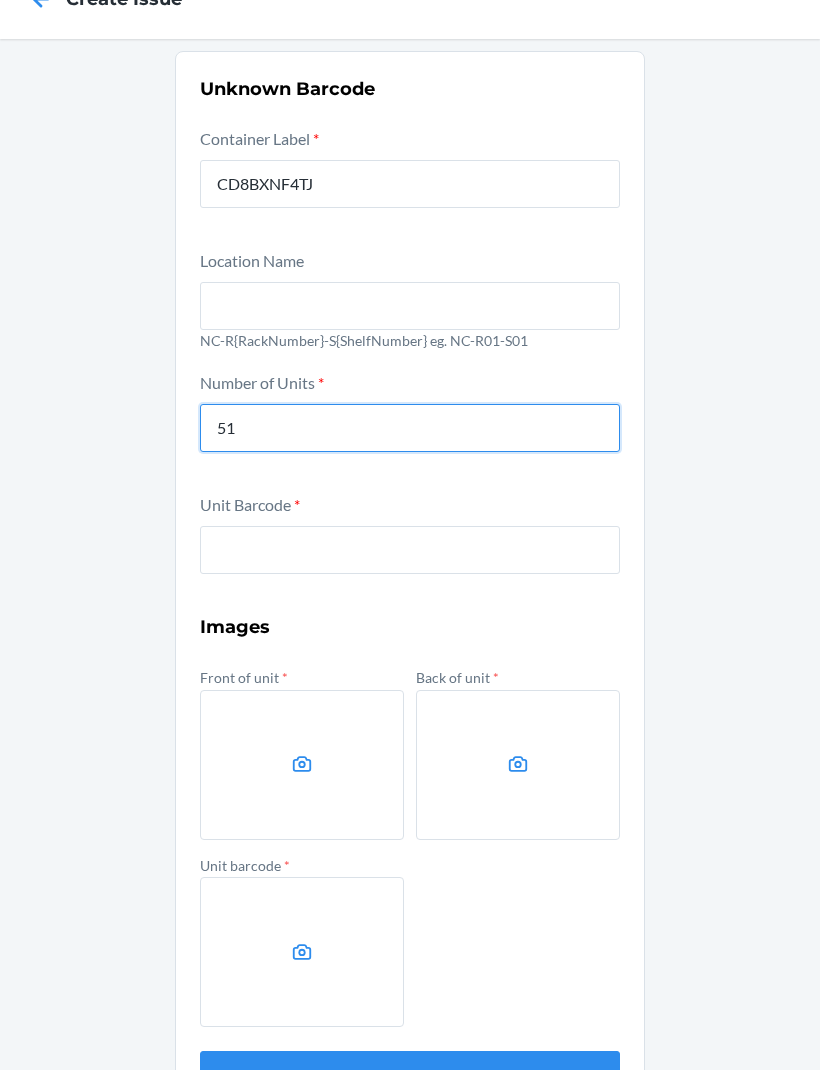 scroll, scrollTop: 66, scrollLeft: 0, axis: vertical 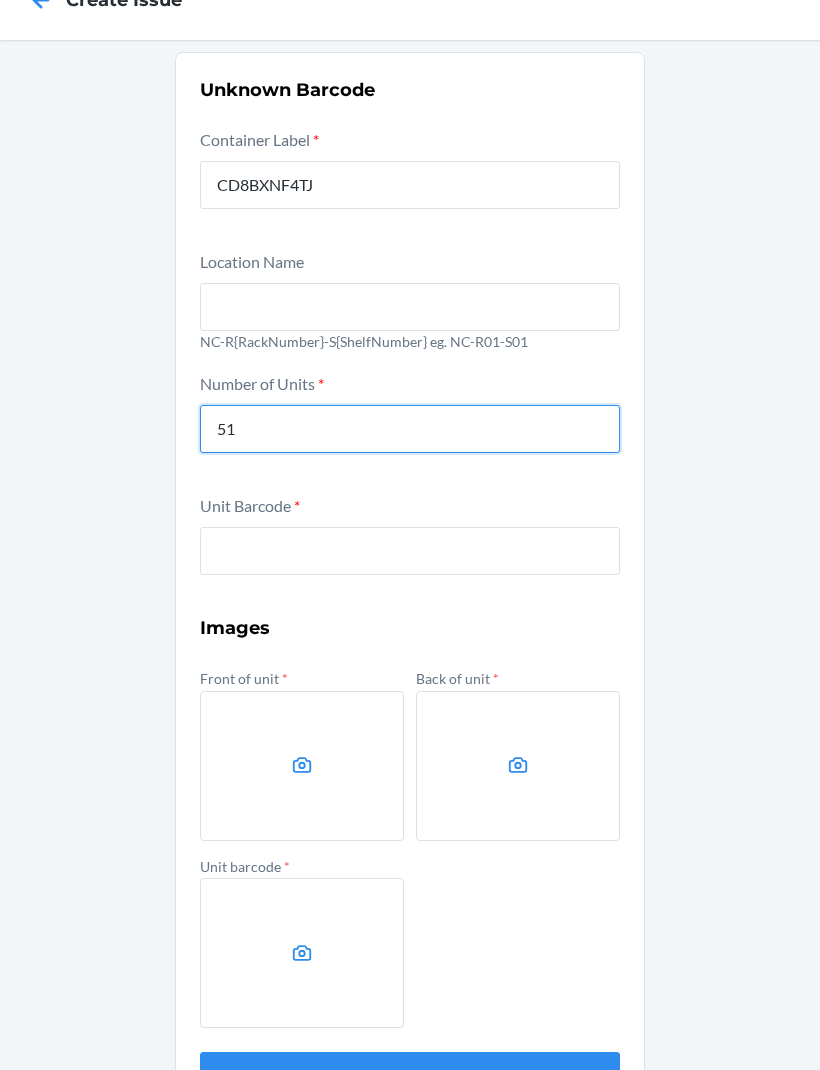 type on "51" 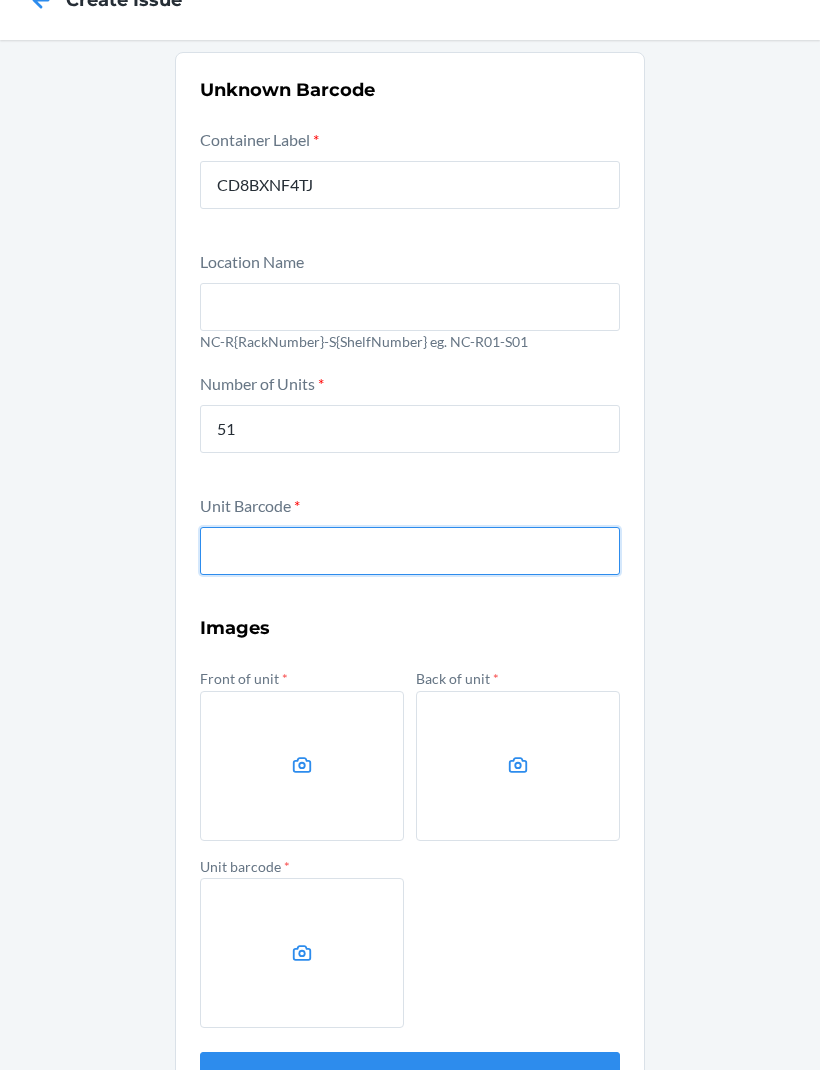 click at bounding box center [410, 551] 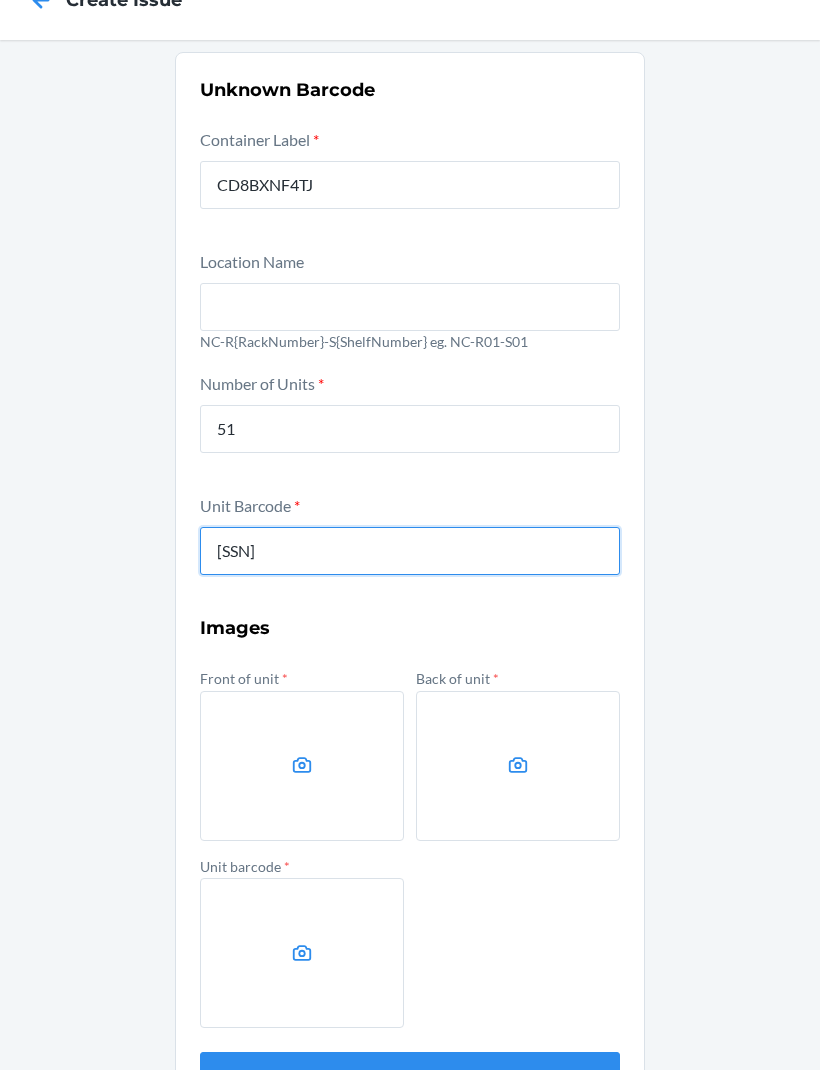 type on "[SSN]" 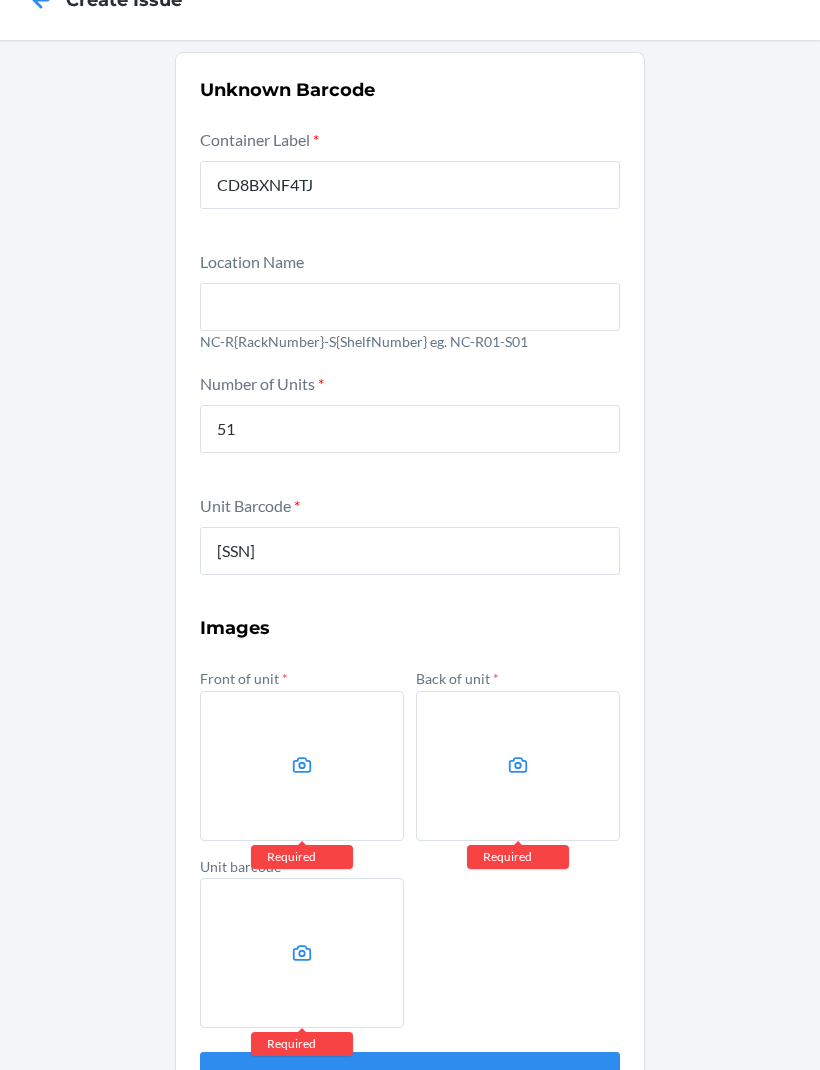 click at bounding box center [302, 766] 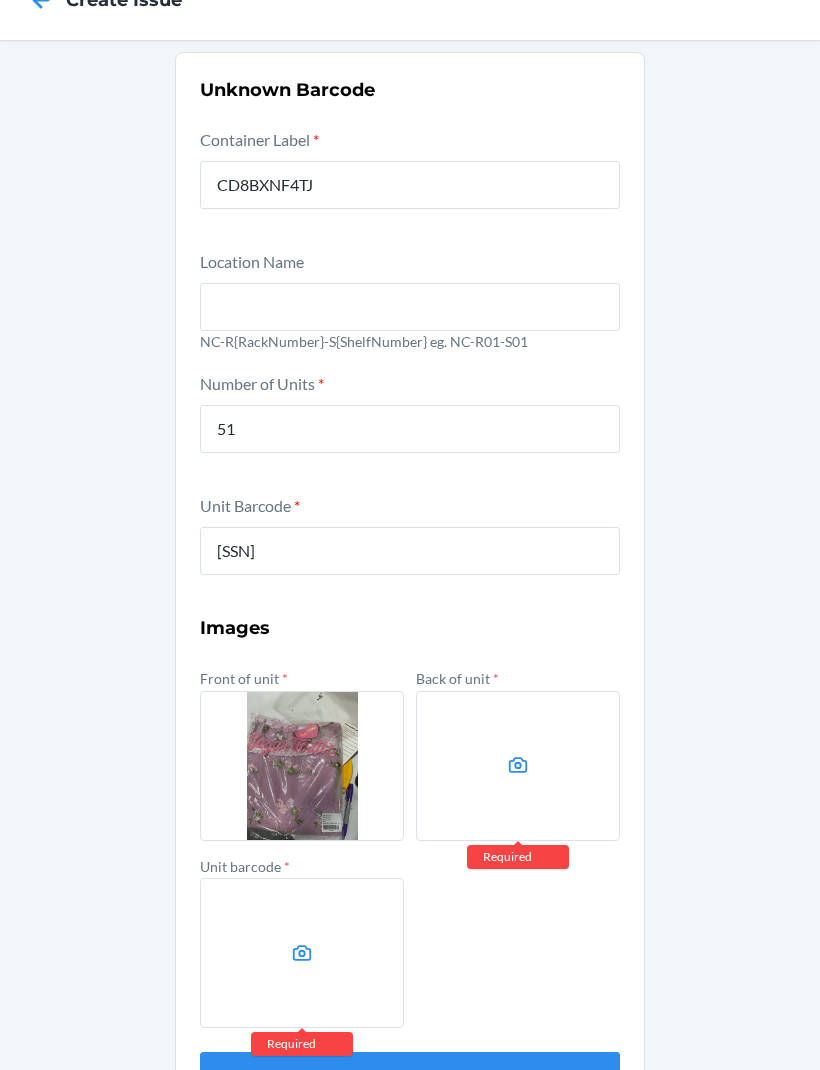 click at bounding box center (518, 766) 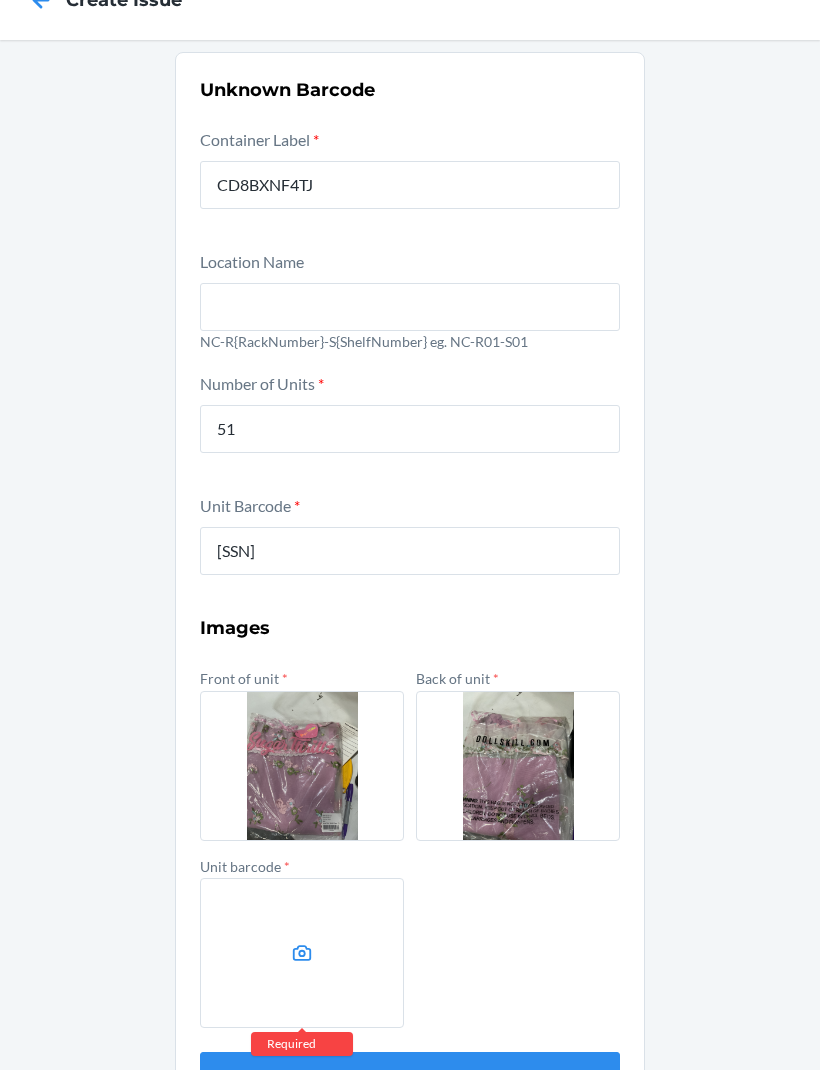 click on "Front of unit   * Back of unit   * Unit barcode   * Required" at bounding box center [410, 846] 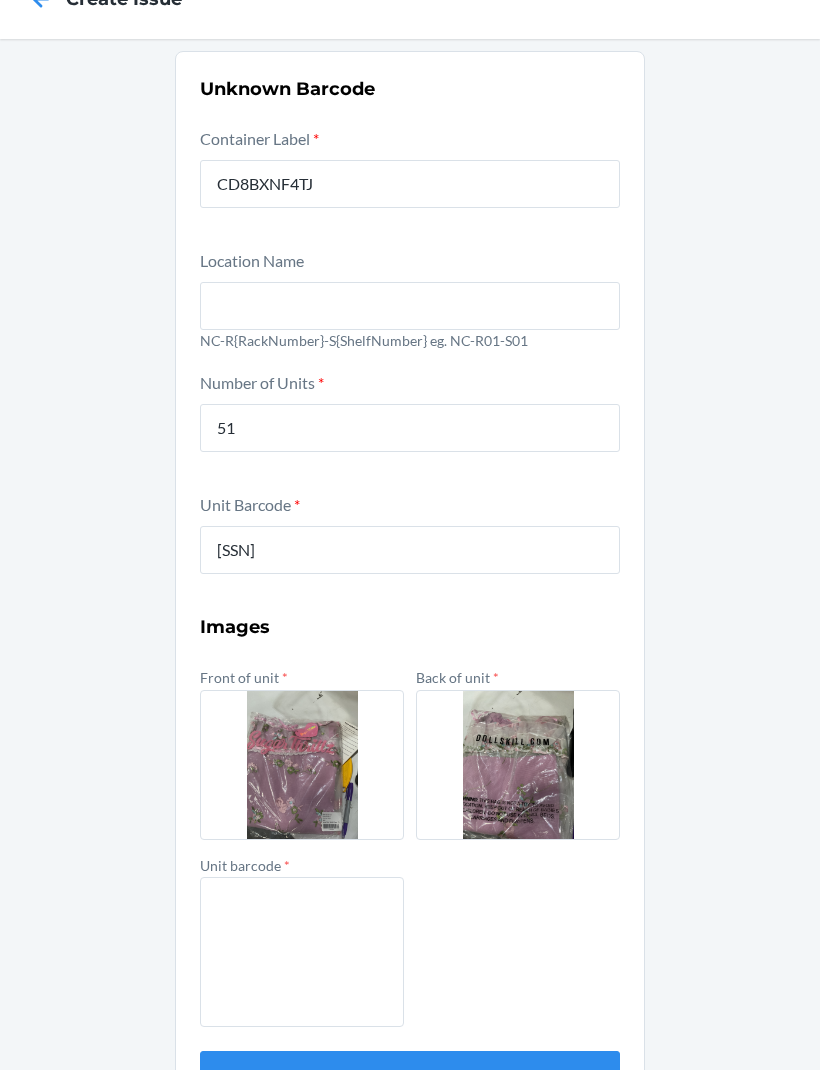 scroll, scrollTop: 0, scrollLeft: 0, axis: both 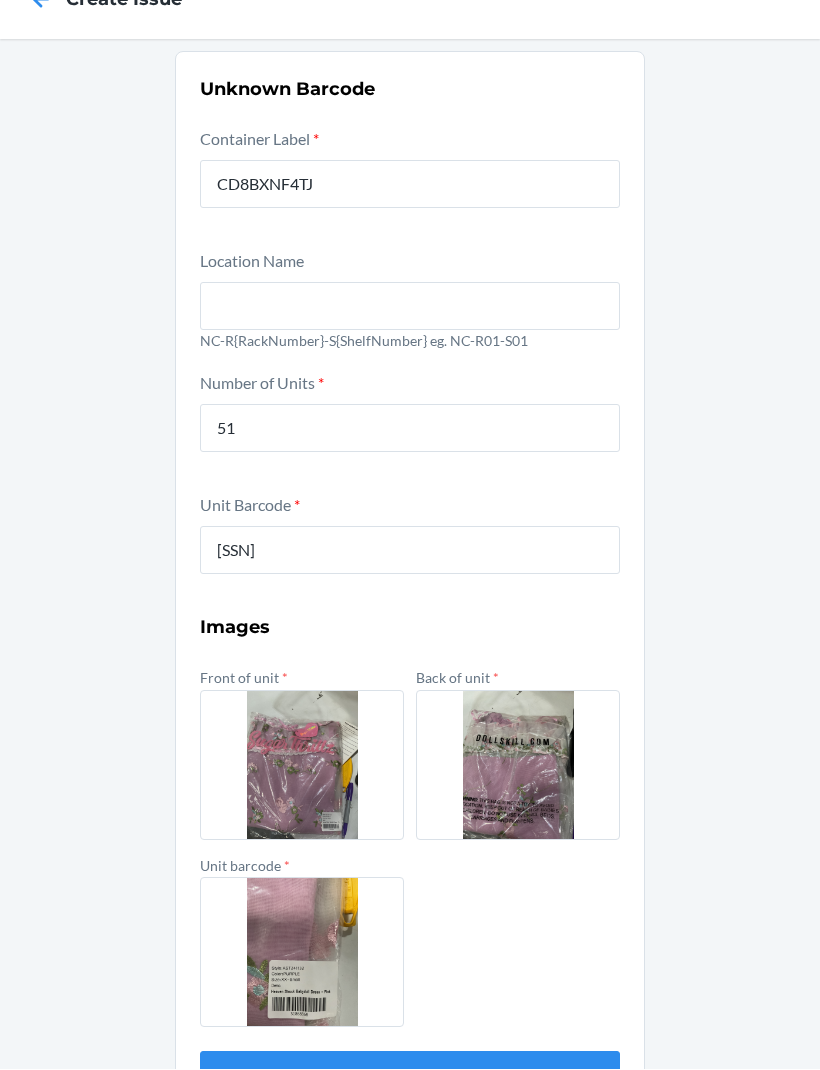 click on "Submit" at bounding box center [410, 1076] 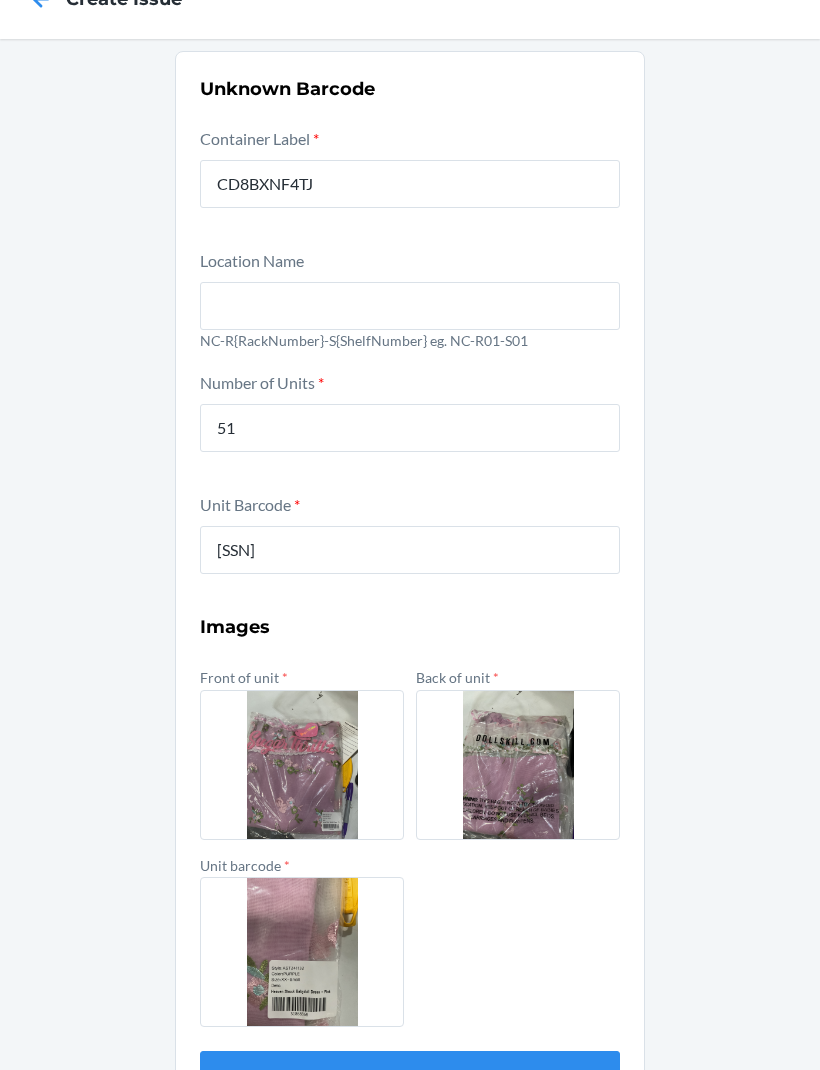 scroll, scrollTop: 0, scrollLeft: 0, axis: both 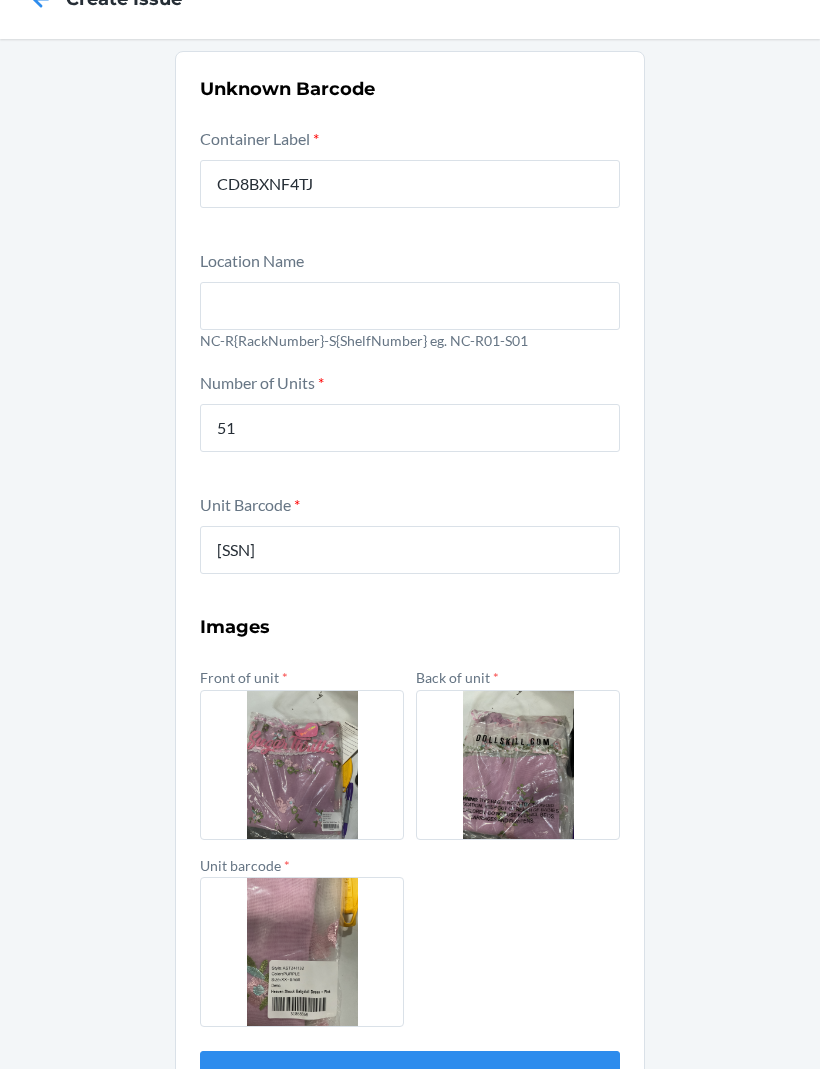 click on "Unknown Barcode Container Label   * [ID] Location Name   [ID] eg. [ID] Number of Units   * [NUMBER] Unit Barcode   * [ID] Images Front of unit   * Back of unit   * Unit barcode   * Submit" at bounding box center [410, 588] 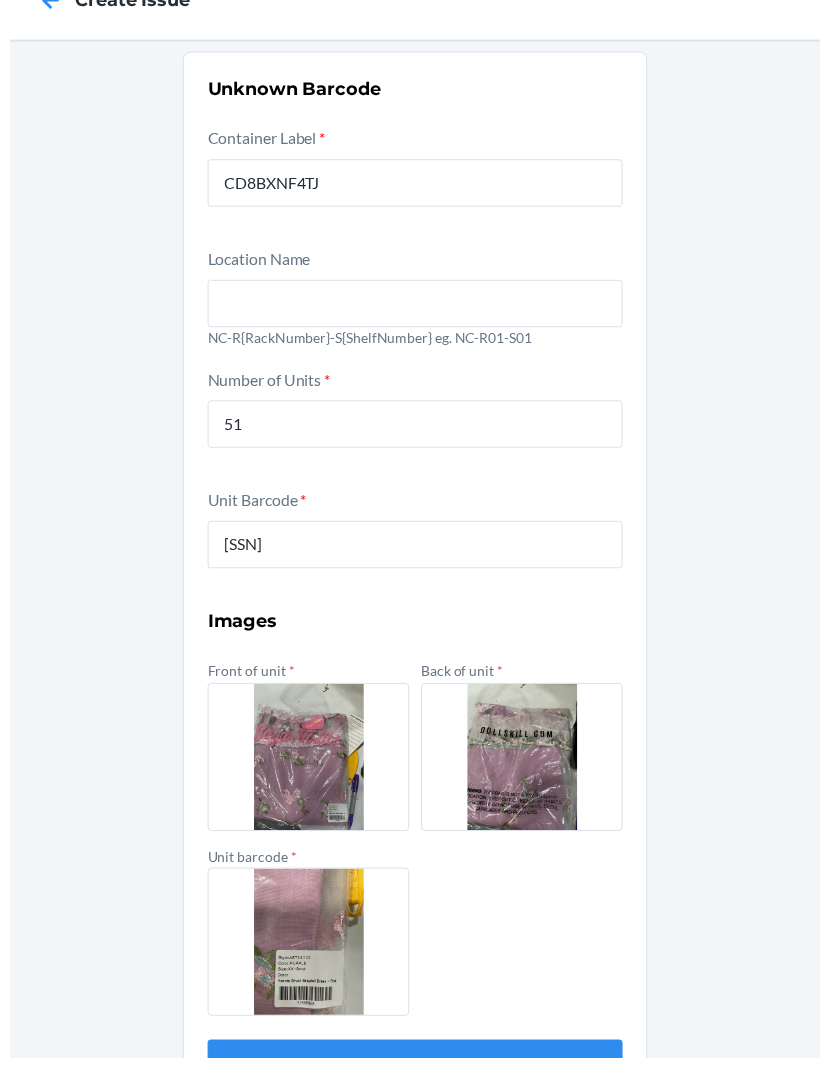 scroll, scrollTop: 48, scrollLeft: 0, axis: vertical 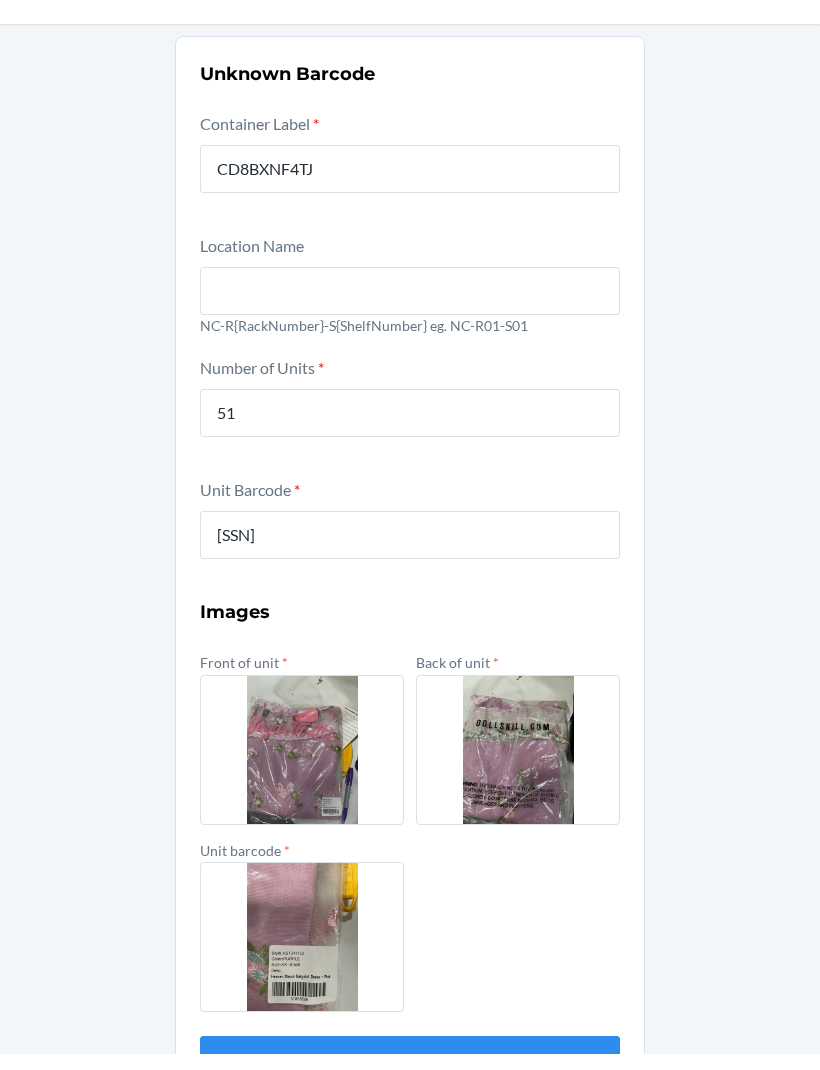 click on "Unknown Barcode Container Label   * [ID] Location Name   [ID] eg. [ID] Number of Units   * [NUMBER] Unit Barcode   * [ID] Images Front of unit   * Back of unit   * Unit barcode   * Submit" at bounding box center (410, 588) 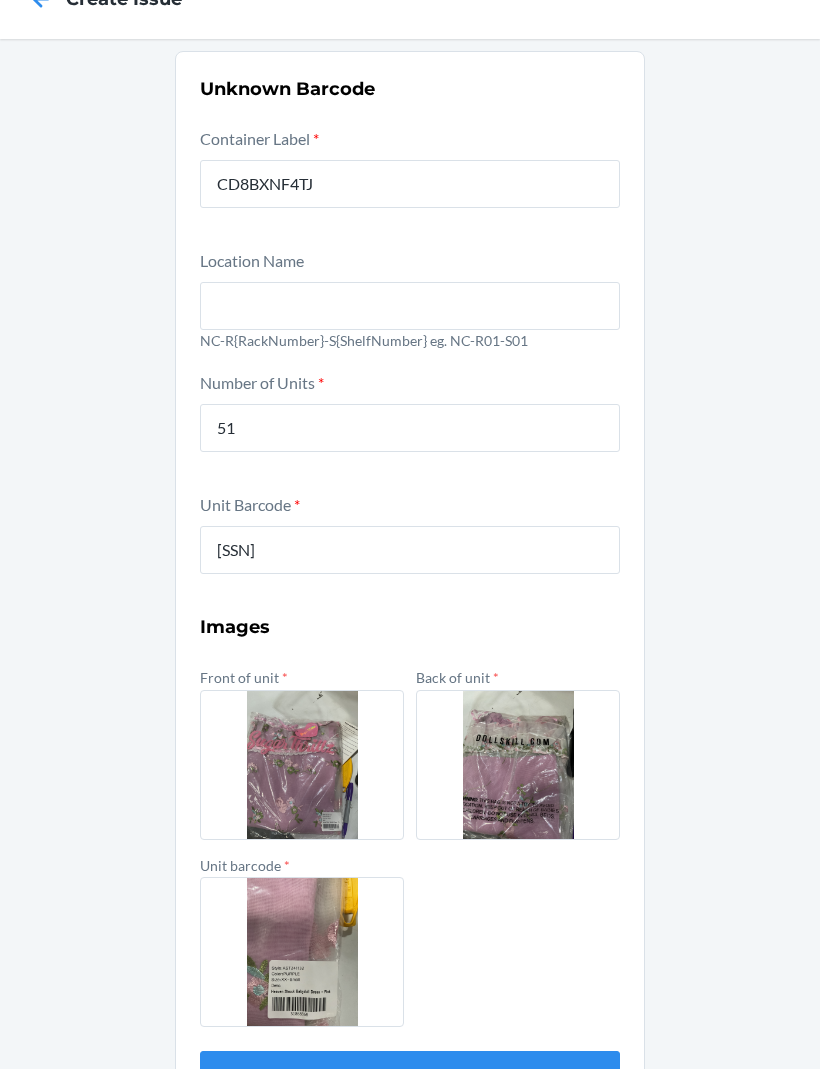 click on "Submit" at bounding box center [410, 1076] 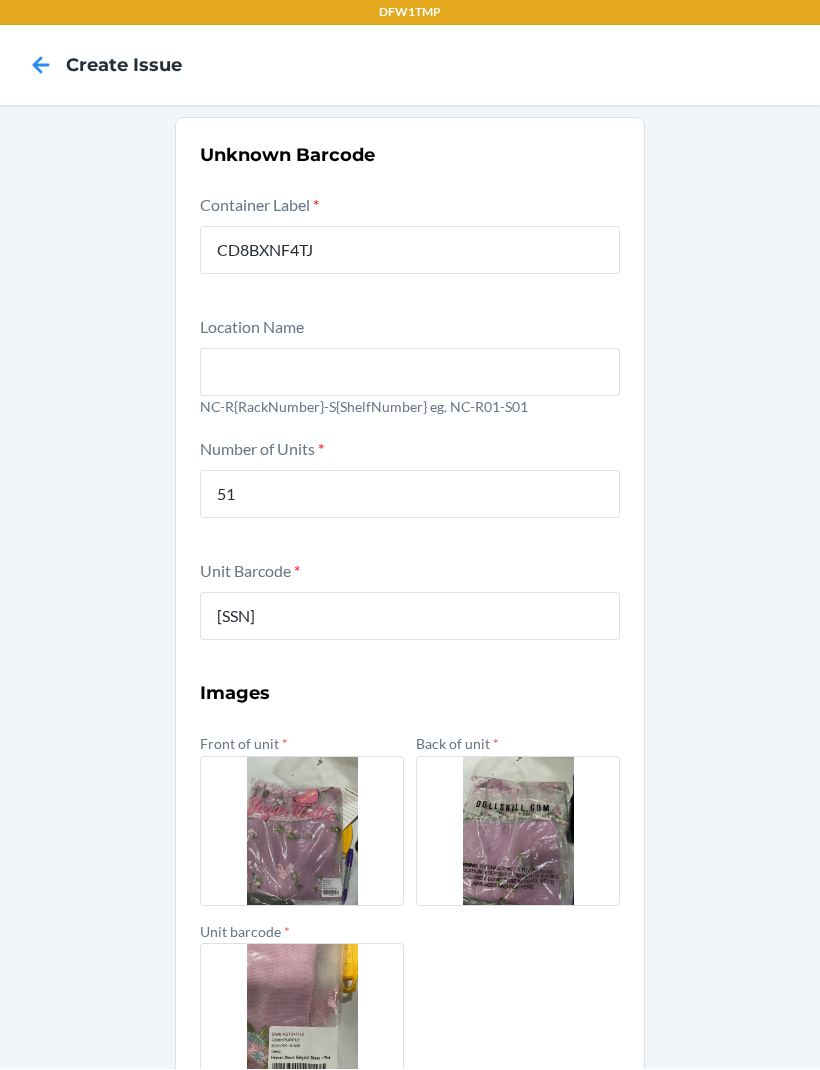 scroll, scrollTop: 0, scrollLeft: 0, axis: both 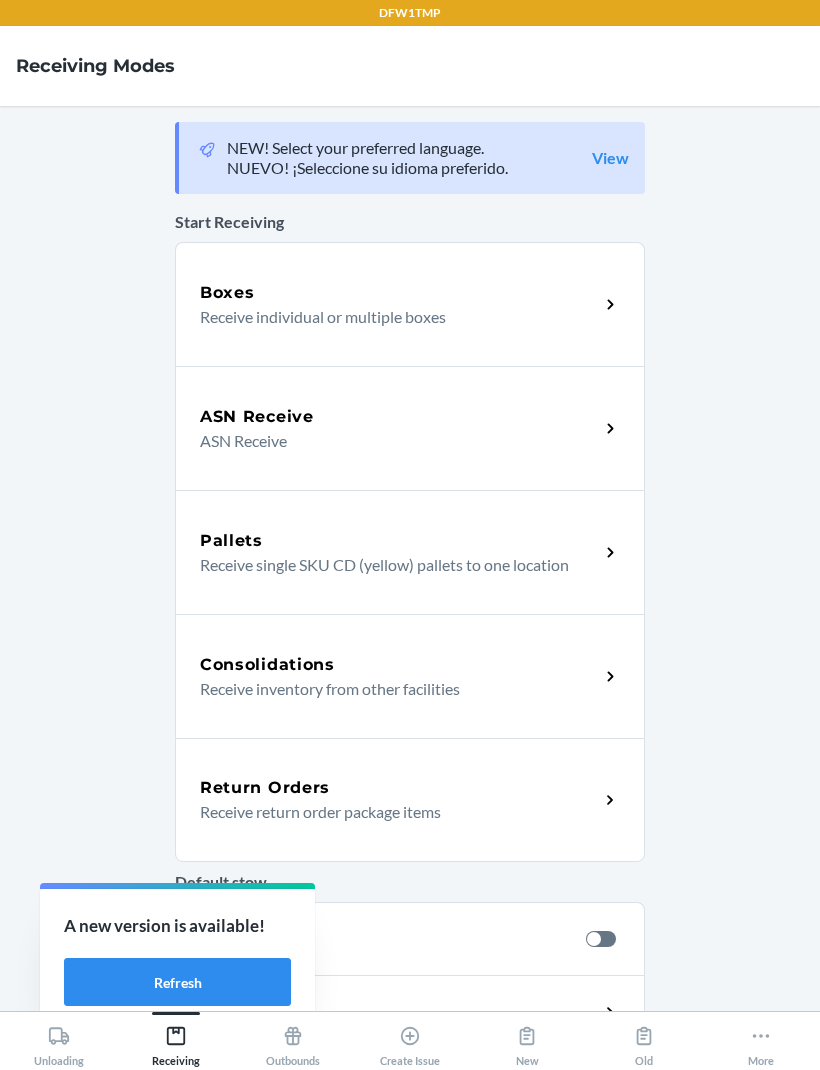 click on "Refresh" at bounding box center (177, 982) 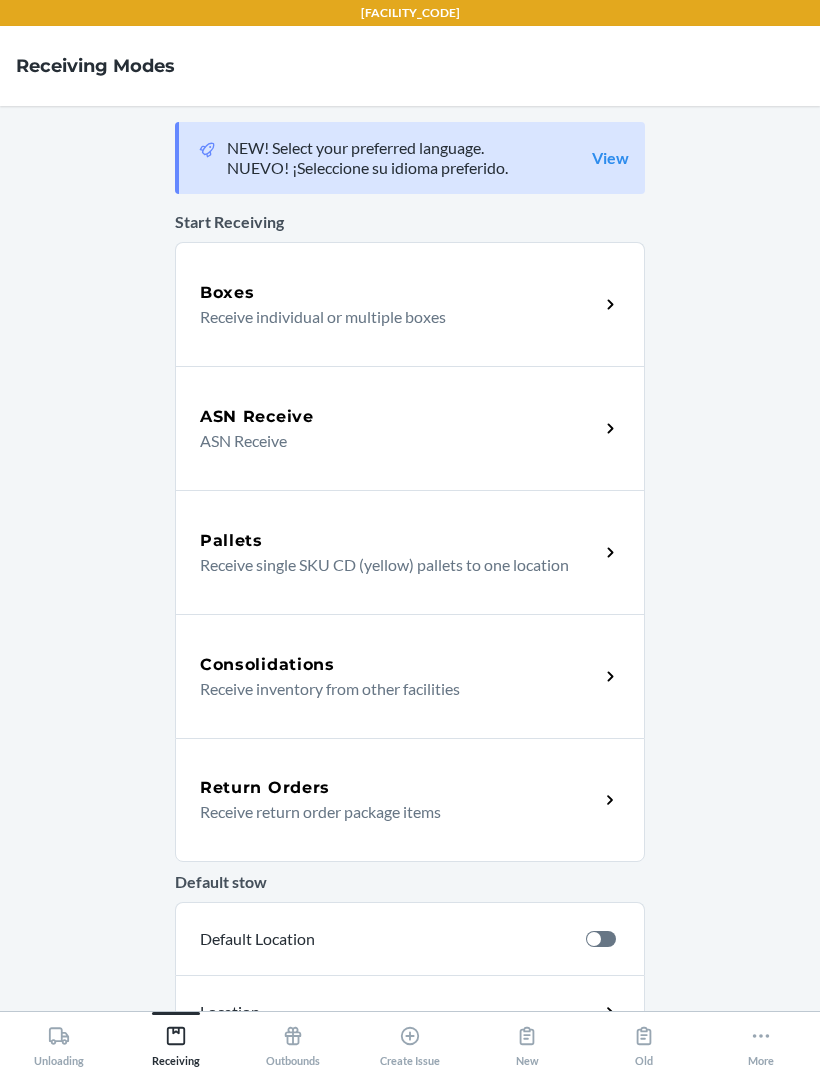 scroll, scrollTop: 0, scrollLeft: 0, axis: both 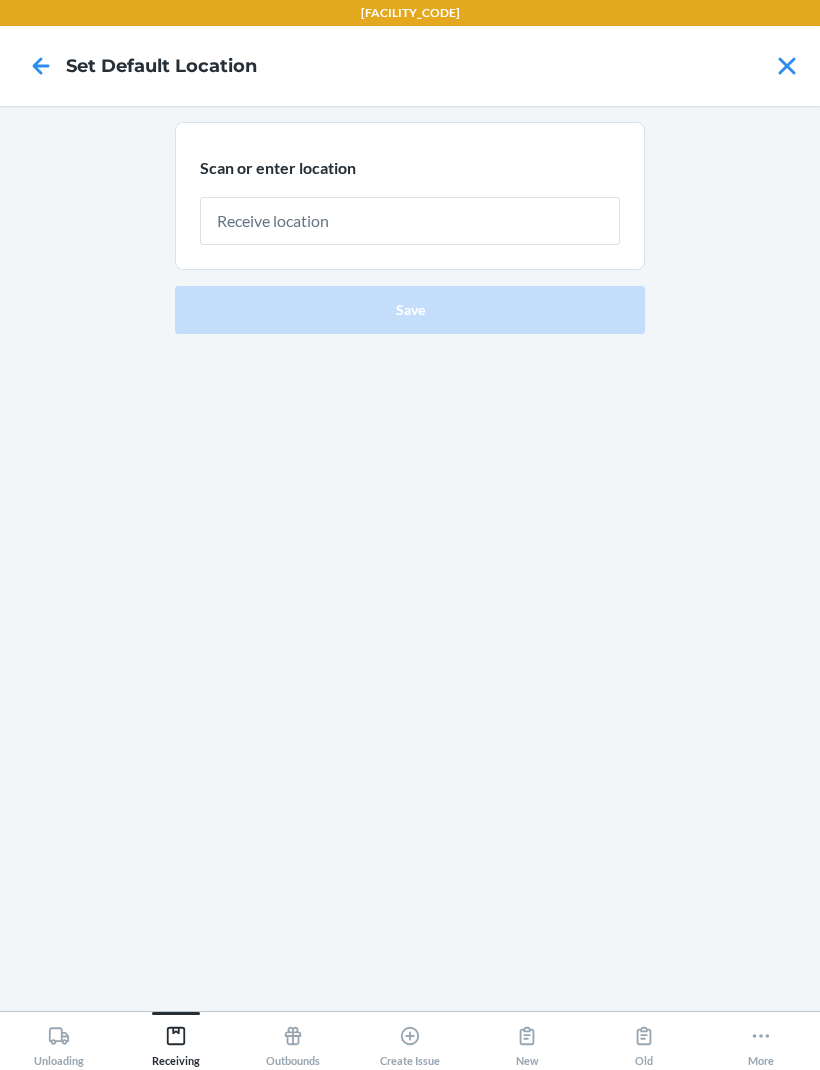 click 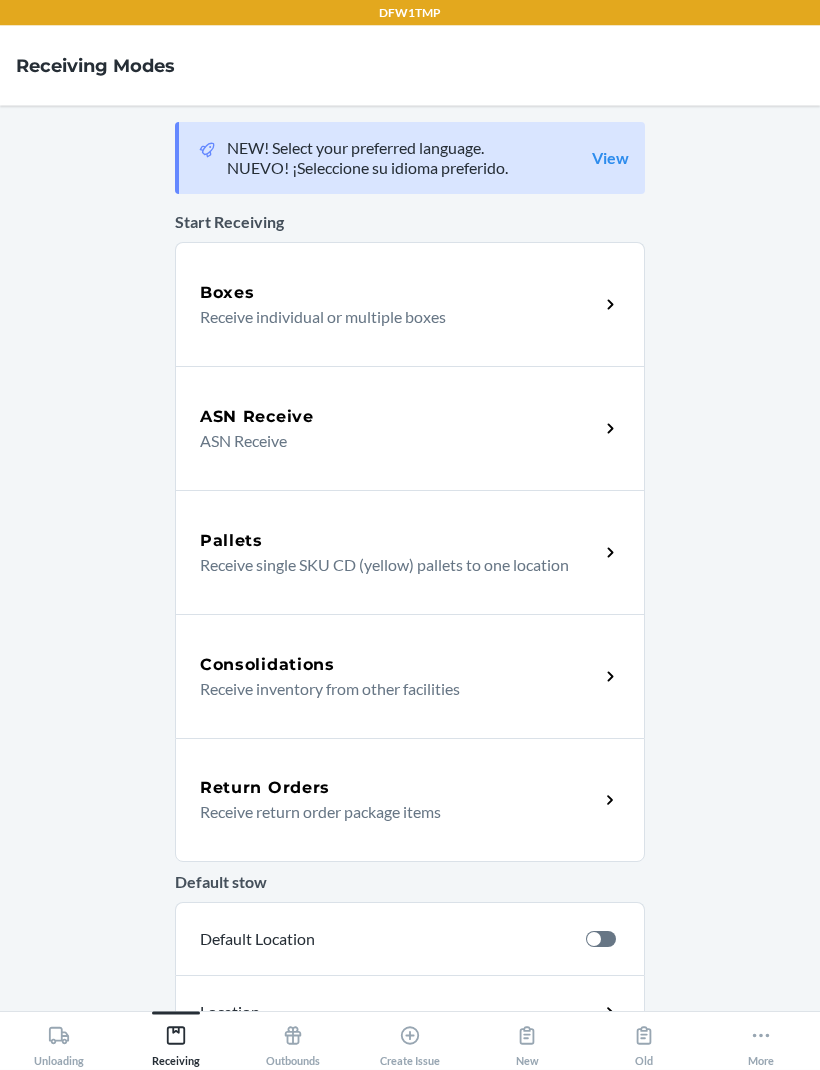 scroll, scrollTop: 0, scrollLeft: 0, axis: both 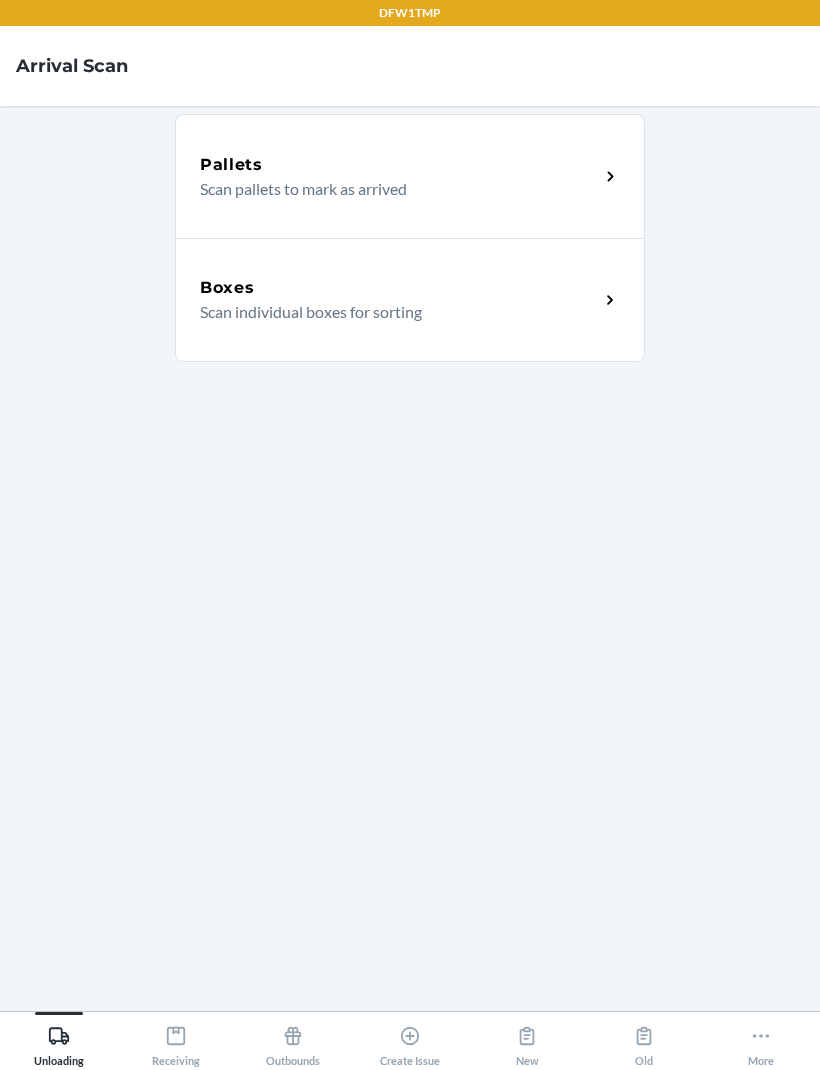click on "Pallets" at bounding box center (399, 165) 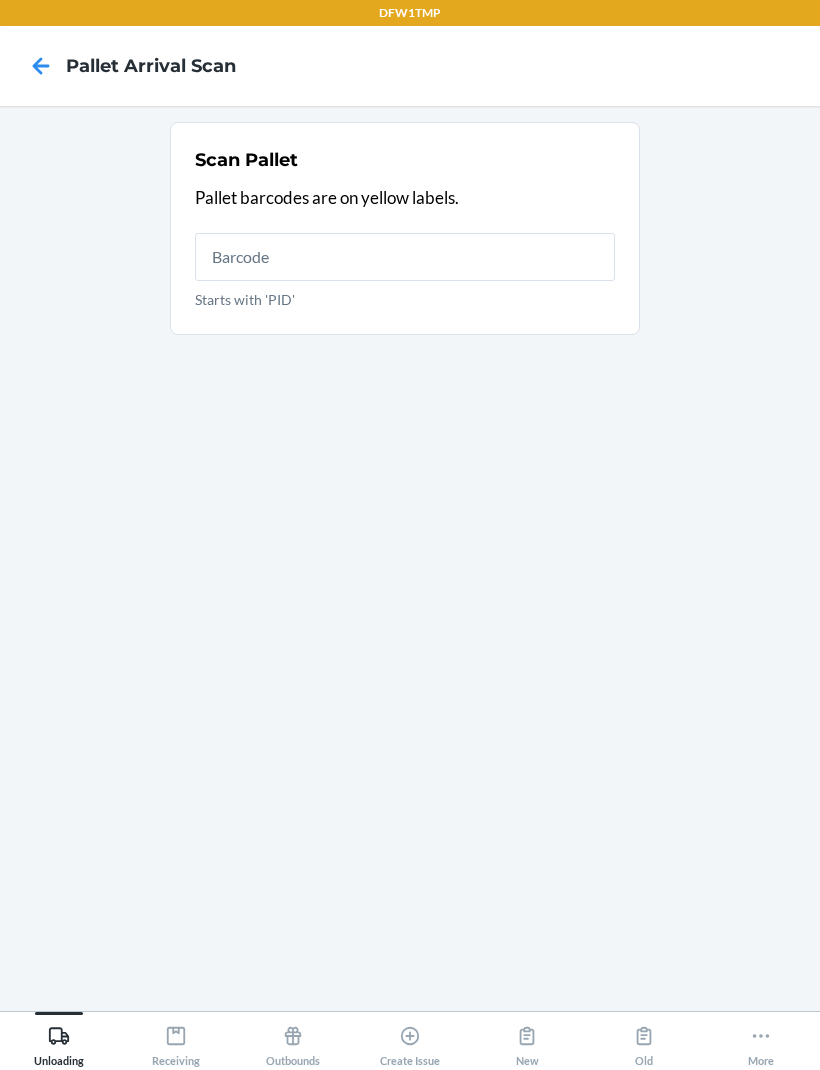 click 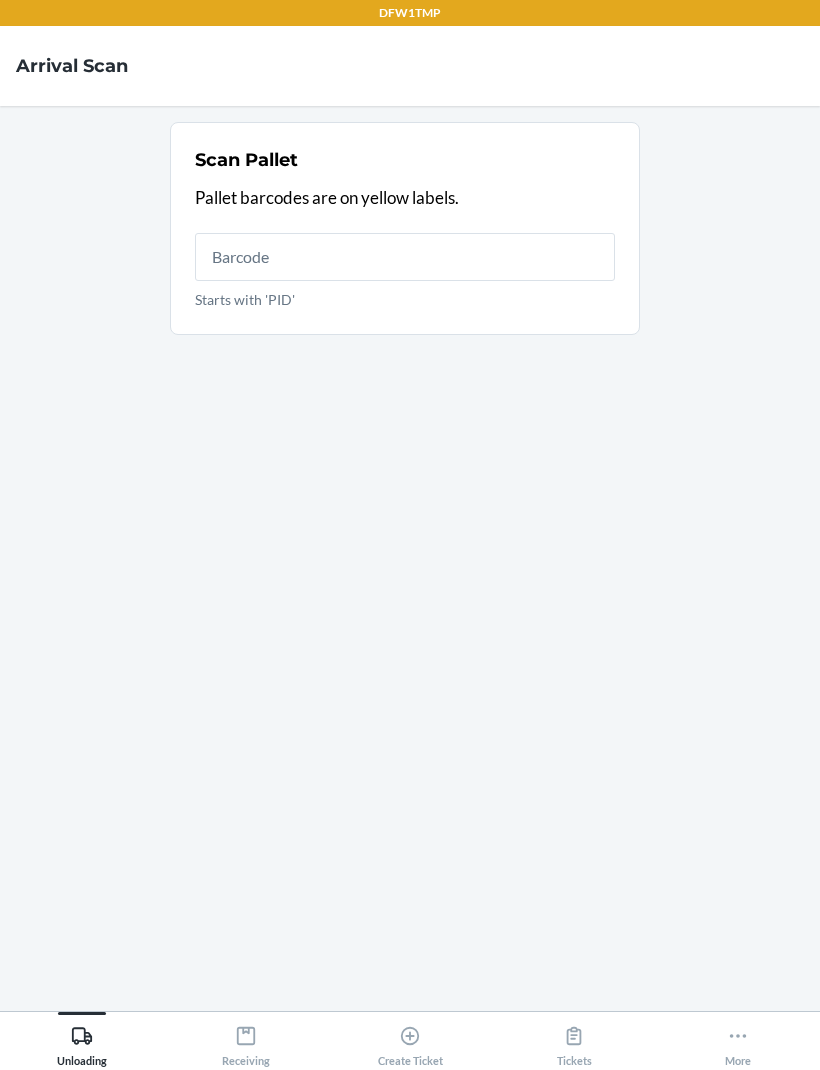 scroll, scrollTop: 0, scrollLeft: 0, axis: both 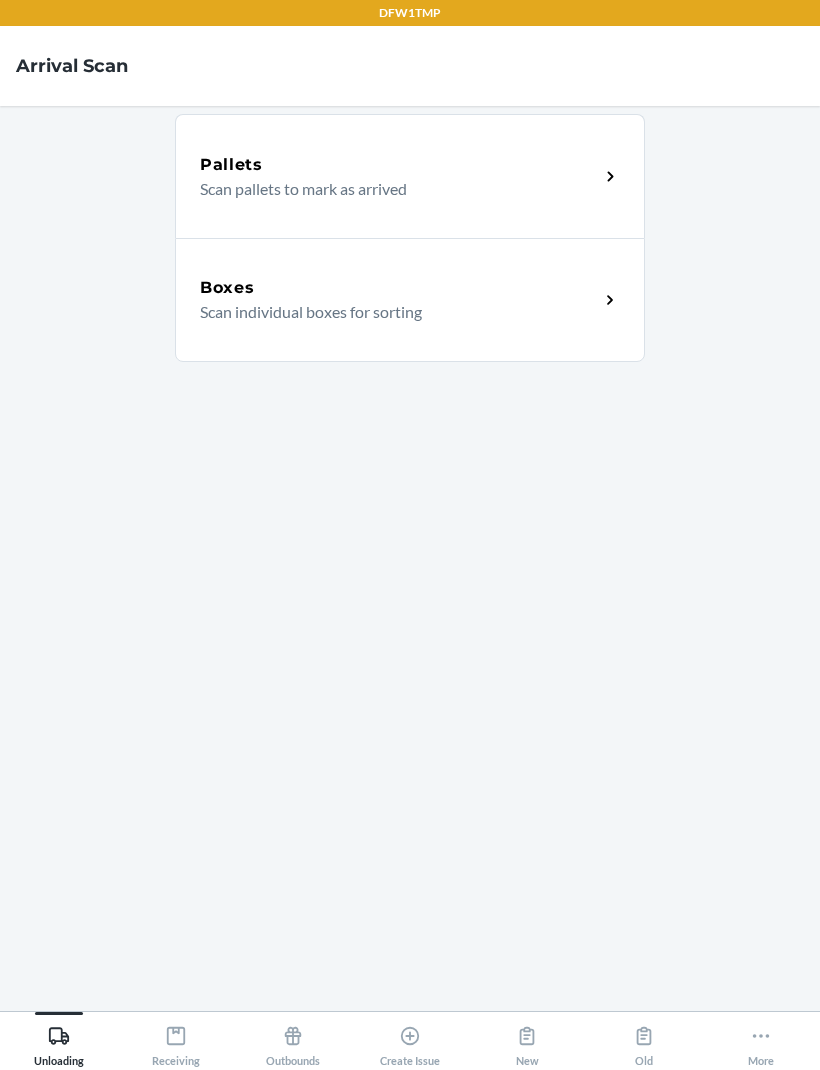 click on "DFW1TMP" at bounding box center [410, 13] 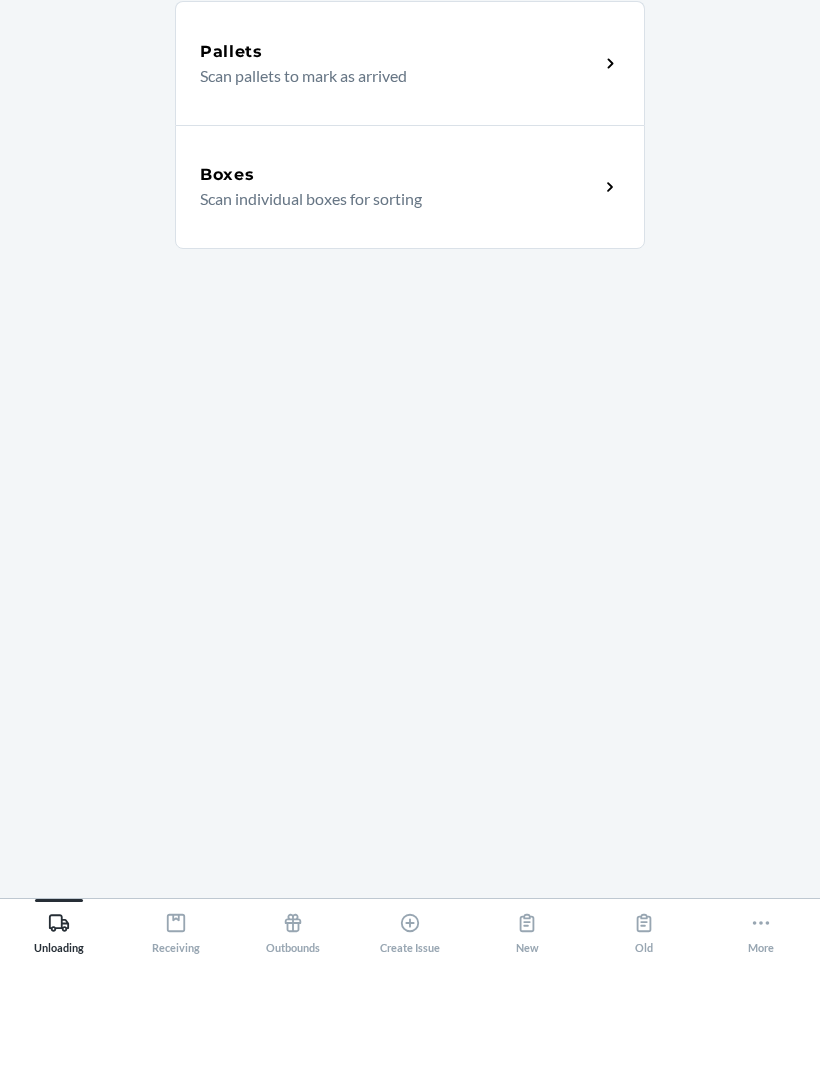 scroll, scrollTop: 0, scrollLeft: 0, axis: both 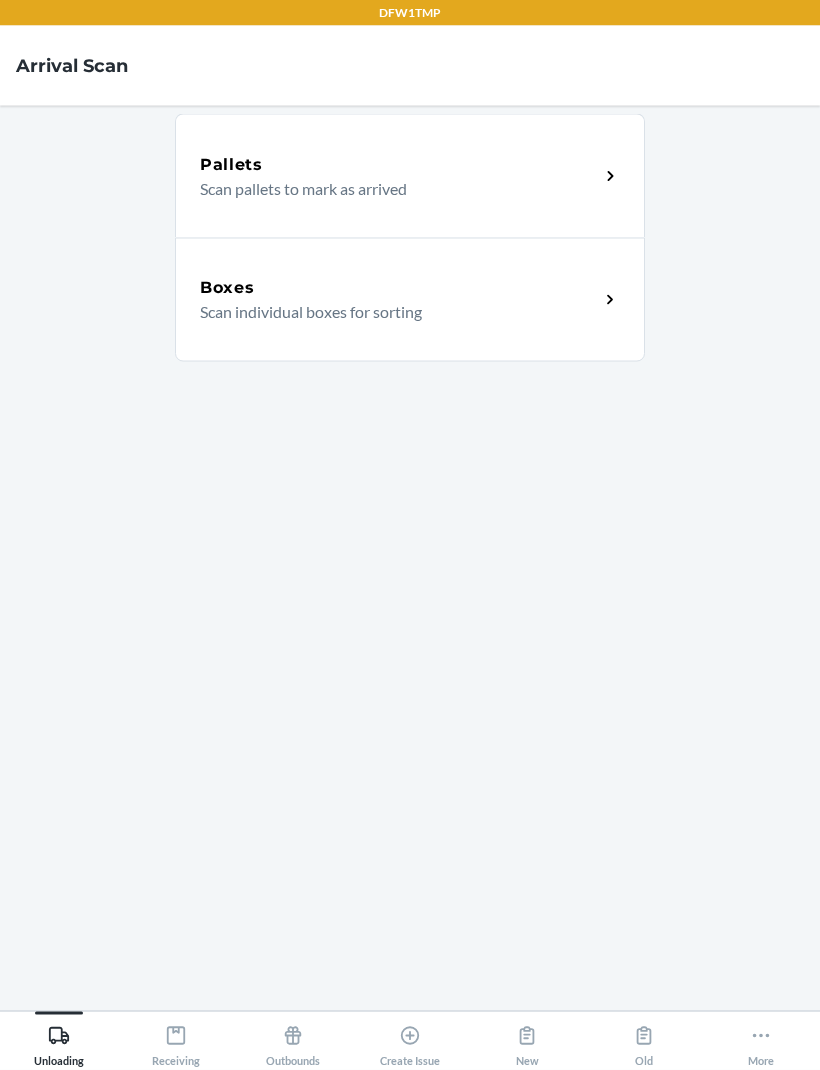 click 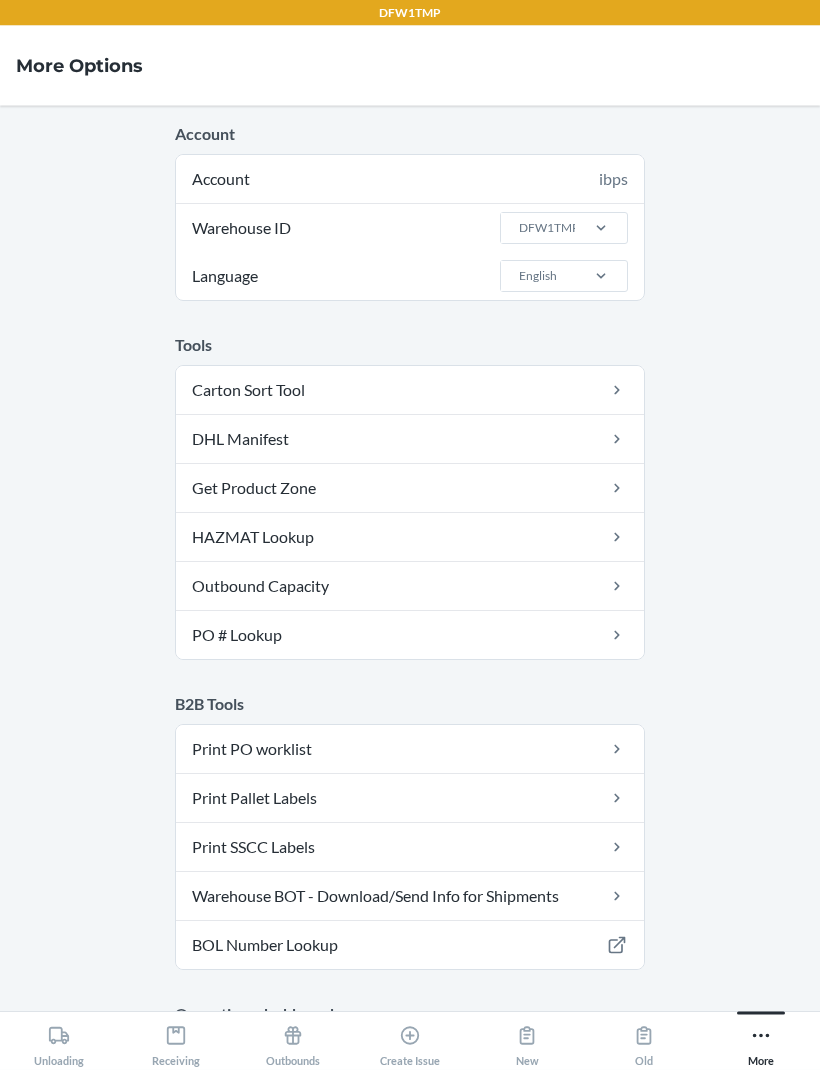 scroll, scrollTop: 0, scrollLeft: 0, axis: both 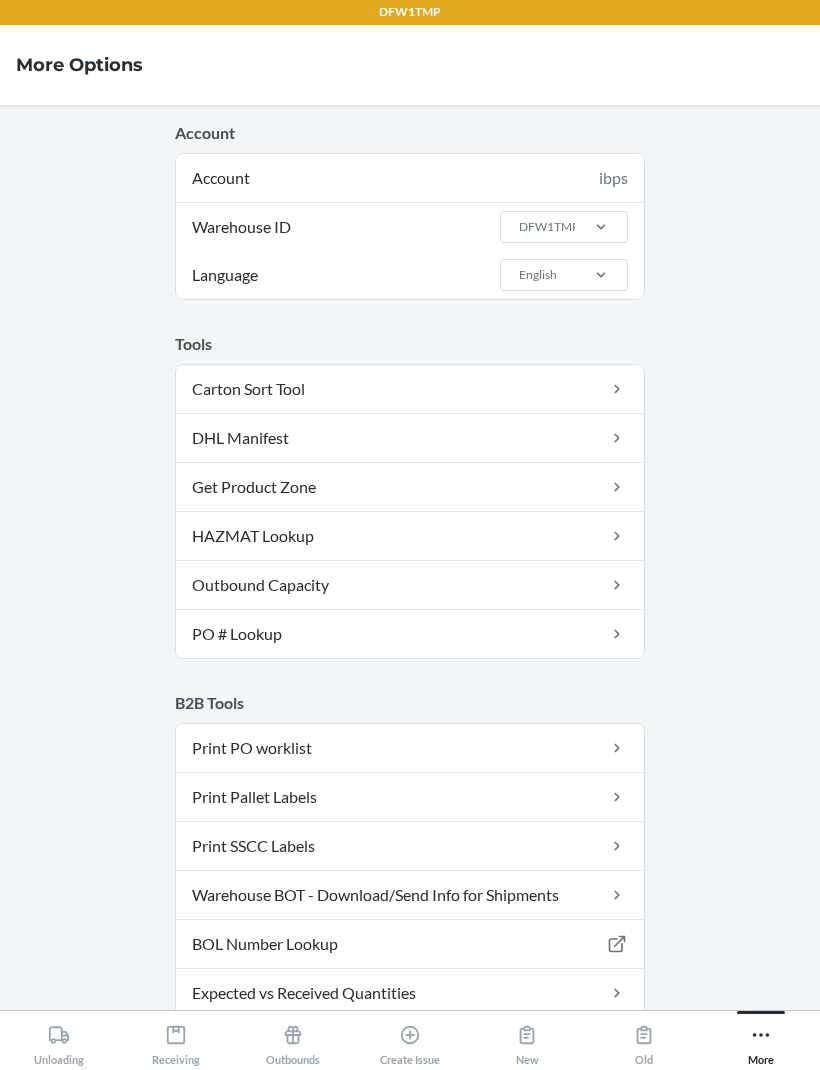click on "Create Issue" at bounding box center [410, 1042] 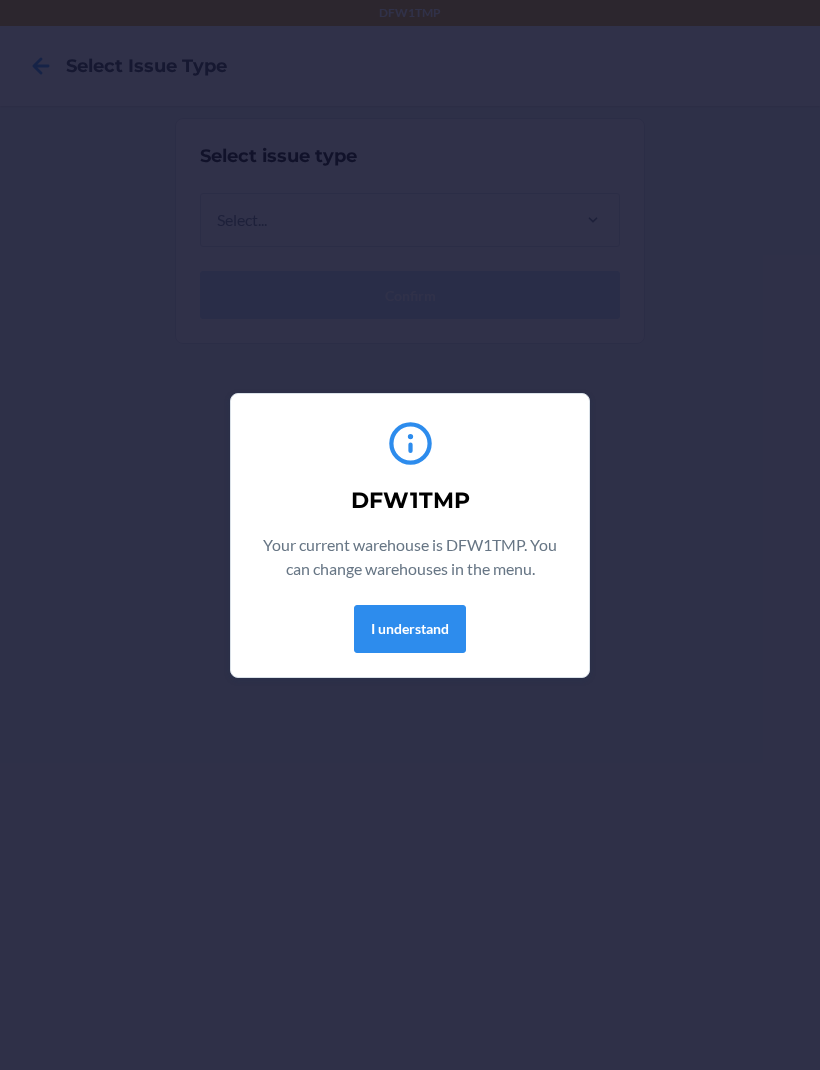 scroll, scrollTop: 0, scrollLeft: 0, axis: both 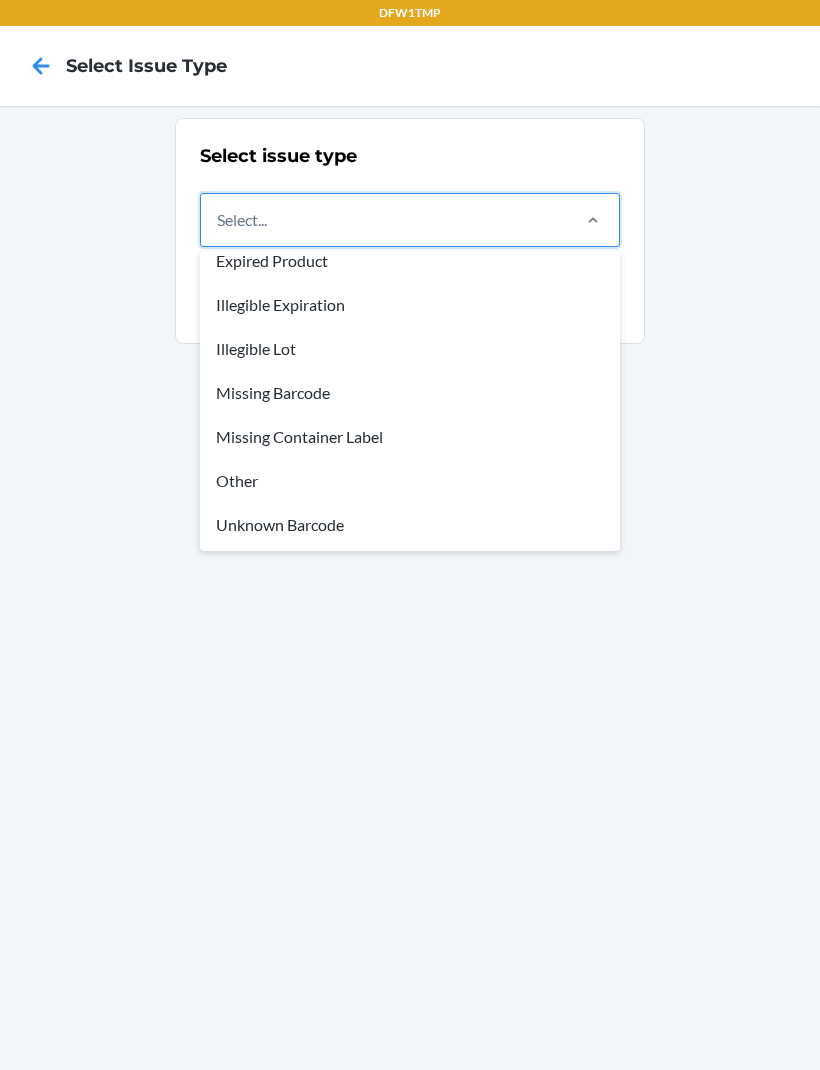 click on "Unknown Barcode" at bounding box center (410, 525) 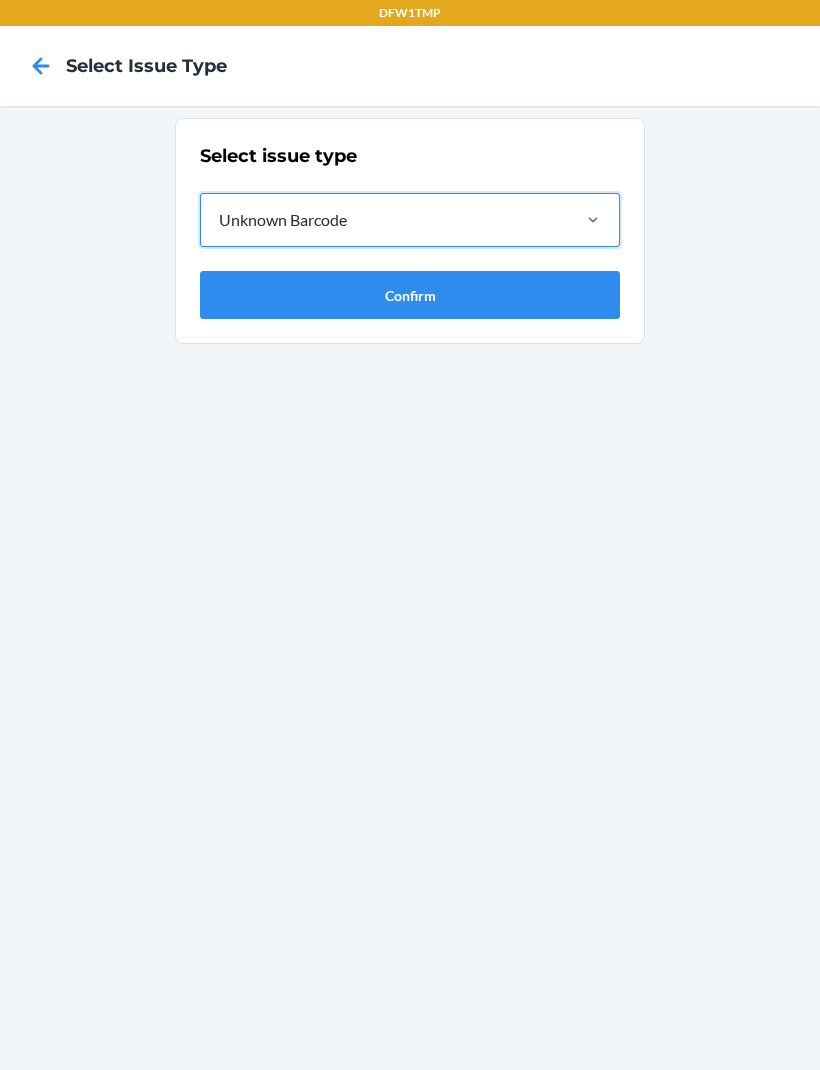 click on "Confirm" at bounding box center (410, 295) 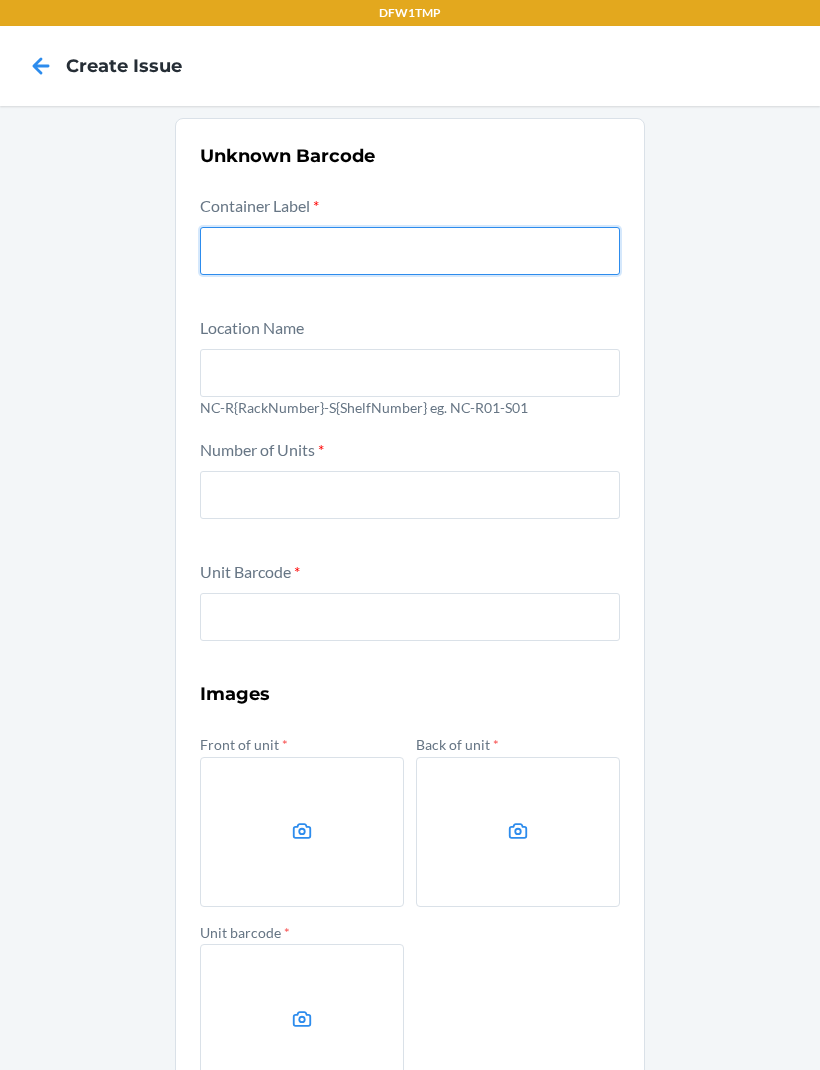 click at bounding box center (410, 251) 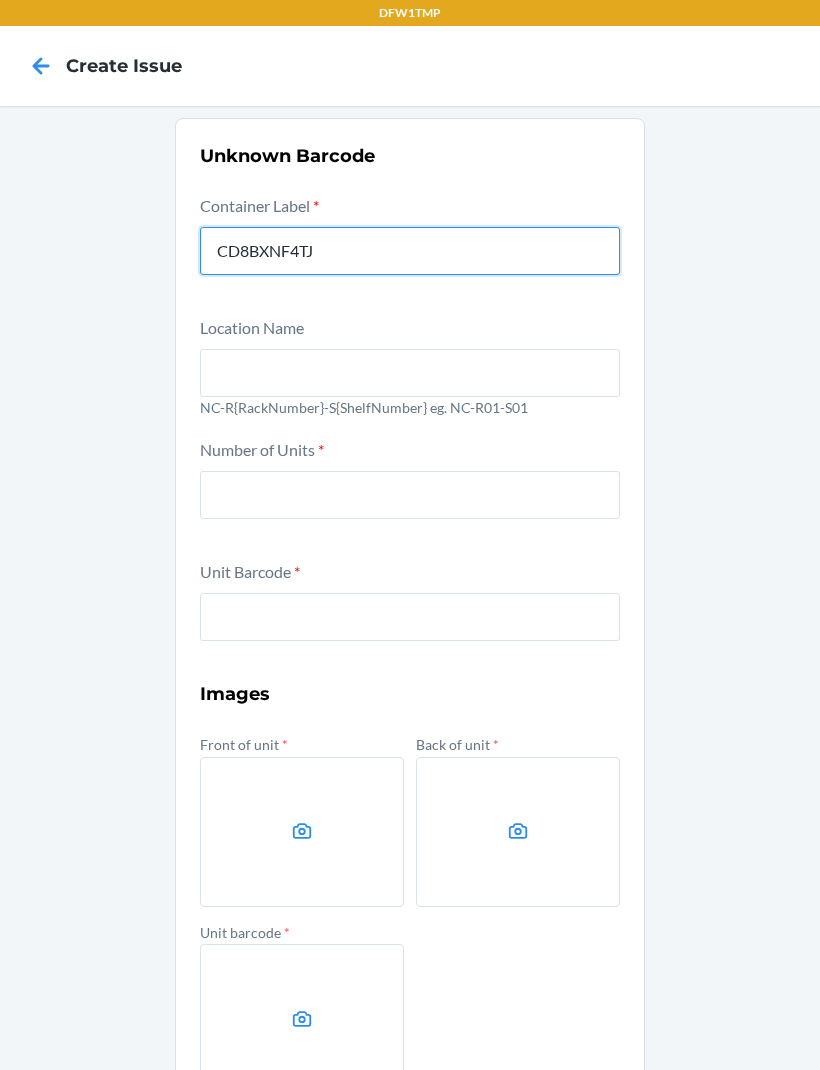 type on "CD8BXNF4TJ" 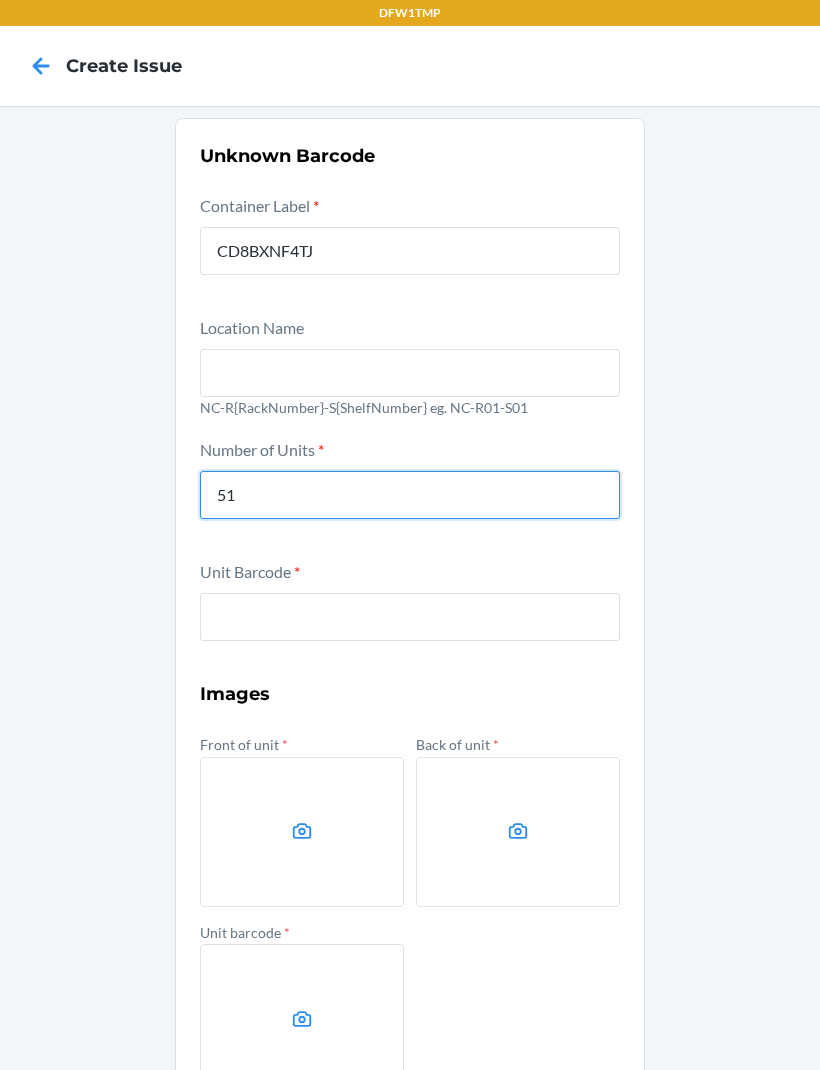 type on "51" 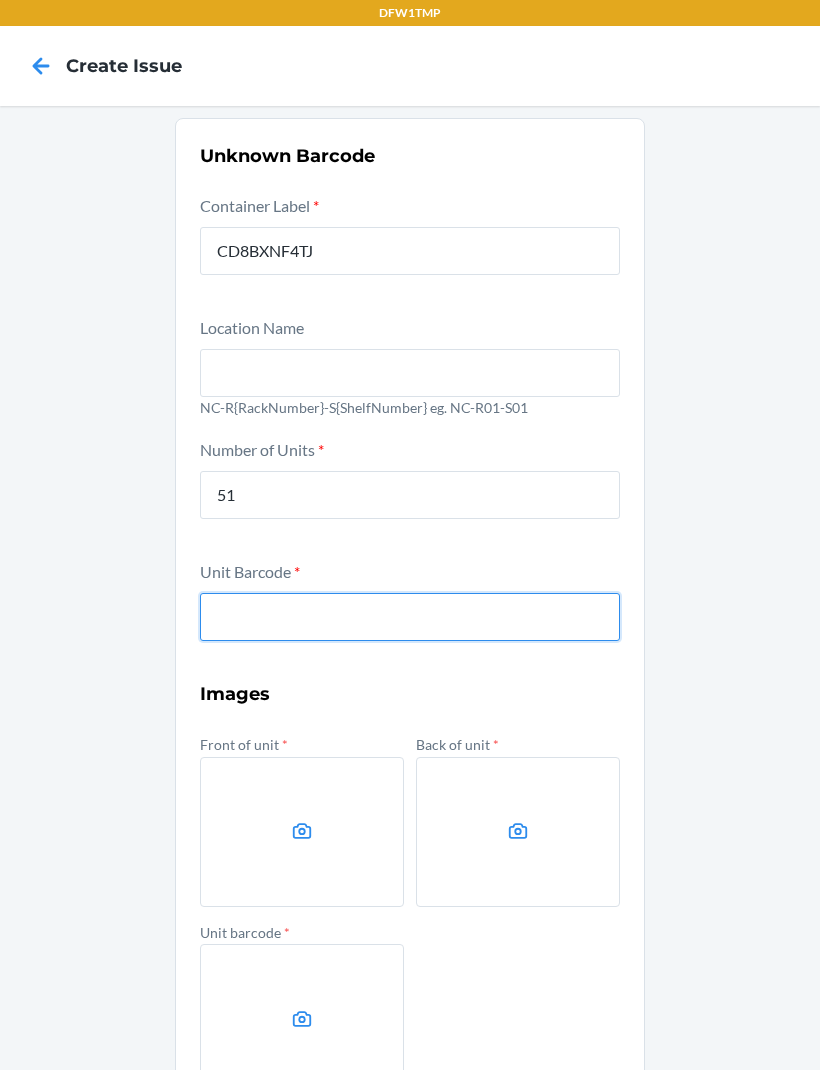 click at bounding box center (410, 617) 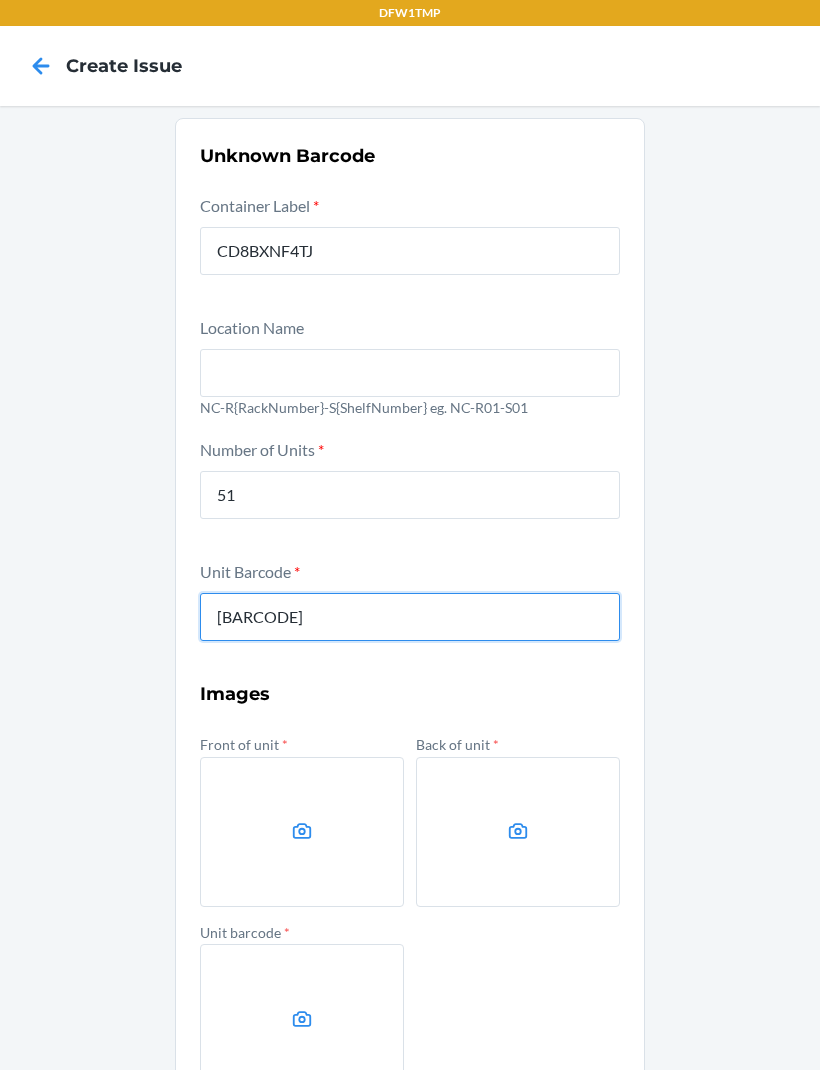 type on "[BARCODE]" 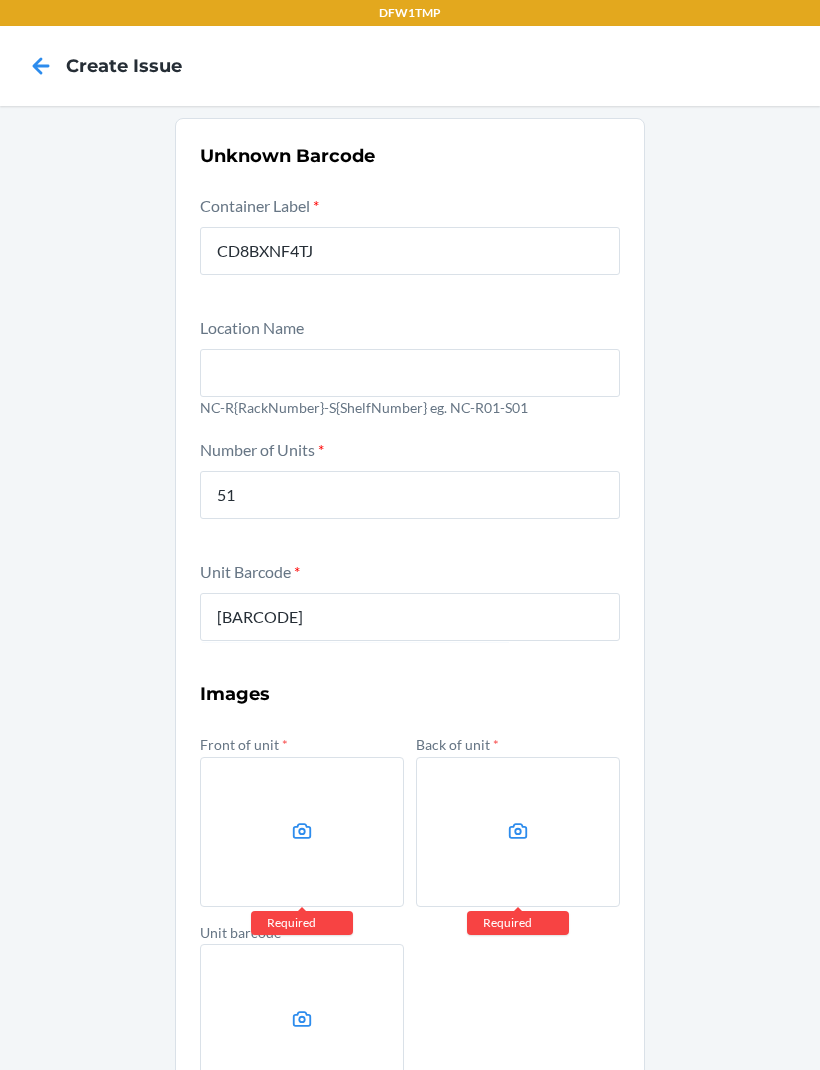 click at bounding box center (302, 832) 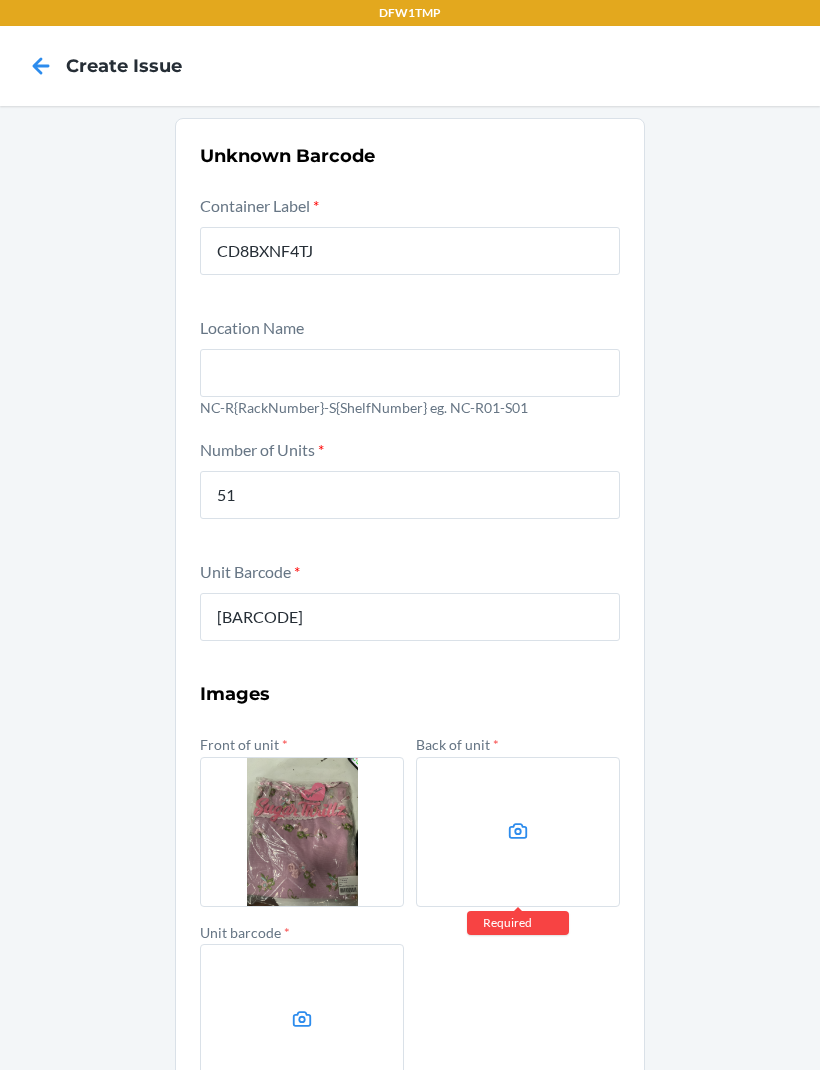 click at bounding box center [518, 832] 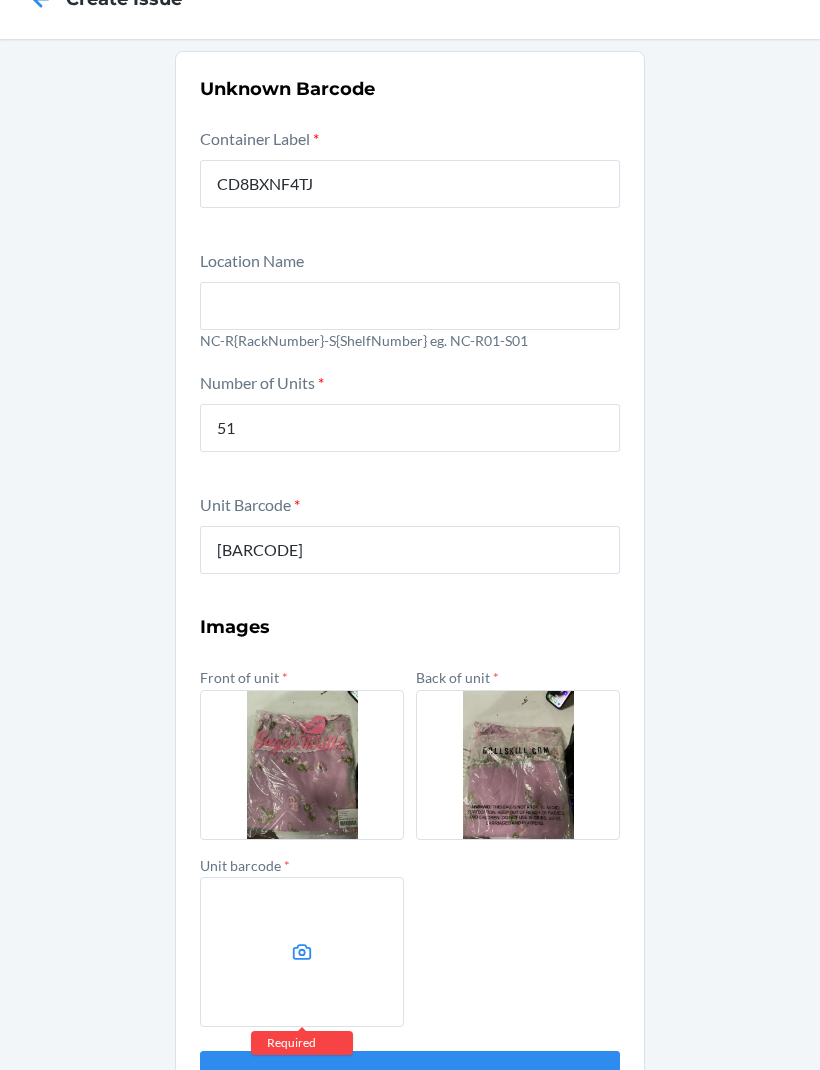 scroll, scrollTop: 66, scrollLeft: 0, axis: vertical 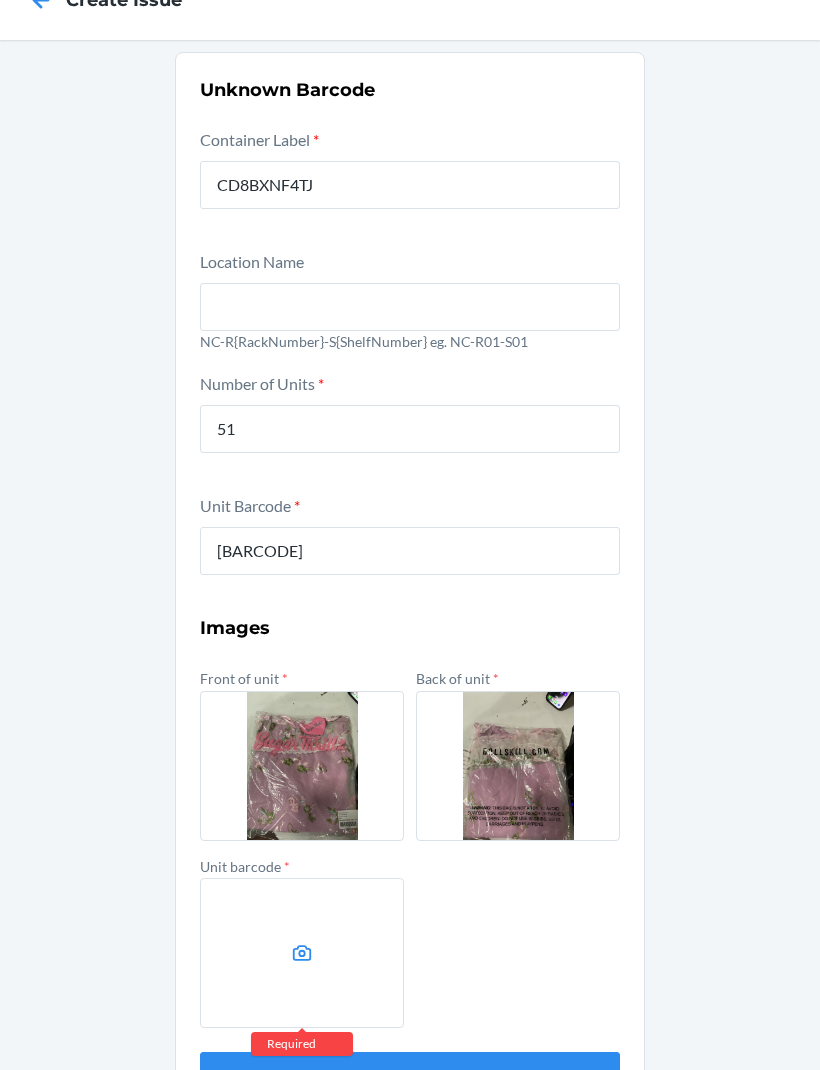 click at bounding box center [302, 953] 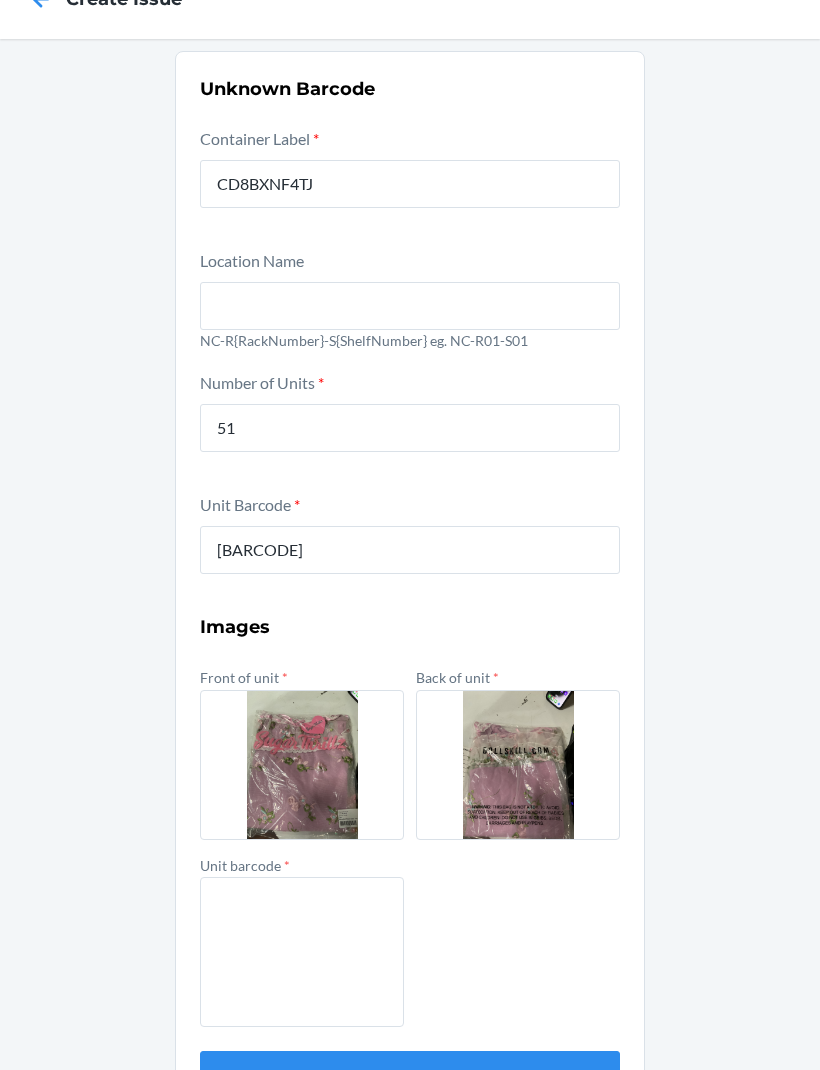 scroll, scrollTop: 66, scrollLeft: 0, axis: vertical 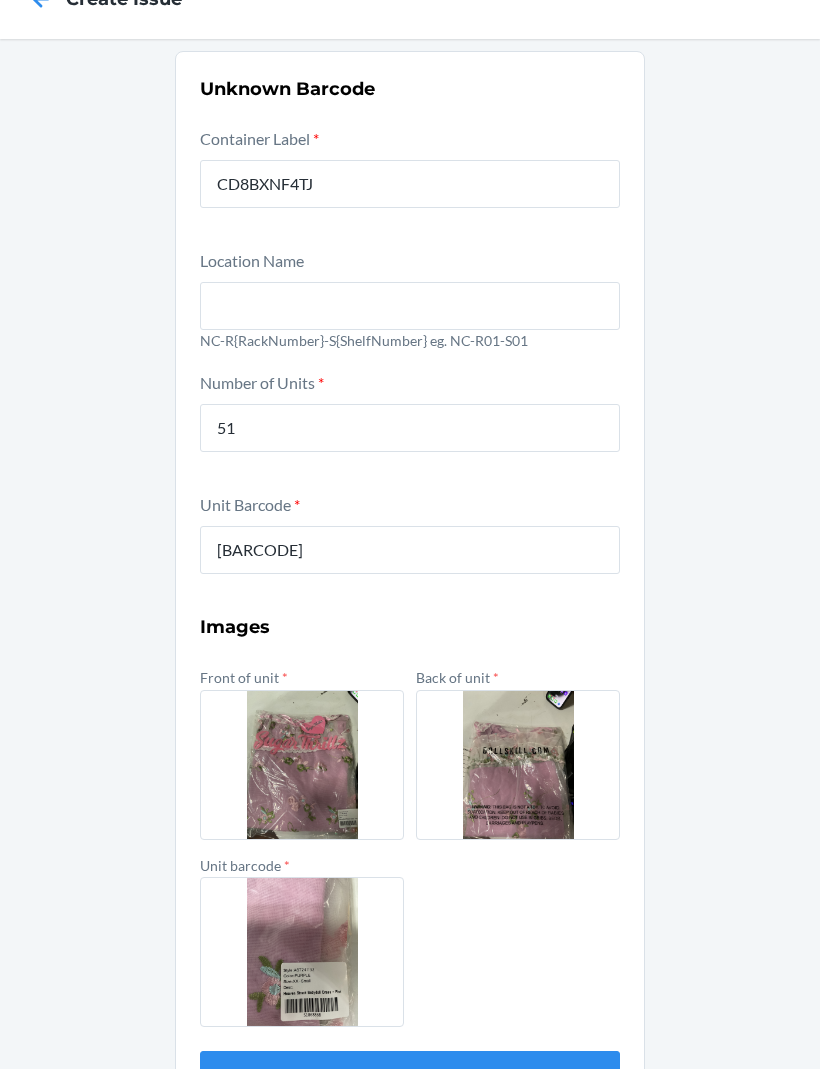 click on "Submit" at bounding box center (410, 1076) 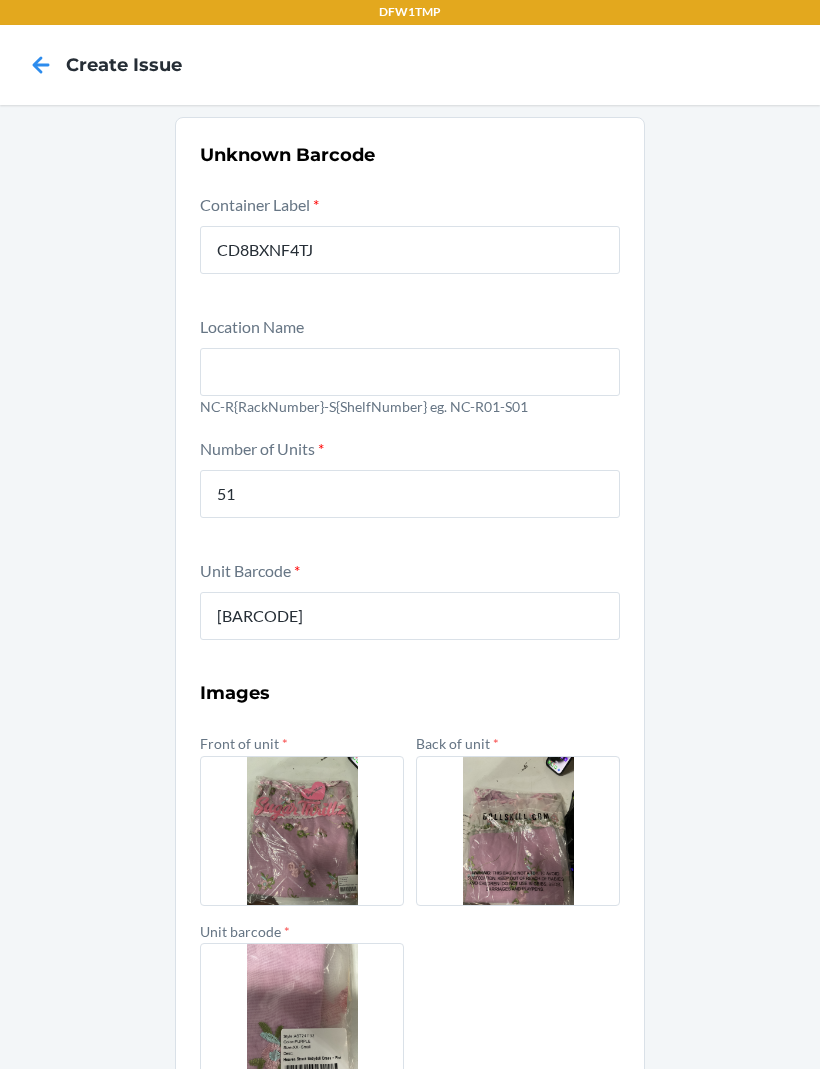 scroll, scrollTop: 0, scrollLeft: 0, axis: both 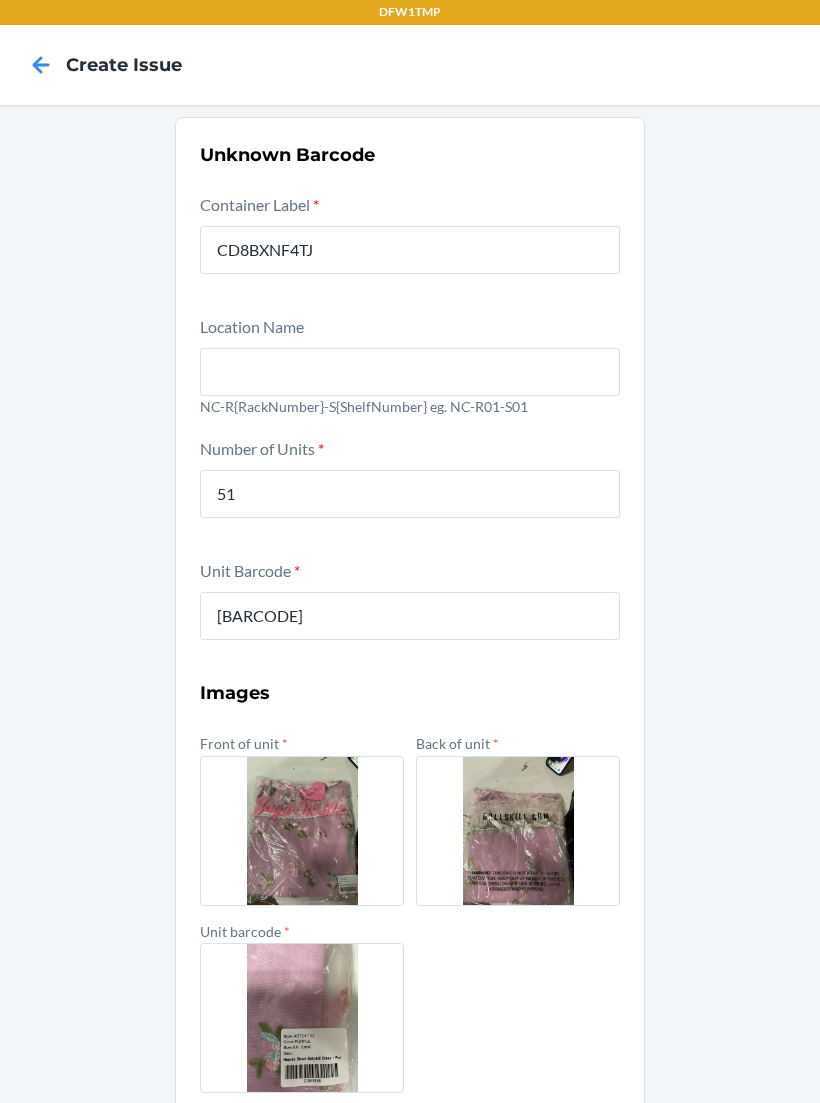 click on "Container Label   * [BARCODE] Location Name   [STATE]-[RACK]-[SHELF] eg. [STATE]-R01-S01 Number of Units   * [NUMBER] Unit Barcode   * [BARCODE] Images Front of unit   * Back of unit   * Unit barcode   * Submit" at bounding box center (410, 679) 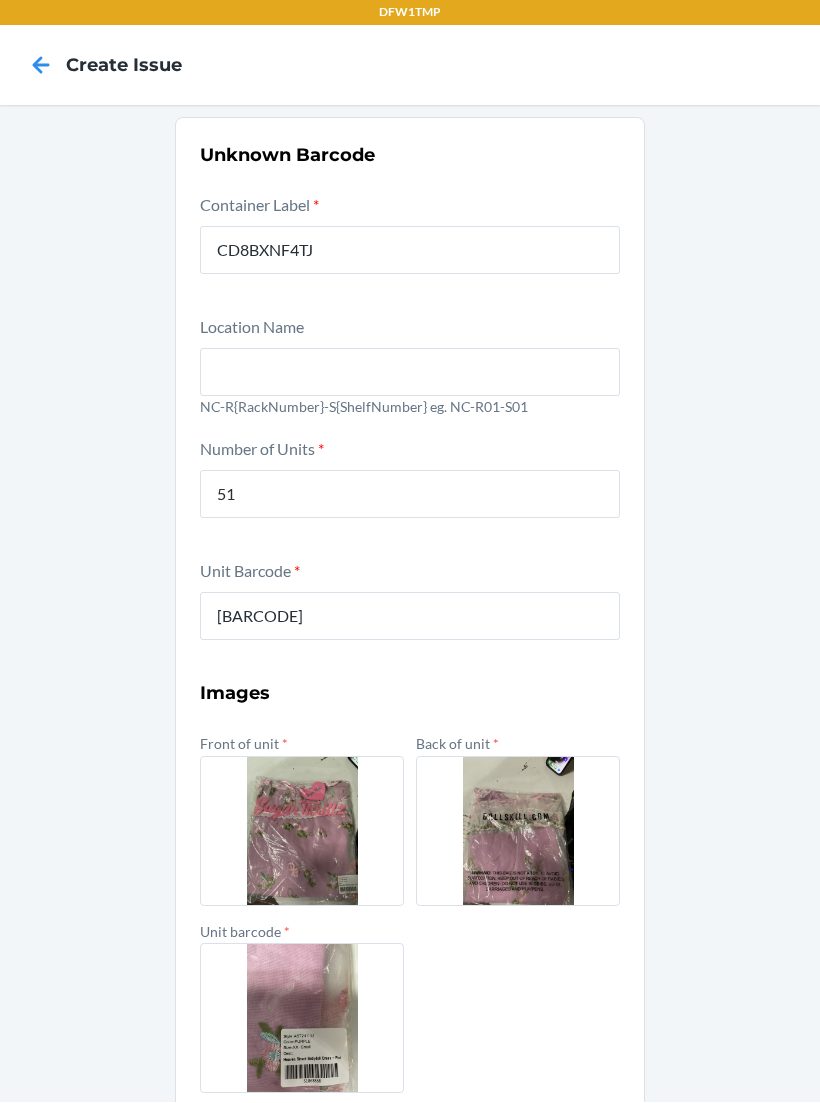 click on "Container Label   * [BARCODE] Location Name   [STATE]-[RACK]-[SHELF] eg. [STATE]-R01-S01 Number of Units   * [NUMBER] Unit Barcode   * [BARCODE] Images Front of unit   * Back of unit   * Unit barcode   * Submit" at bounding box center [410, 679] 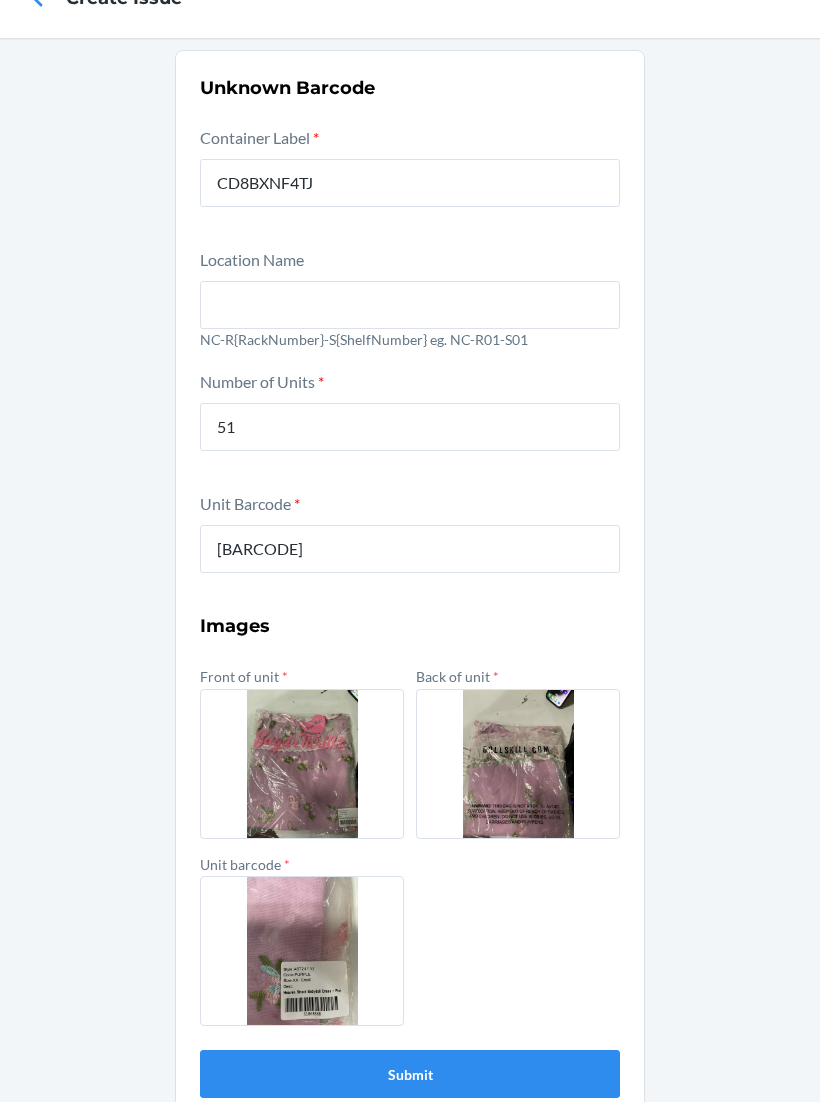 scroll, scrollTop: 66, scrollLeft: 0, axis: vertical 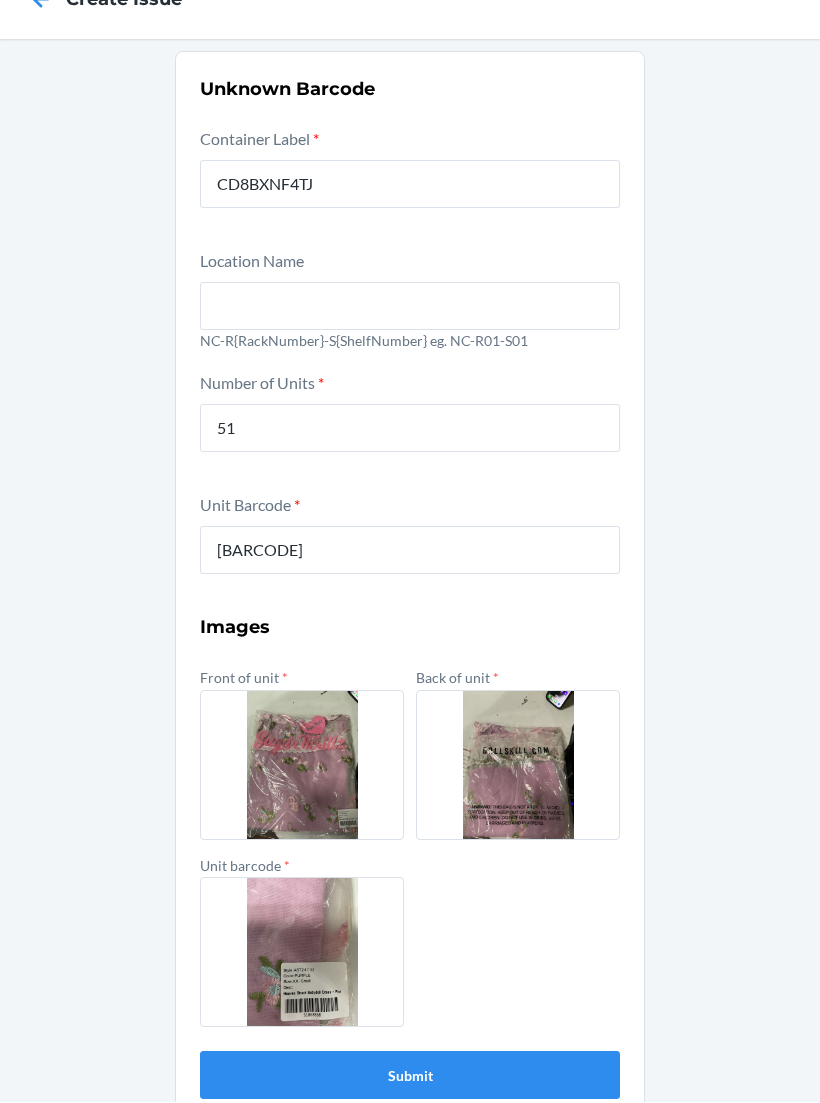 click on "Submit" at bounding box center [410, 1076] 